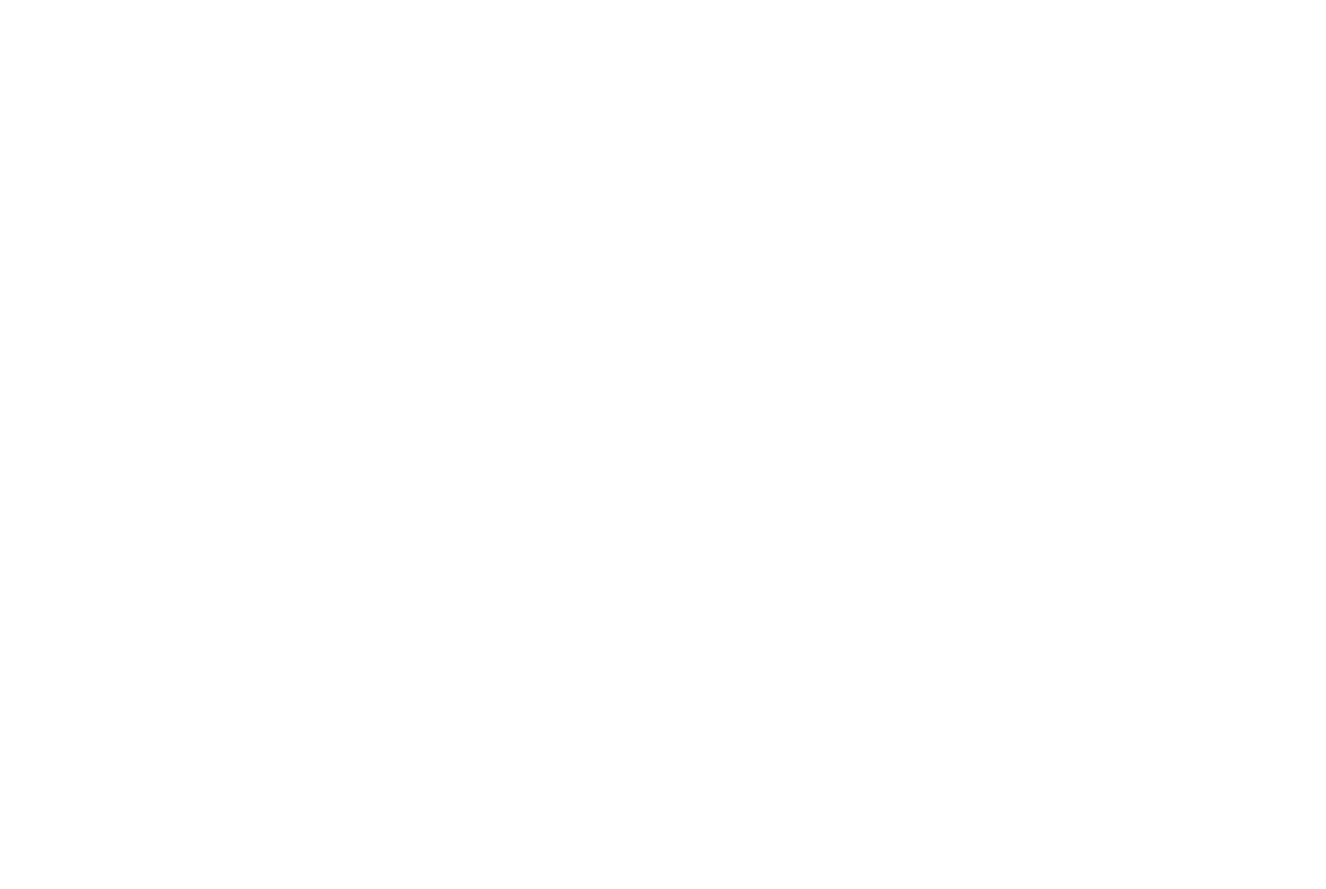 scroll, scrollTop: 0, scrollLeft: 0, axis: both 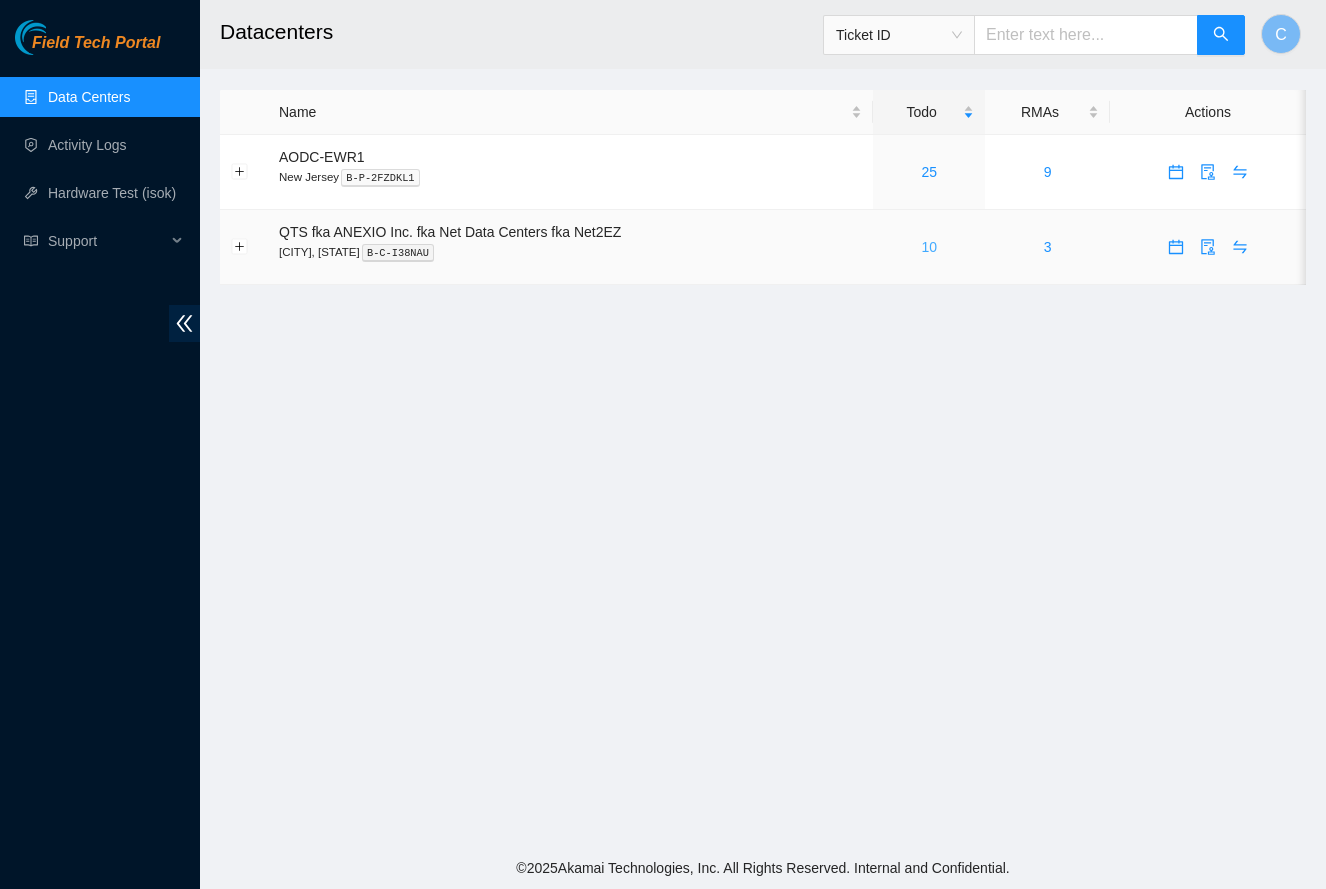 click on "10" at bounding box center (929, 247) 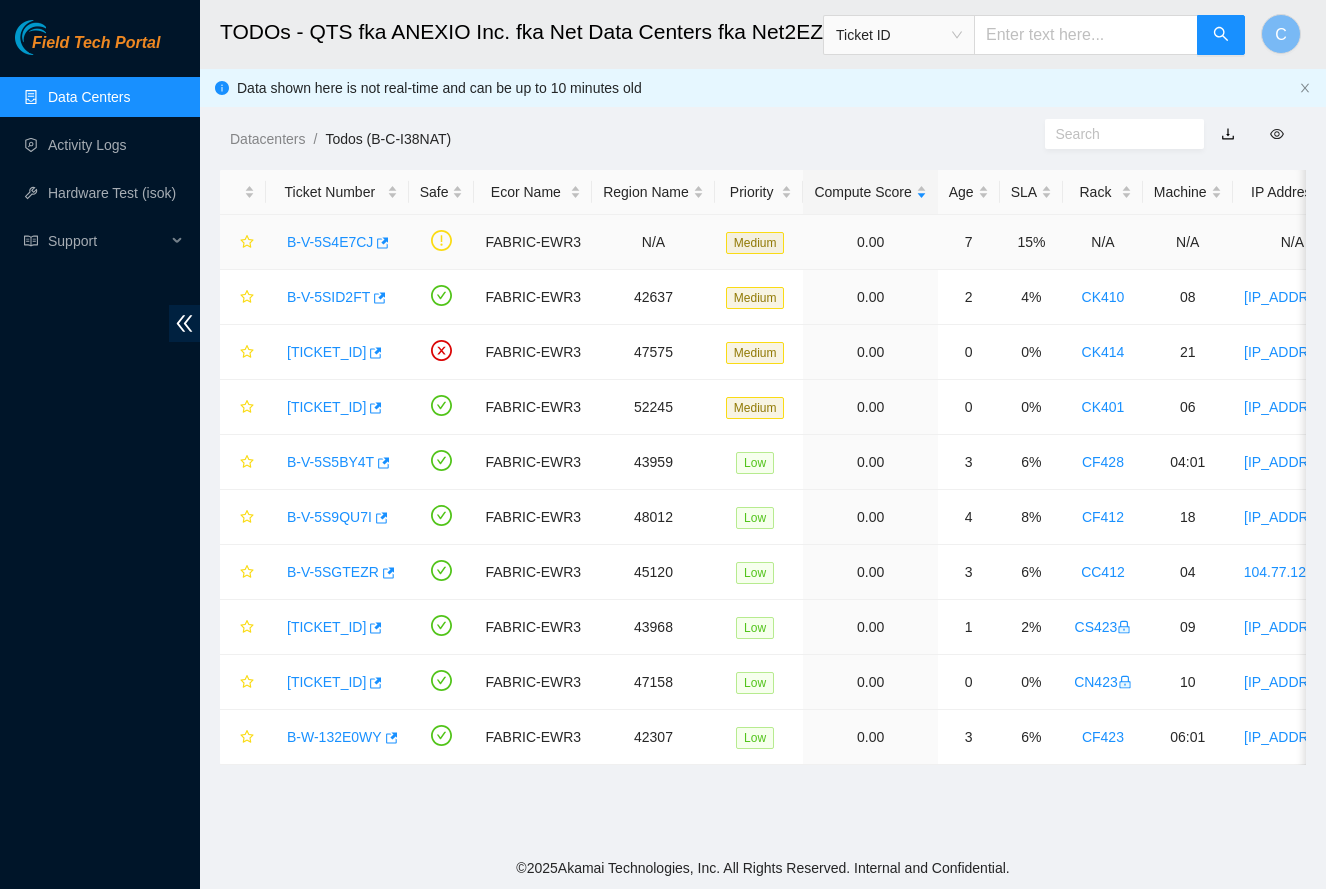 click on "B-V-5S4E7CJ" at bounding box center (330, 242) 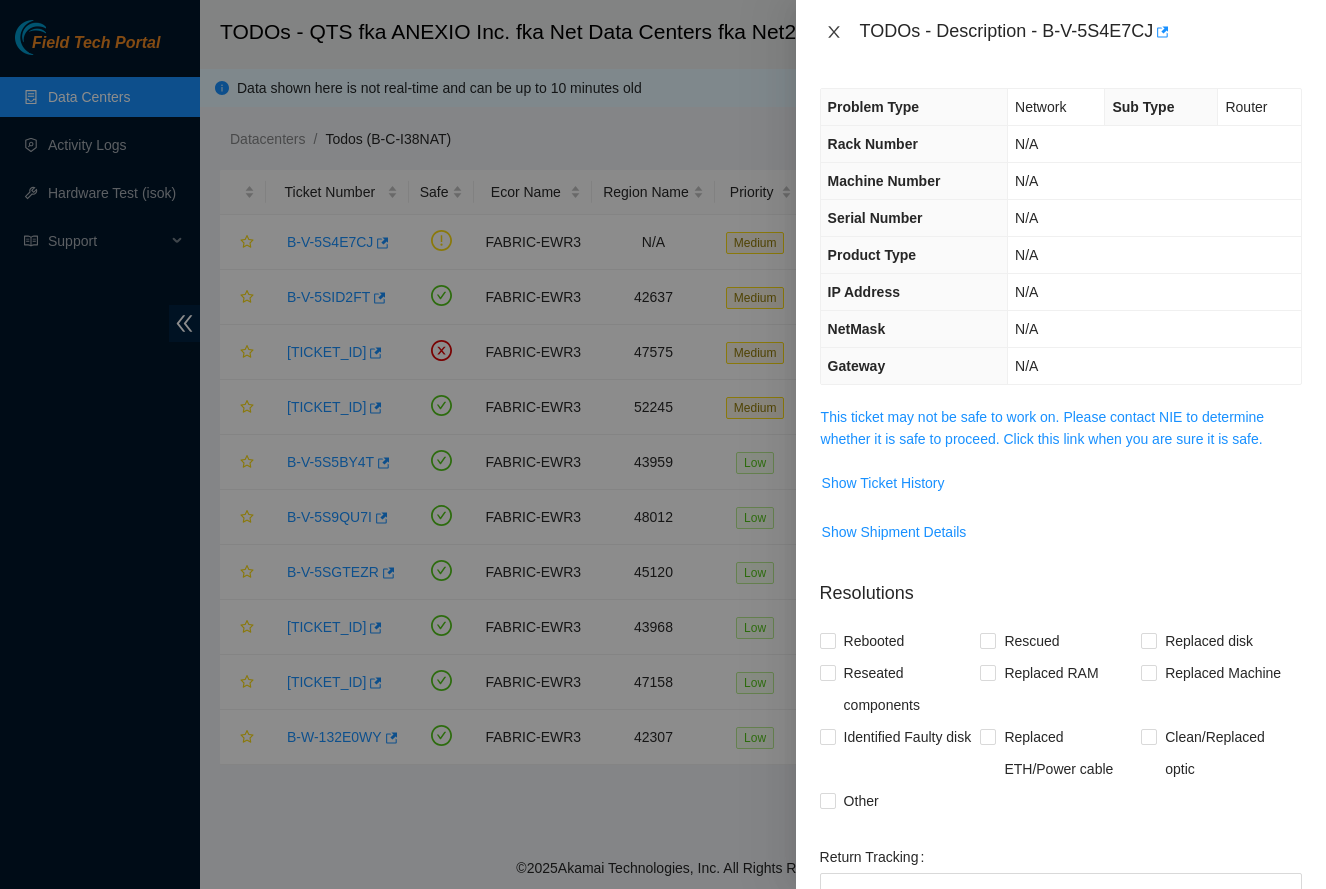 click 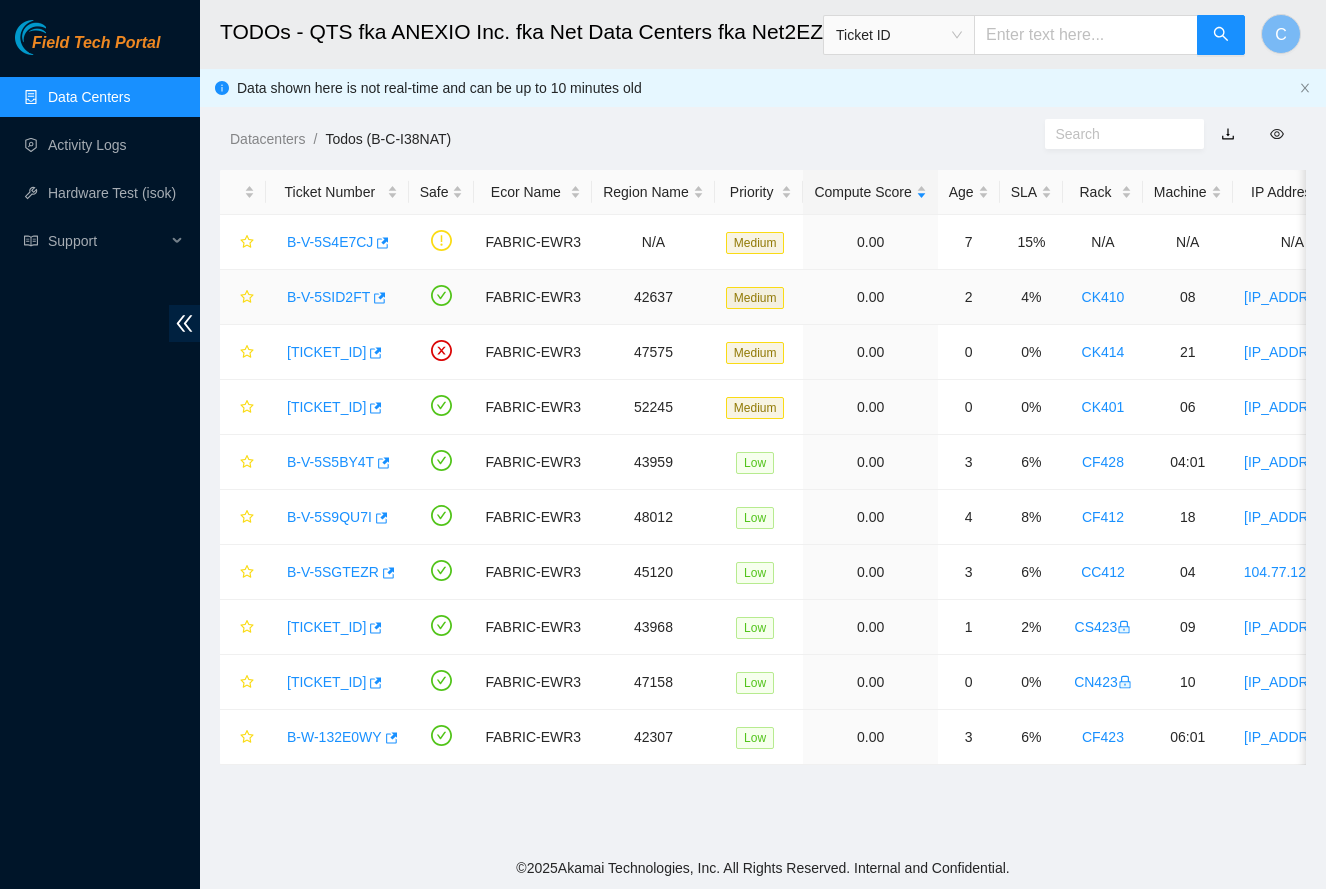 click on "B-V-5SID2FT" at bounding box center [328, 297] 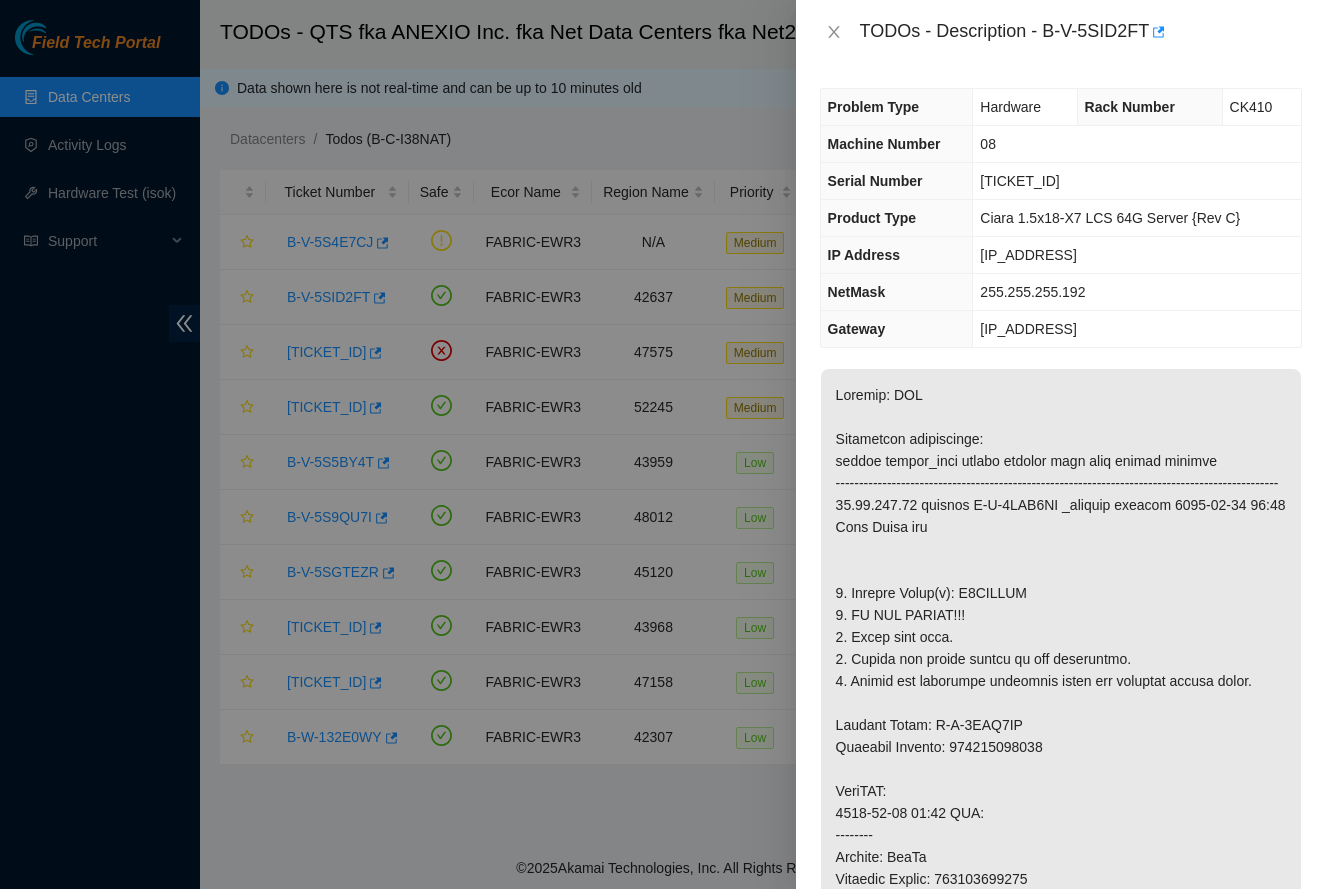 click 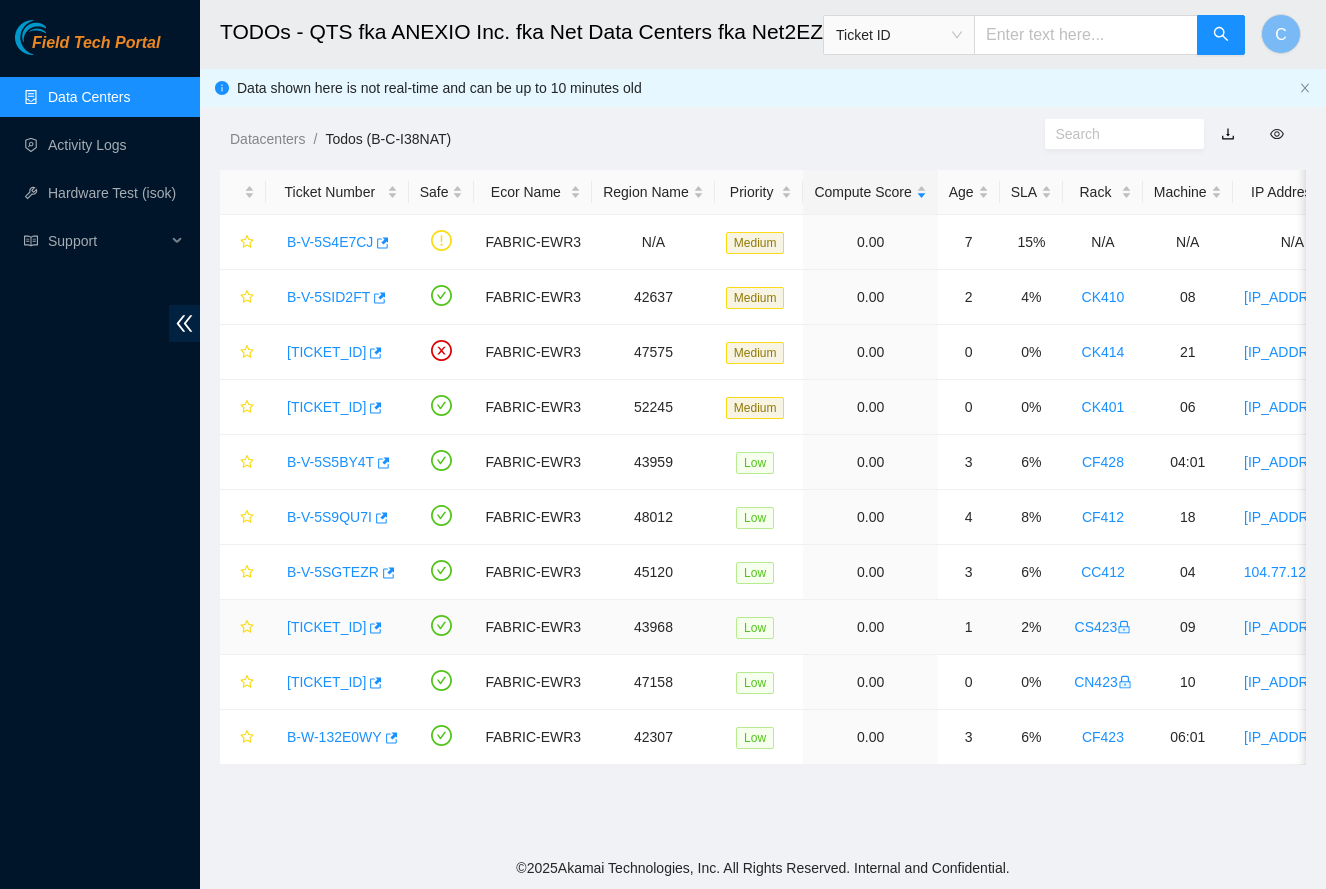 click on "B-V-5SS546I" at bounding box center (326, 627) 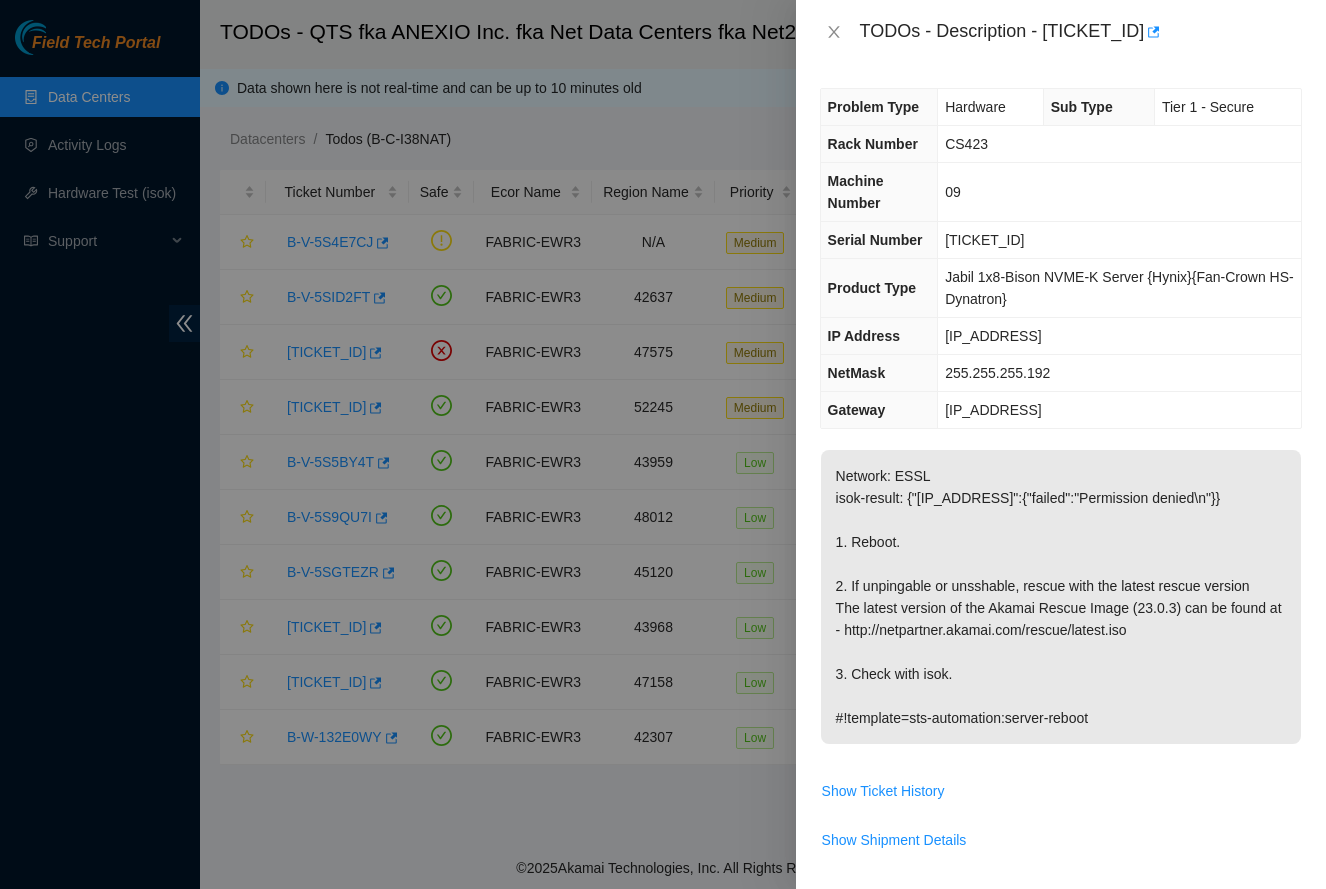 click 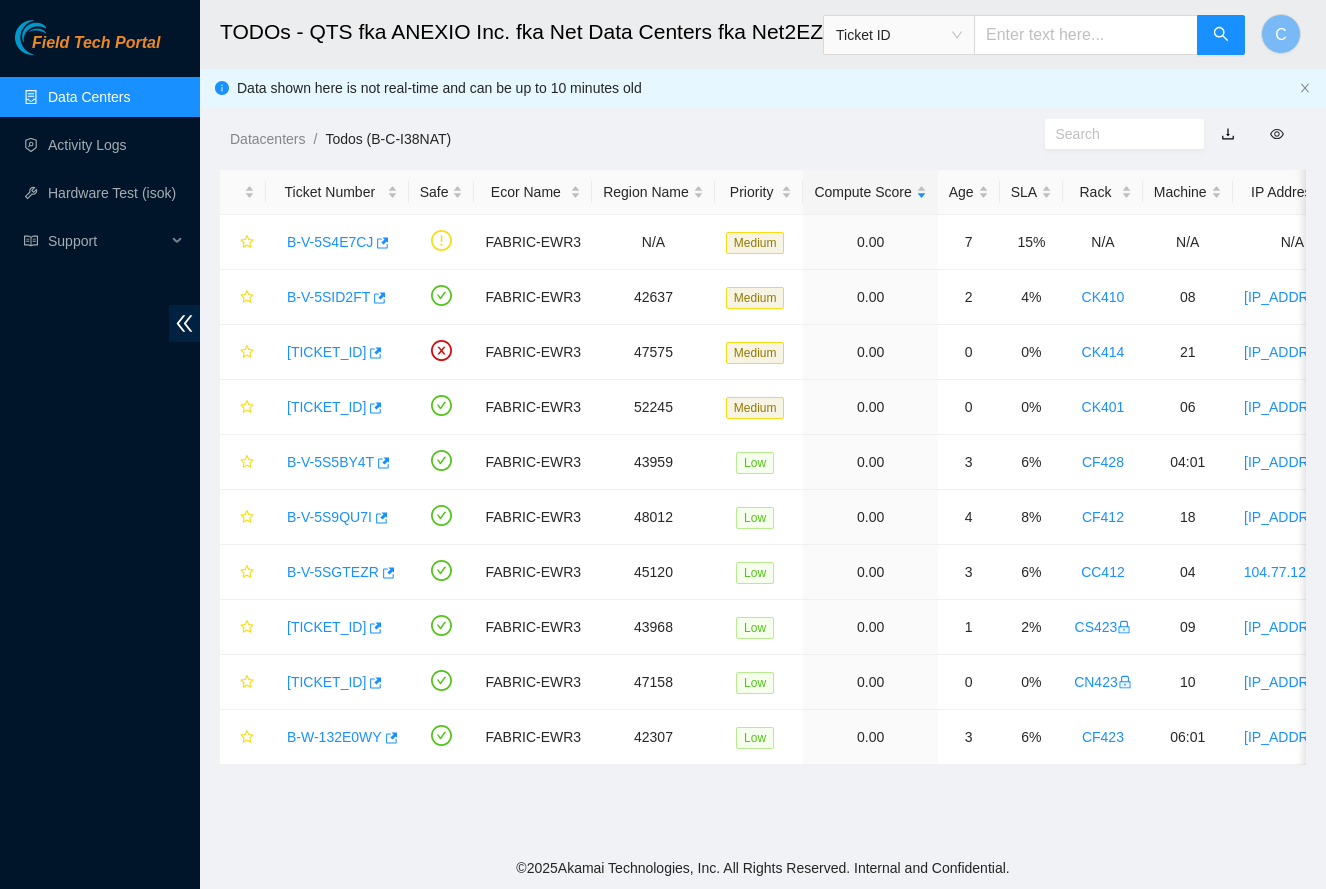 scroll, scrollTop: 0, scrollLeft: 0, axis: both 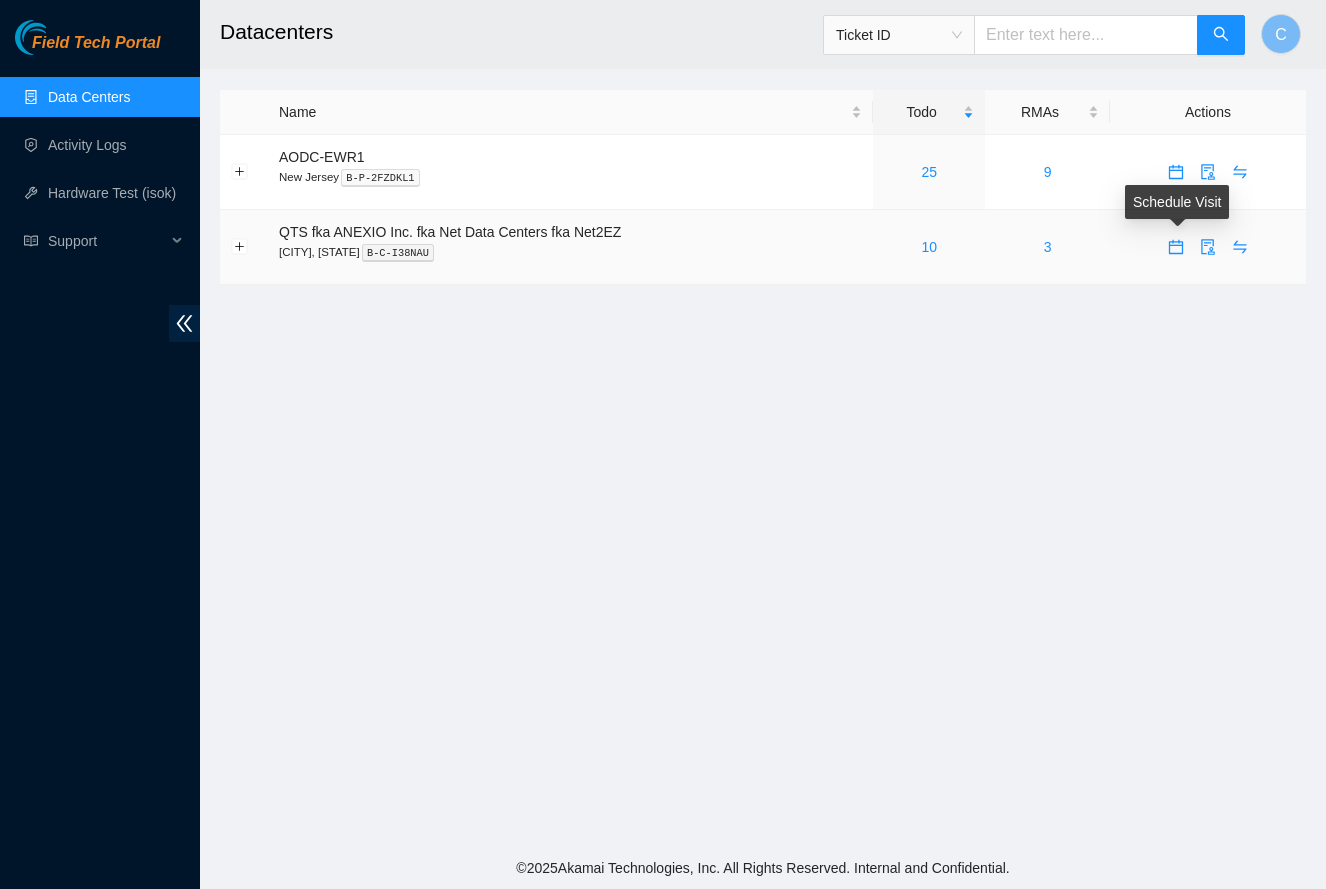 click 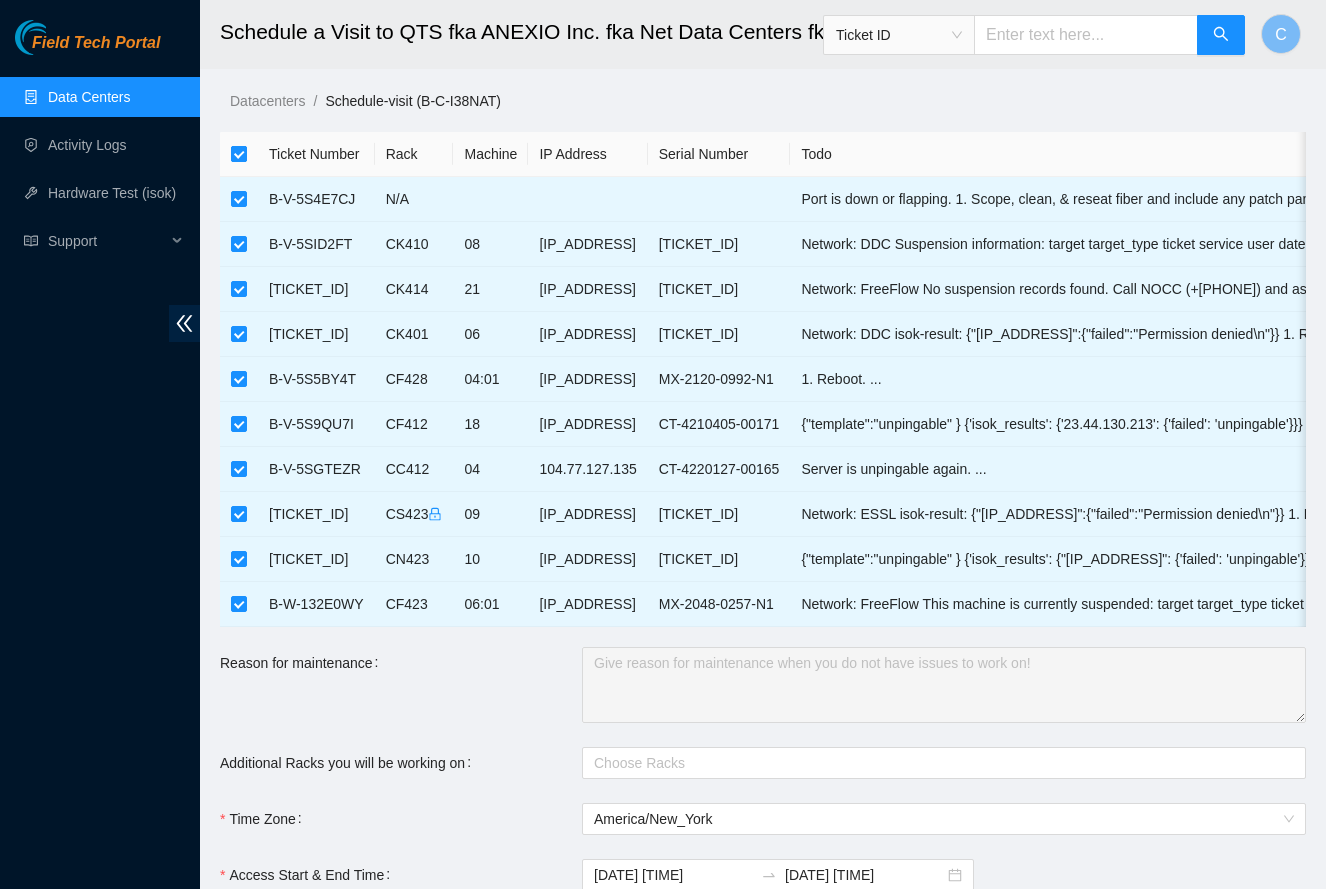 click at bounding box center [239, 154] 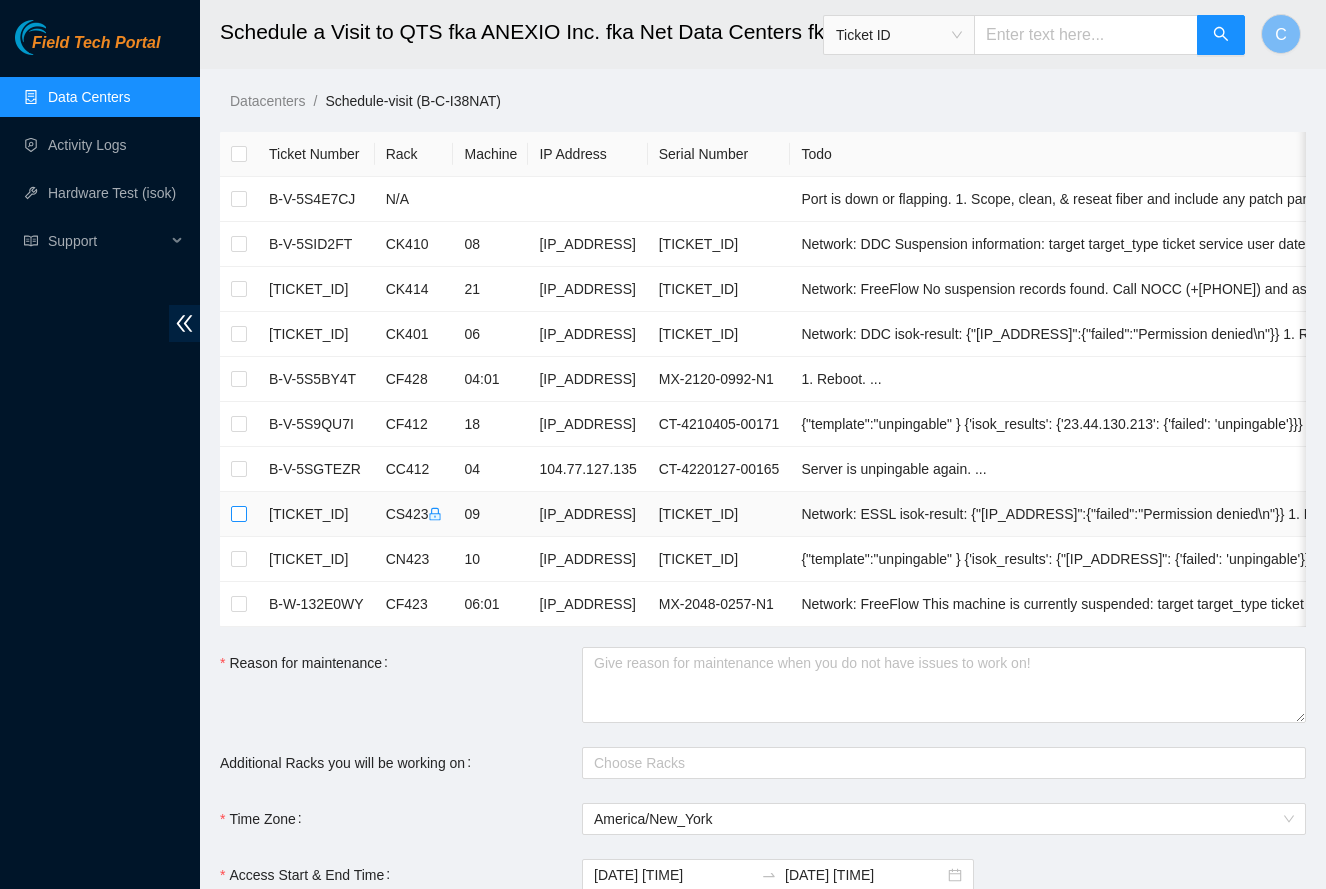 click at bounding box center (239, 514) 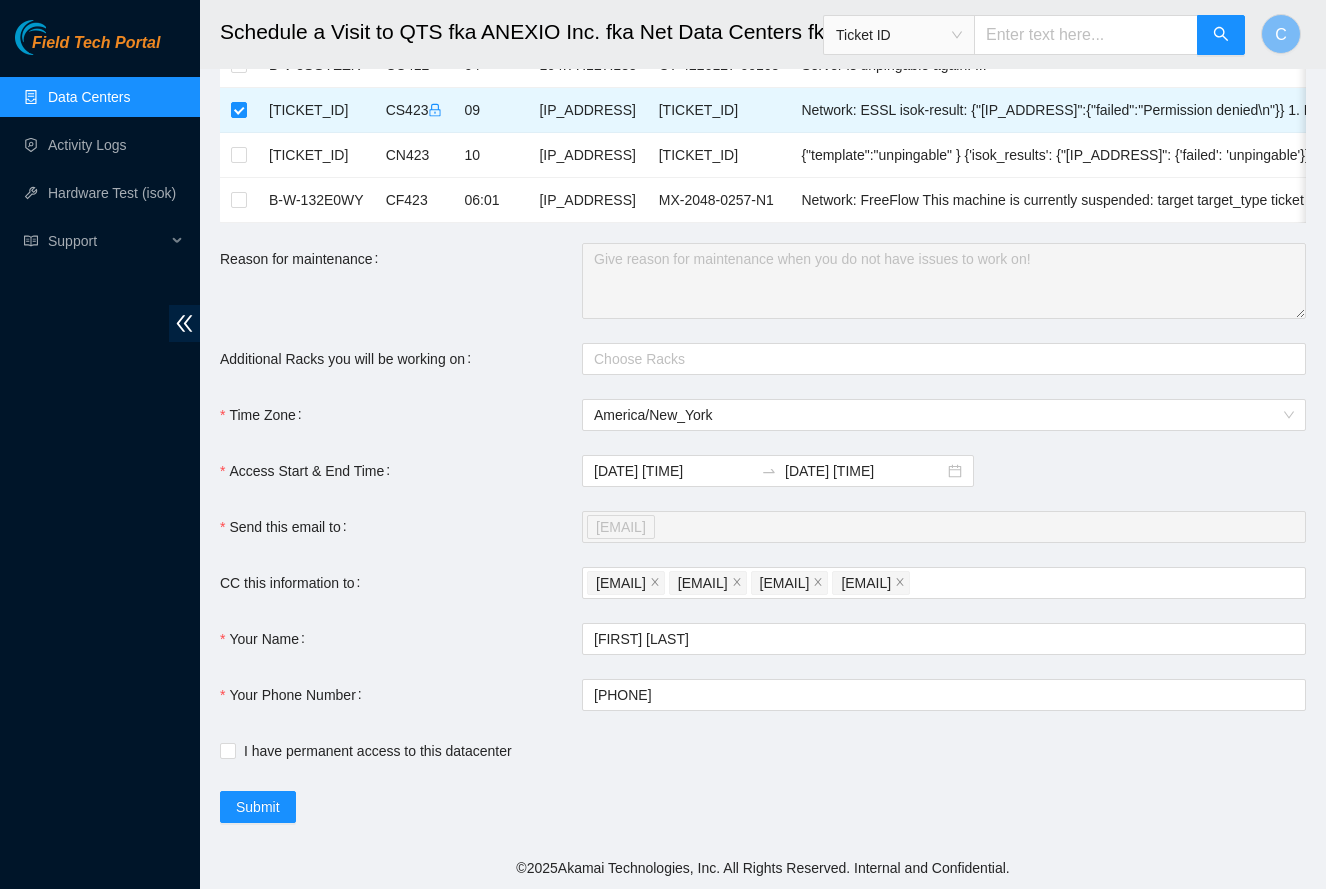 scroll, scrollTop: 404, scrollLeft: 0, axis: vertical 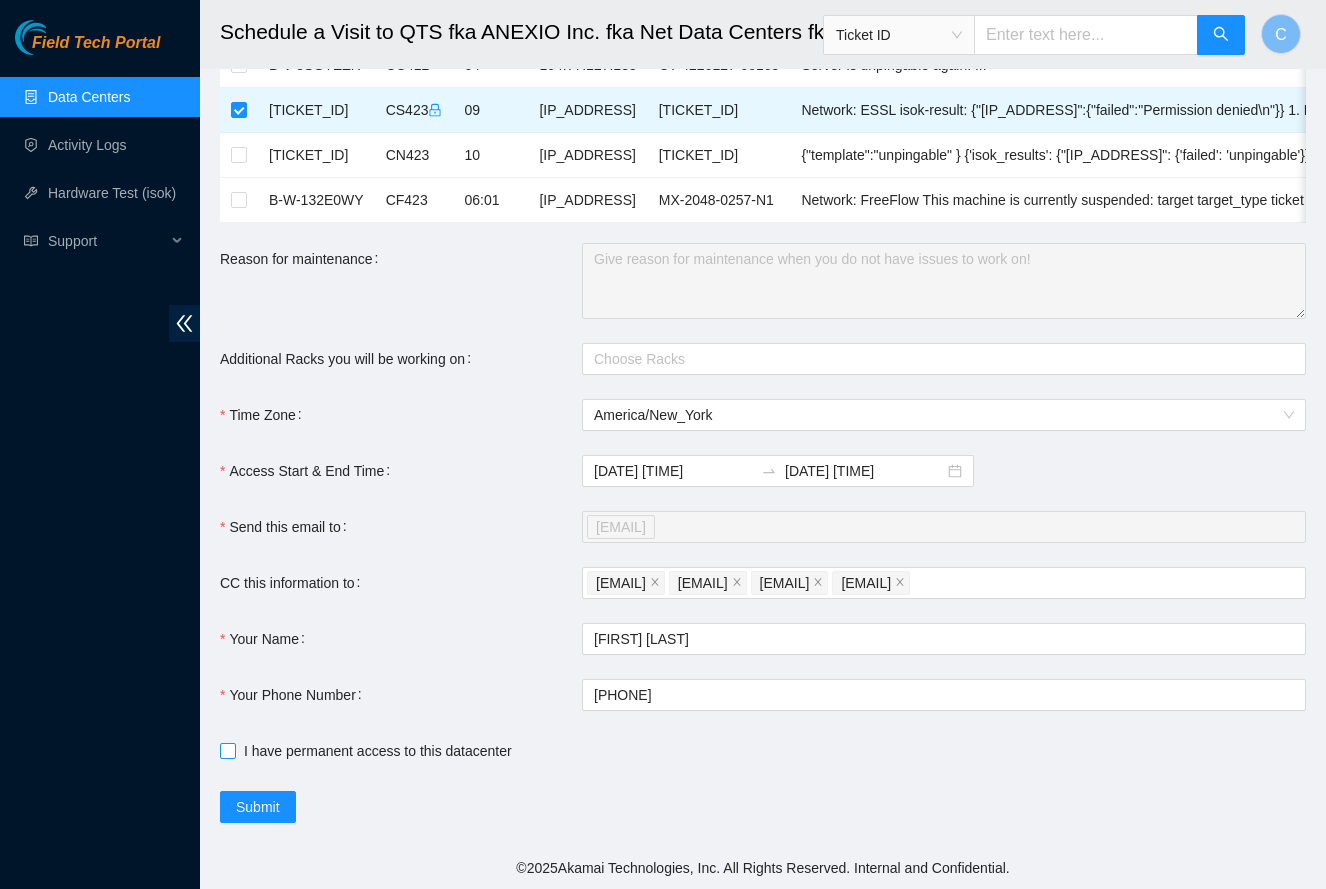 click at bounding box center [228, 751] 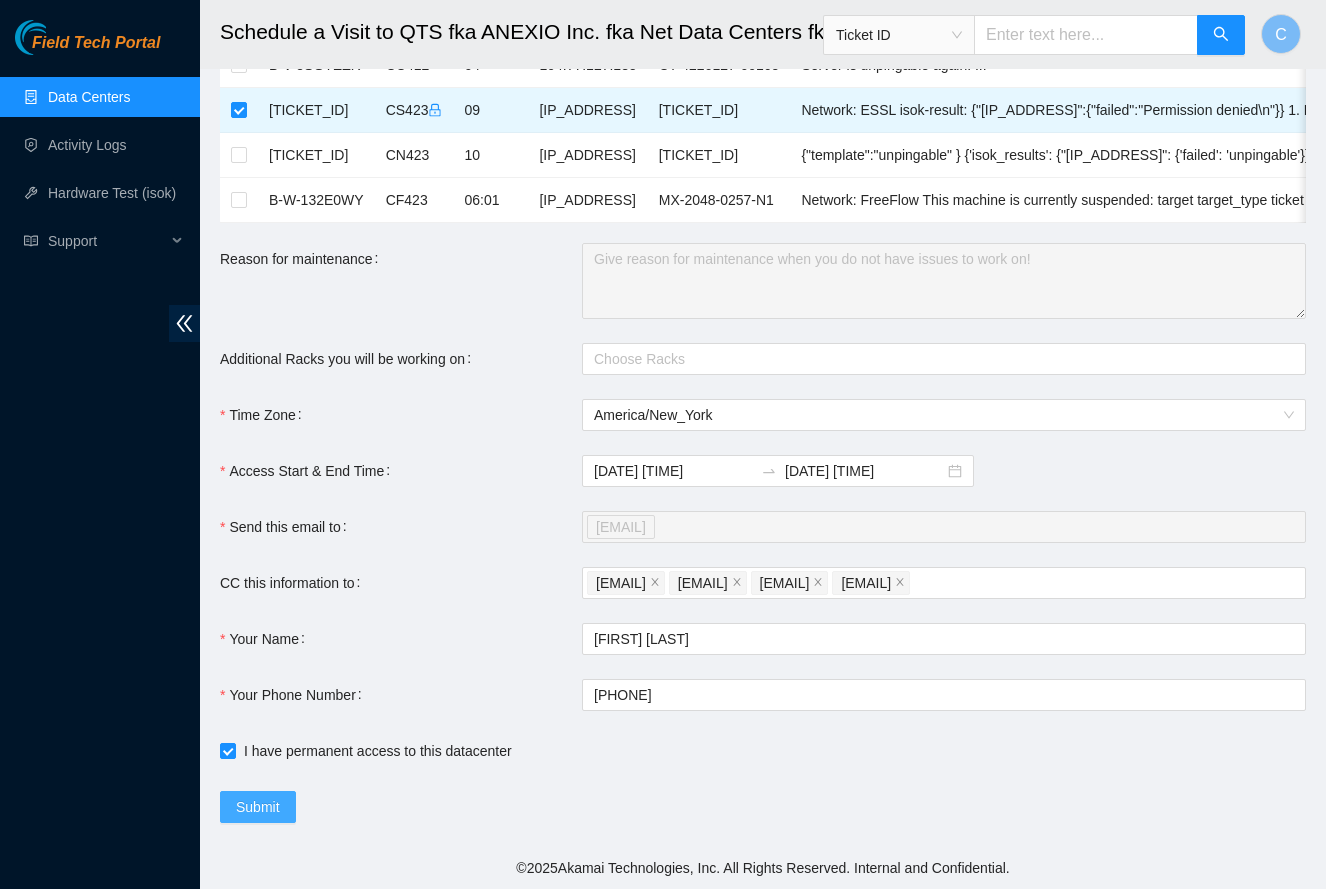 click on "Submit" at bounding box center (258, 807) 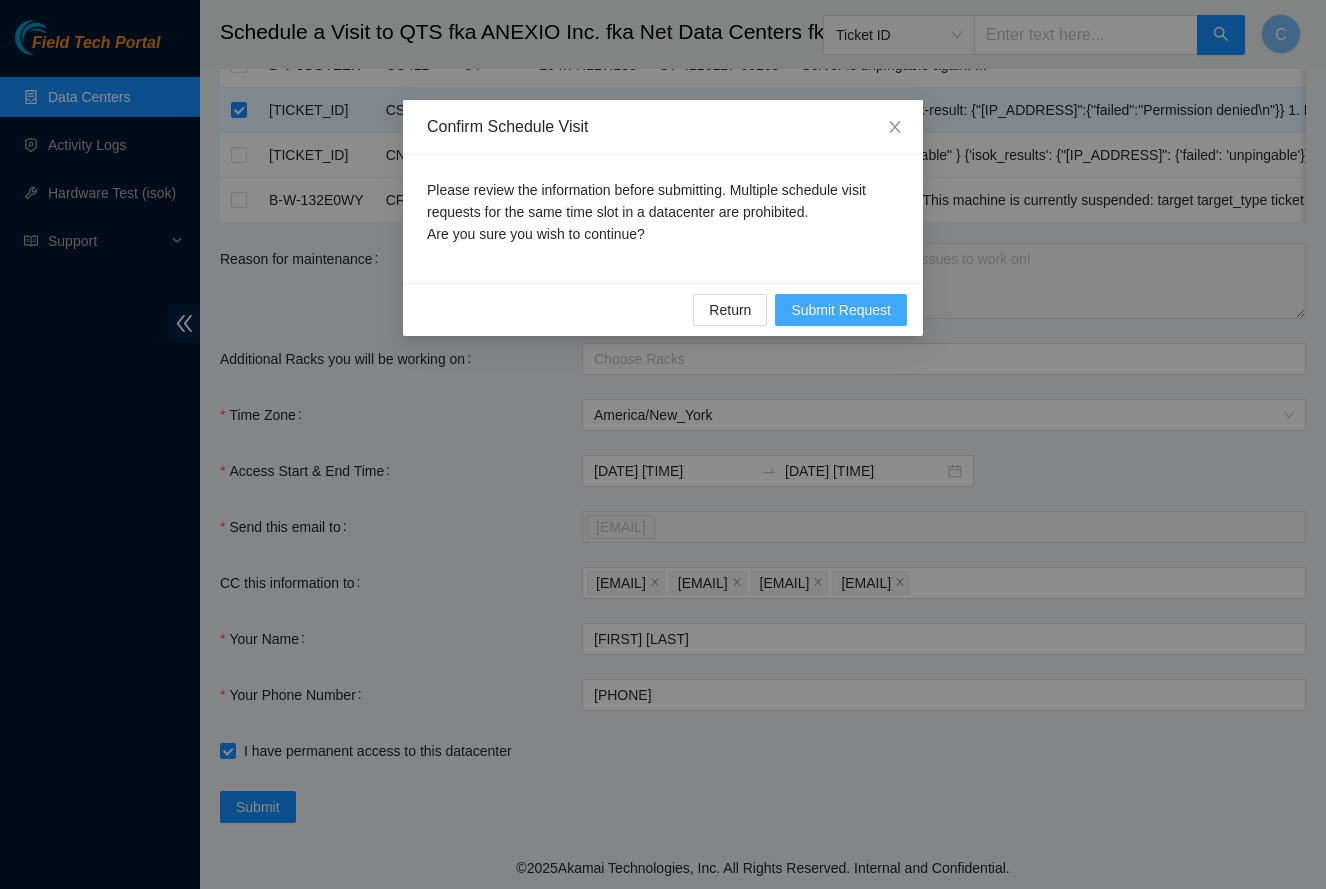 click on "Submit Request" at bounding box center (841, 310) 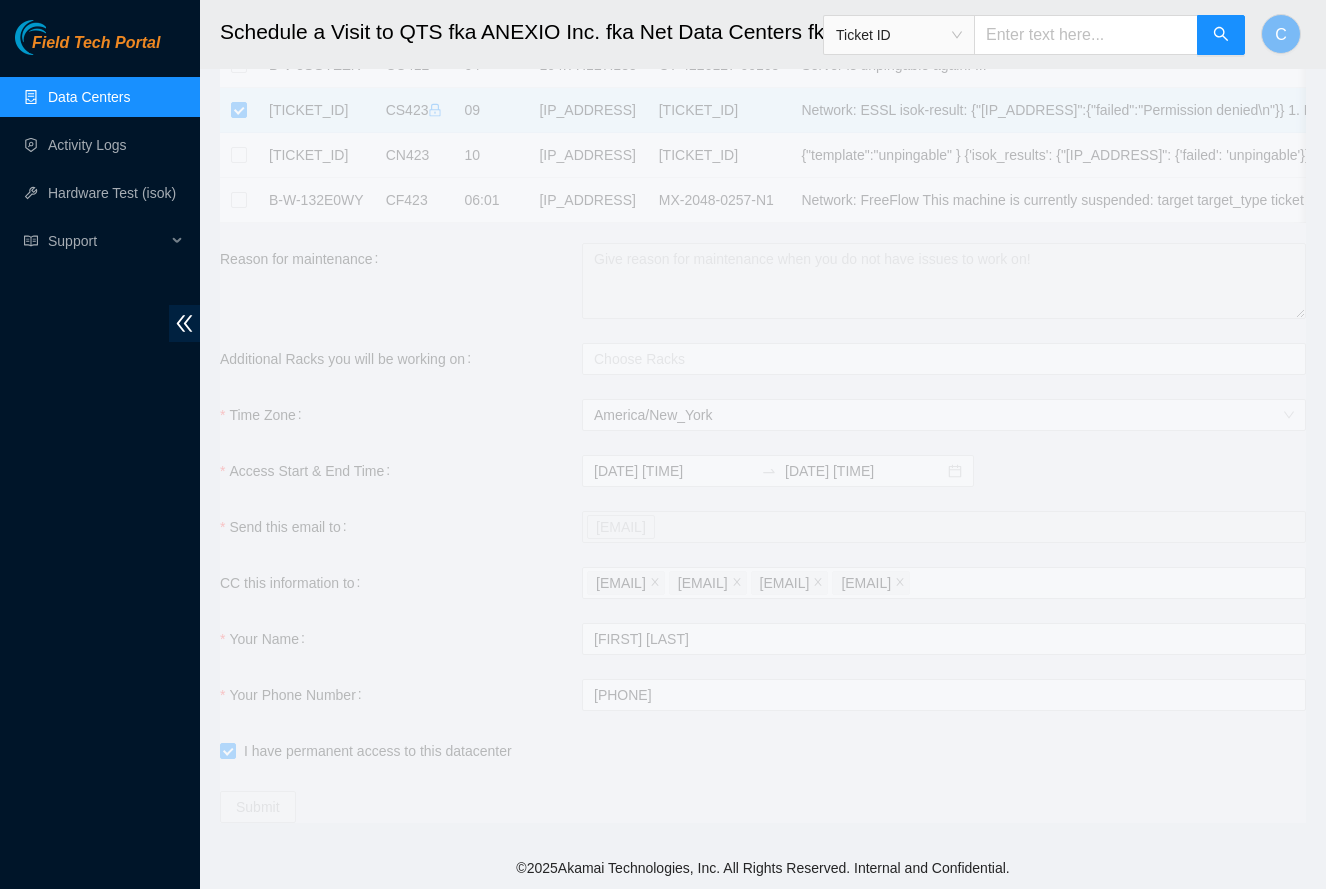 type 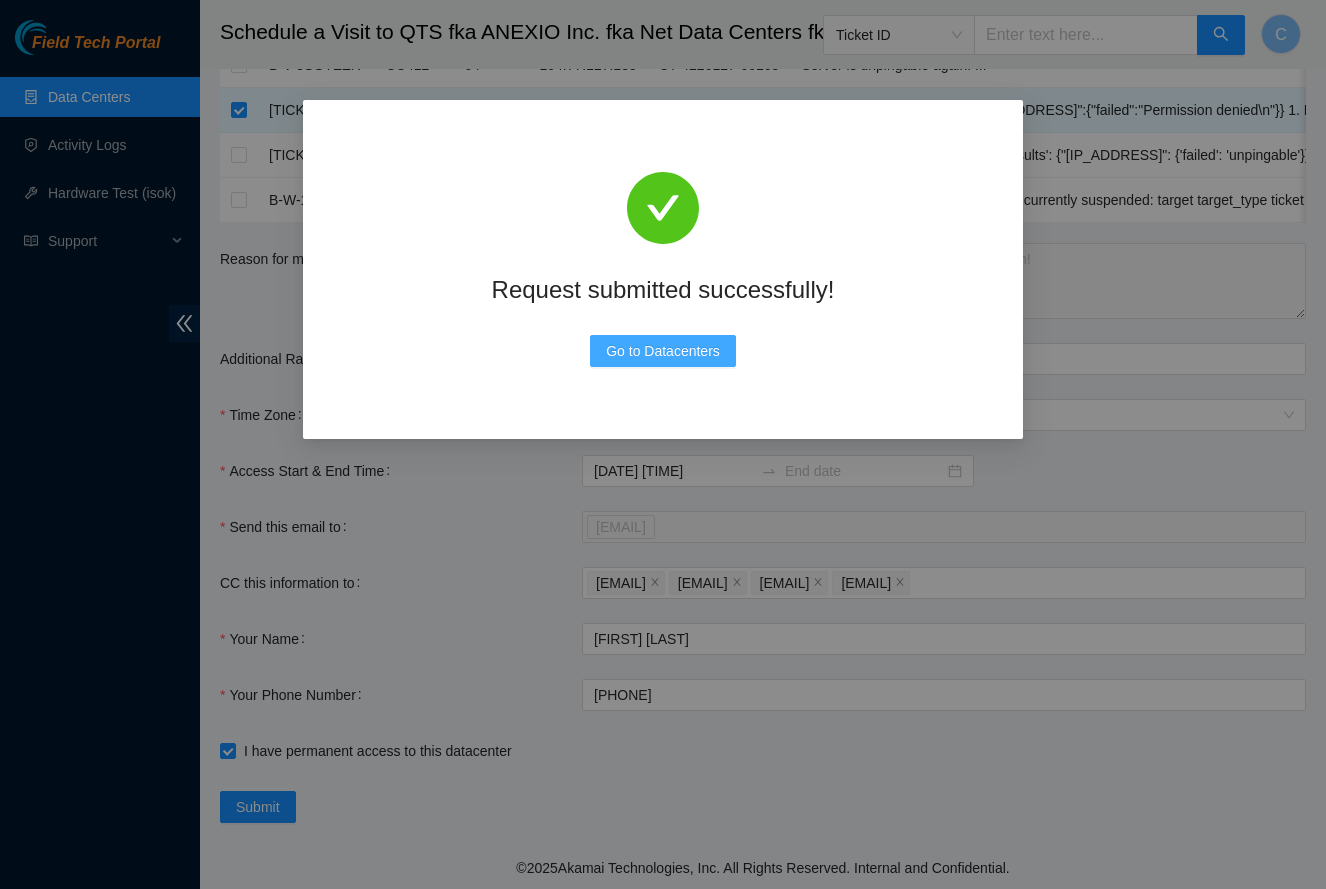 click on "Go to Datacenters" at bounding box center [663, 351] 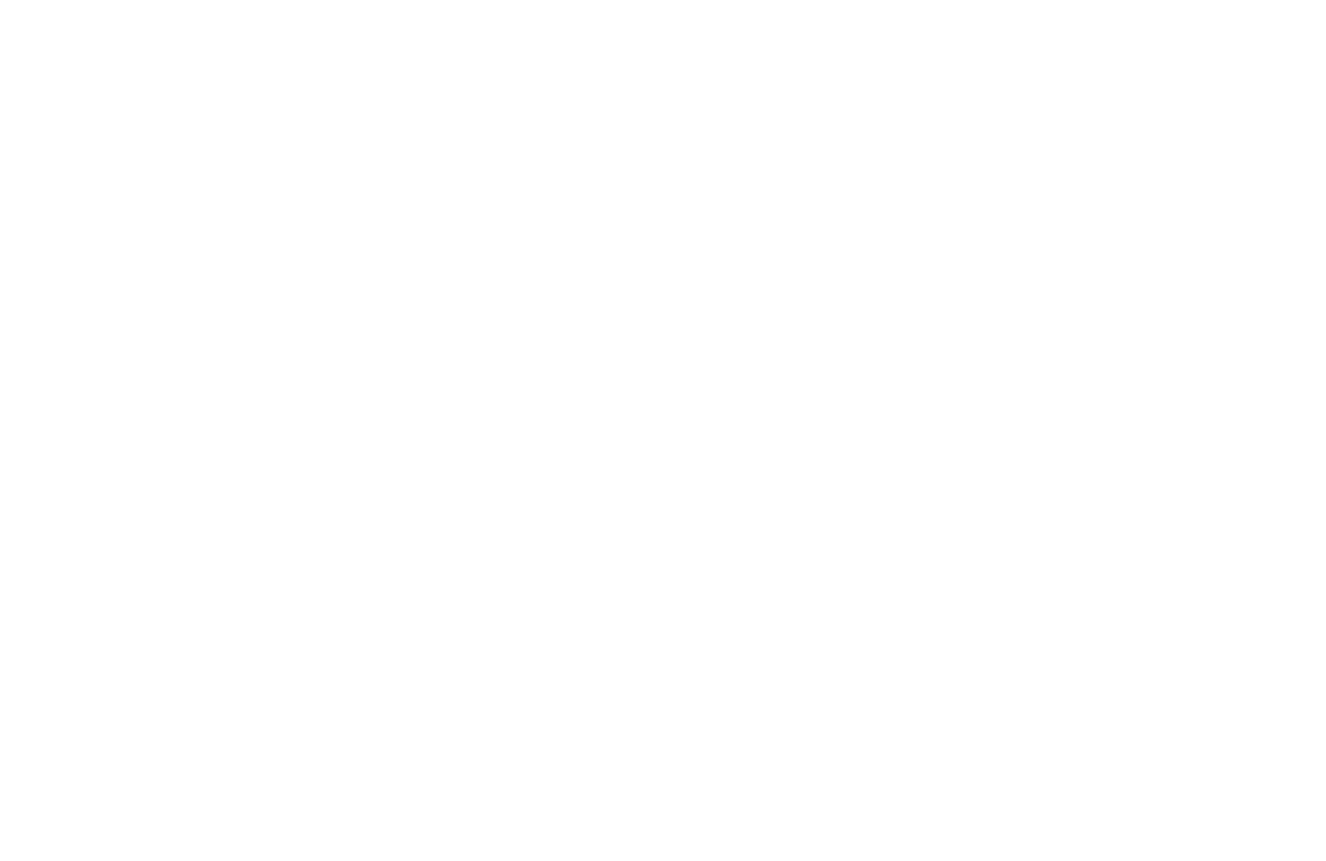 scroll, scrollTop: 0, scrollLeft: 0, axis: both 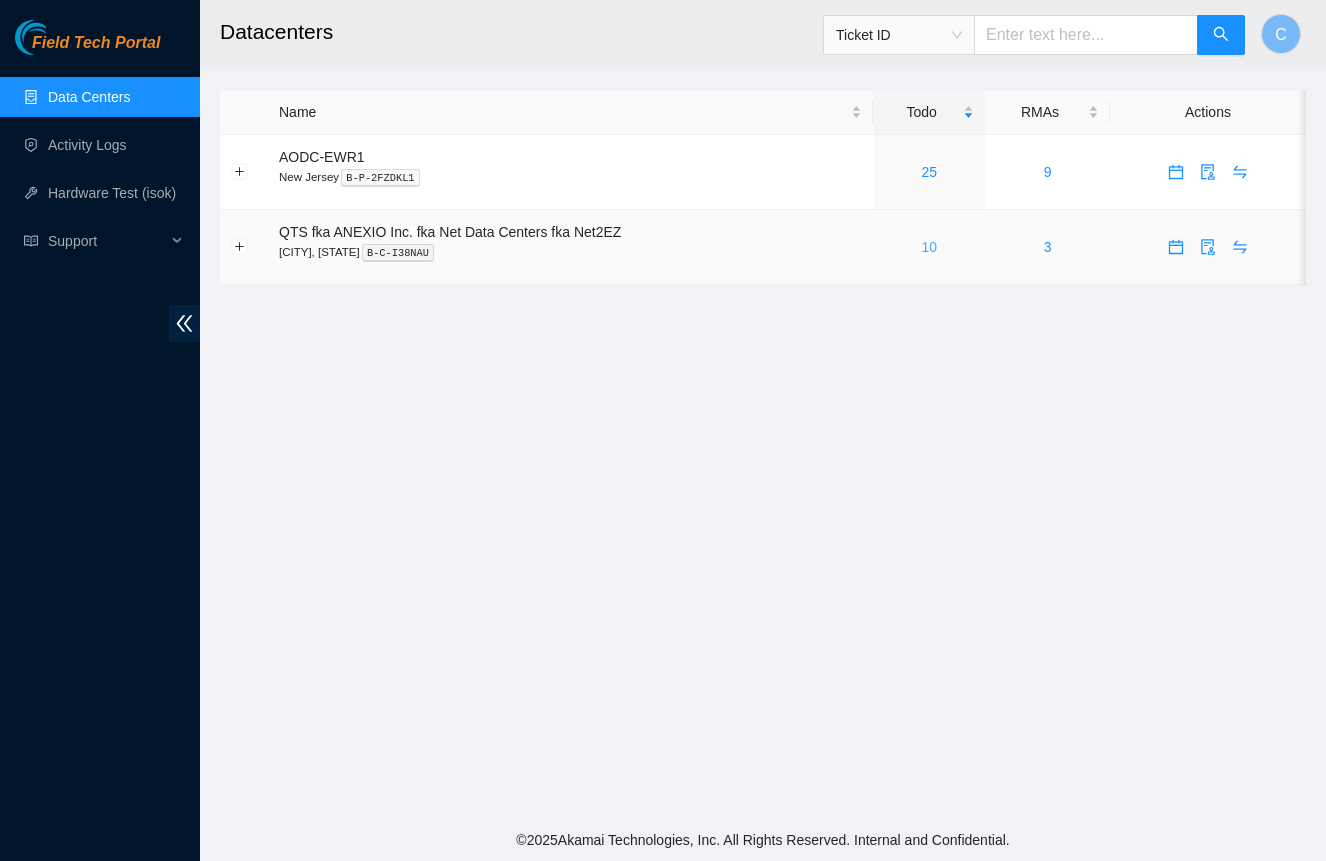 click on "10" at bounding box center (929, 247) 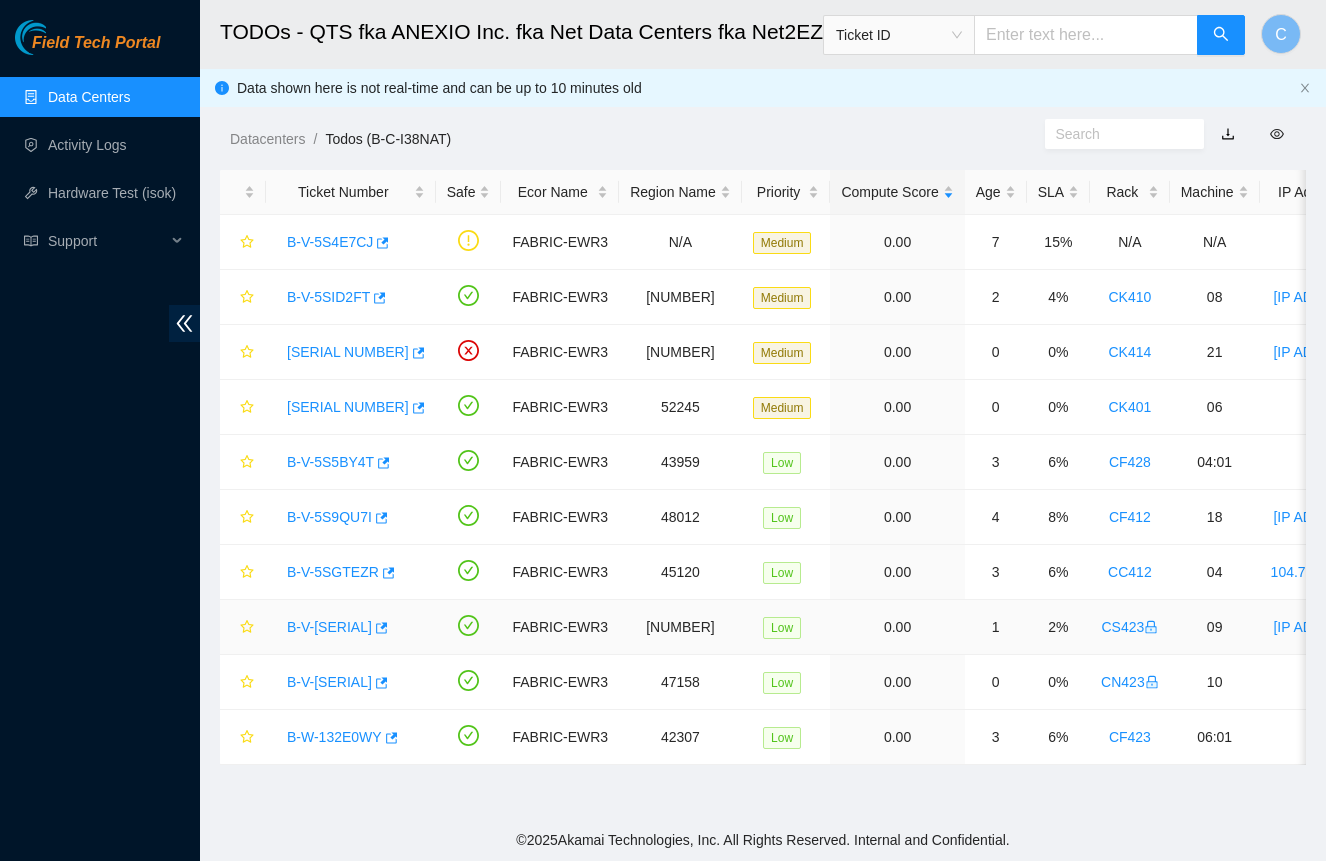 click on "B-V-[SERIAL]" at bounding box center [329, 627] 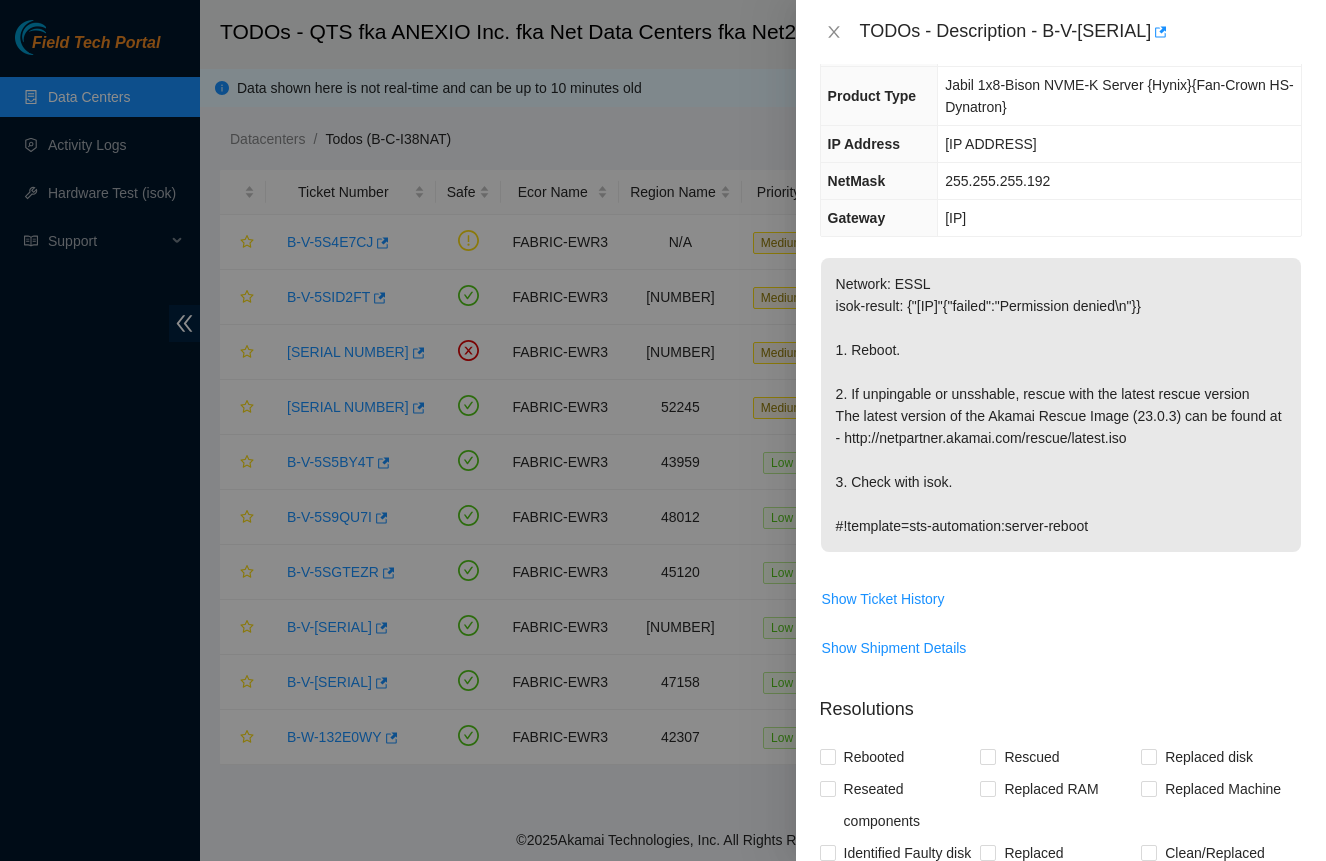 scroll, scrollTop: 194, scrollLeft: 0, axis: vertical 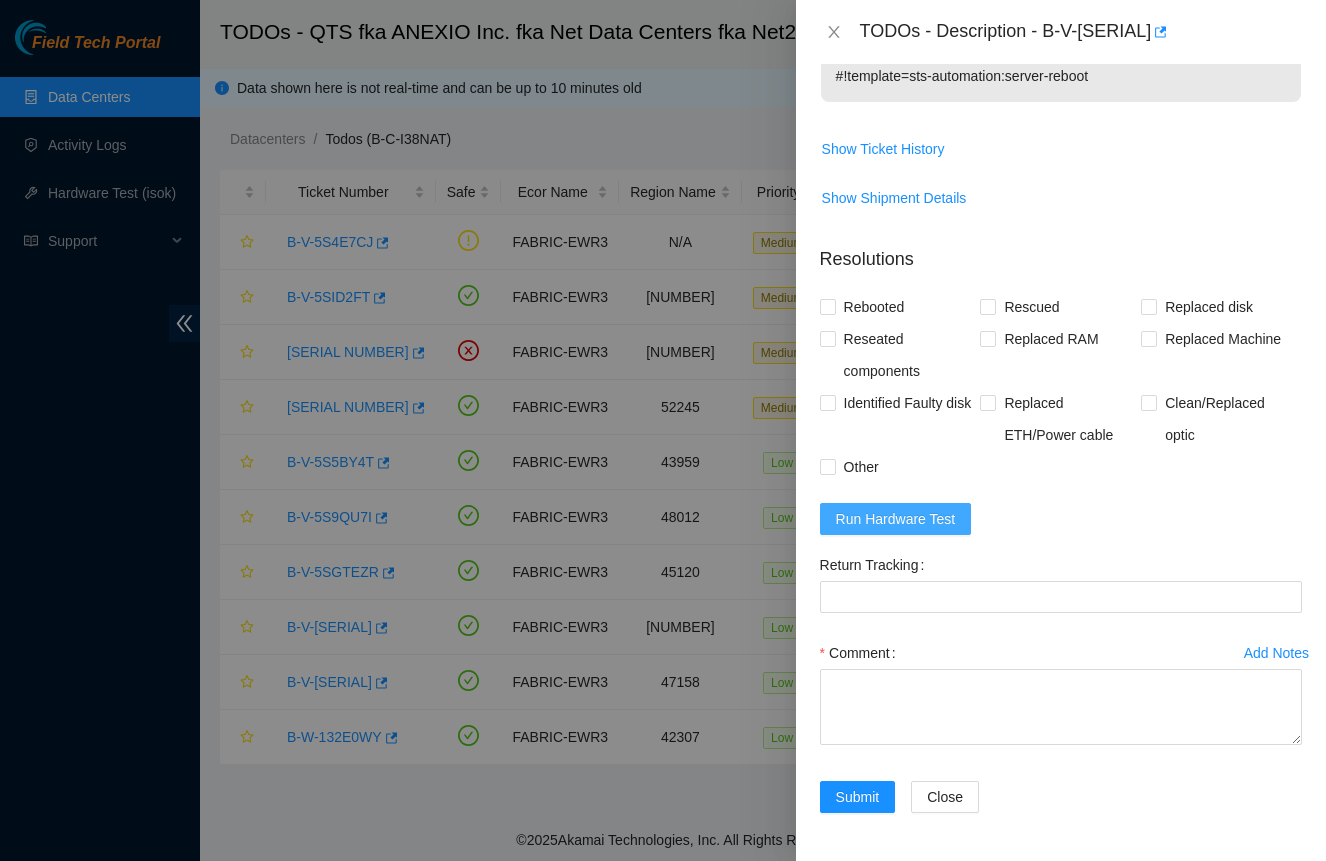 click on "Run Hardware Test" at bounding box center [896, 519] 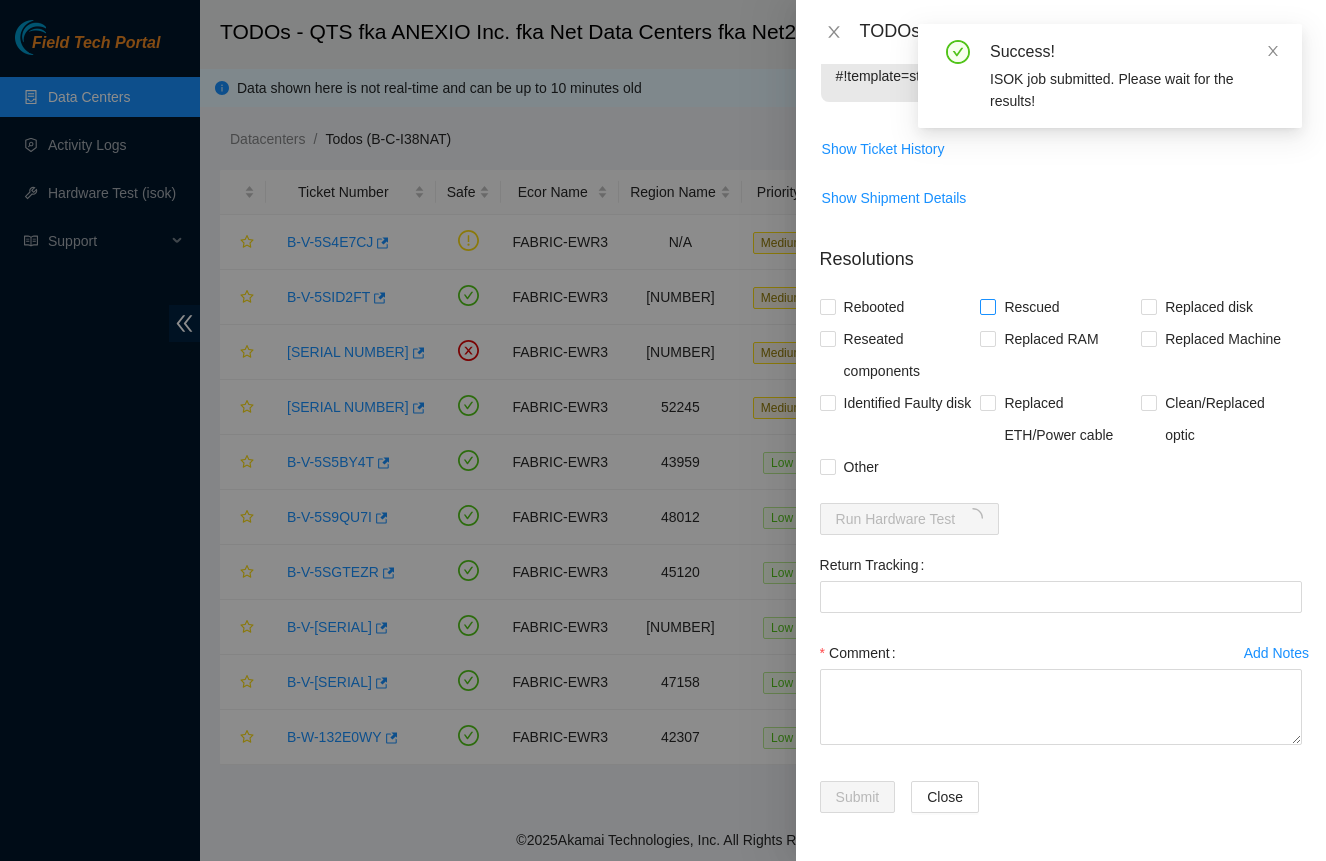 click on "Rescued" at bounding box center [1031, 307] 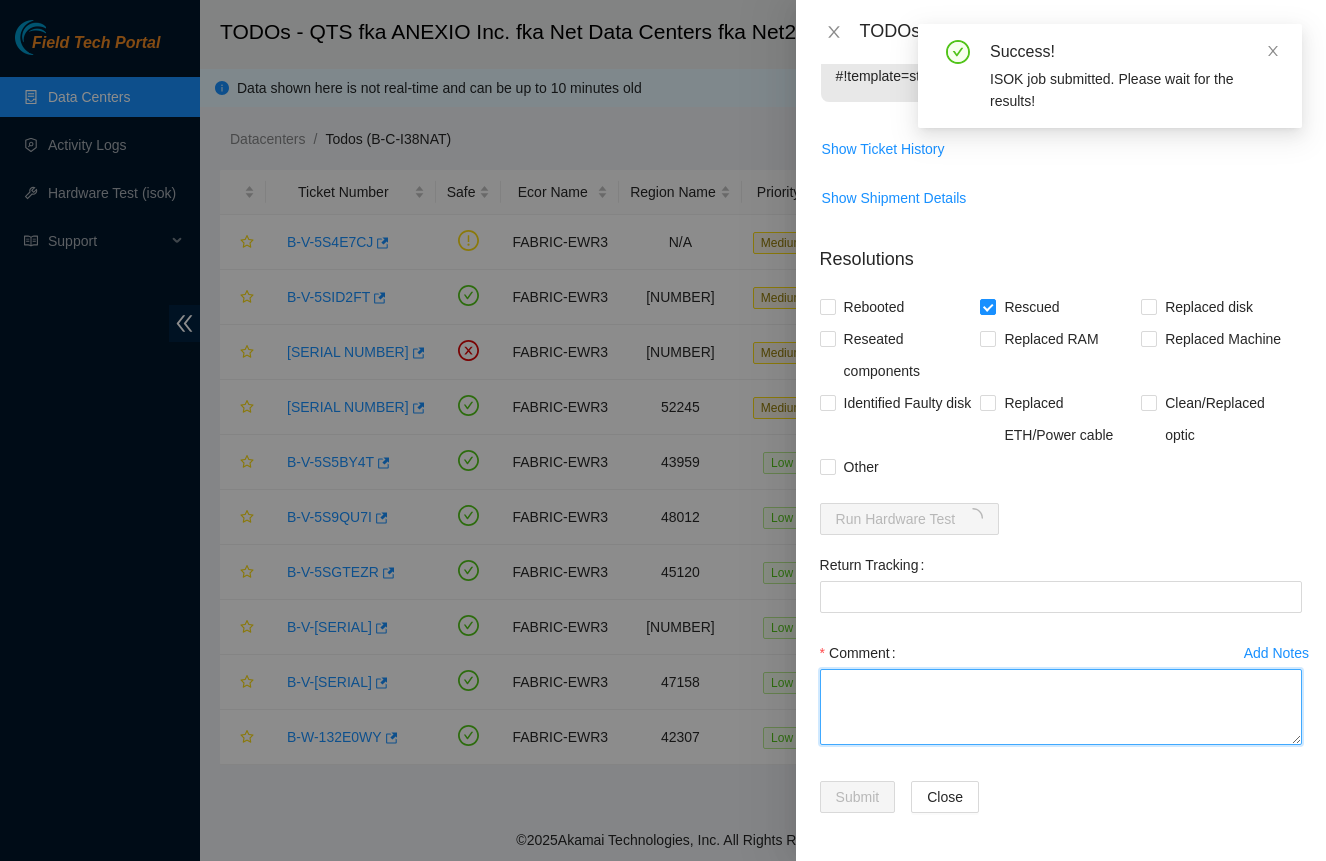 click on "Comment" at bounding box center (1061, 707) 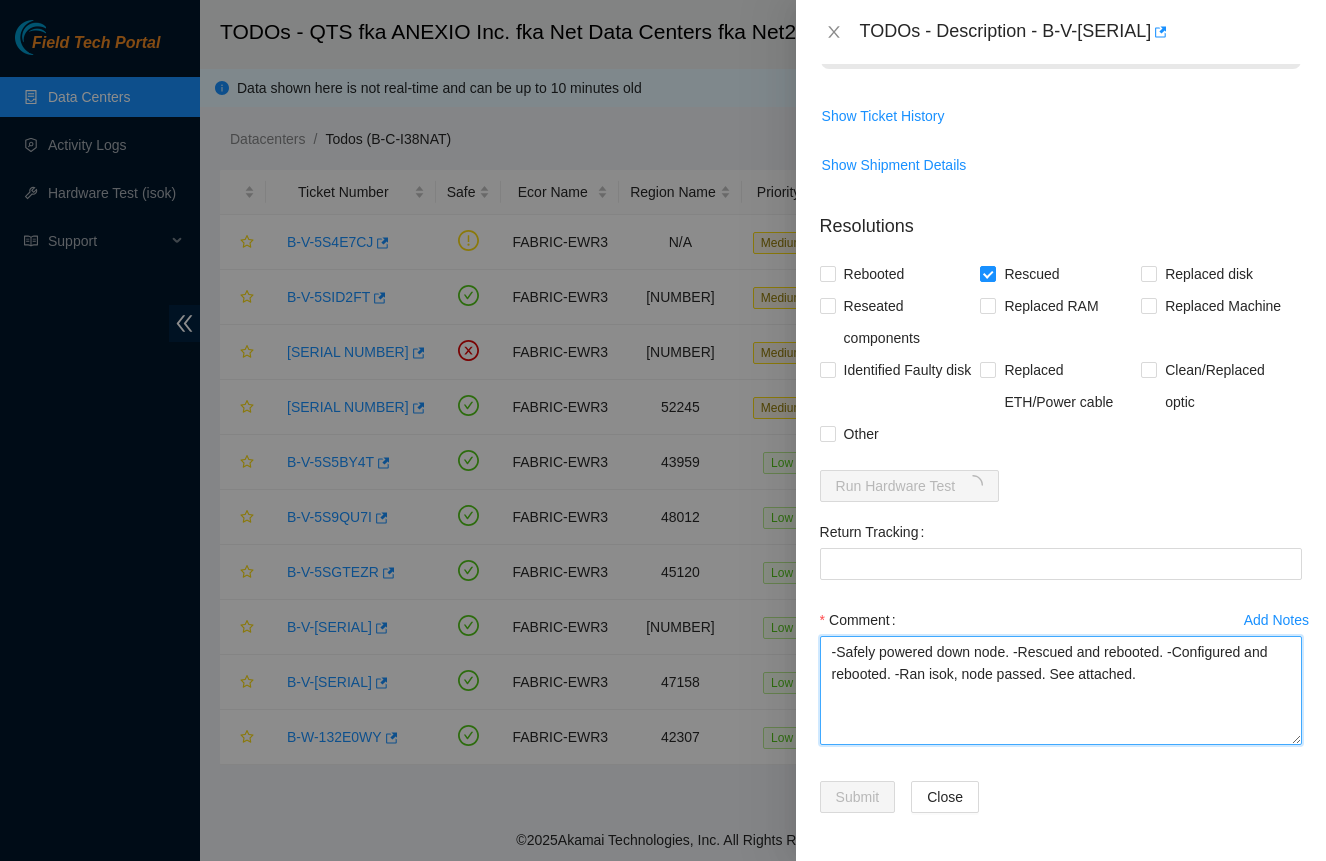 click on "-Safely powered down node. -Rescued and rebooted. -Configured and rebooted. -Ran isok, node passed. See attached." at bounding box center [1061, 690] 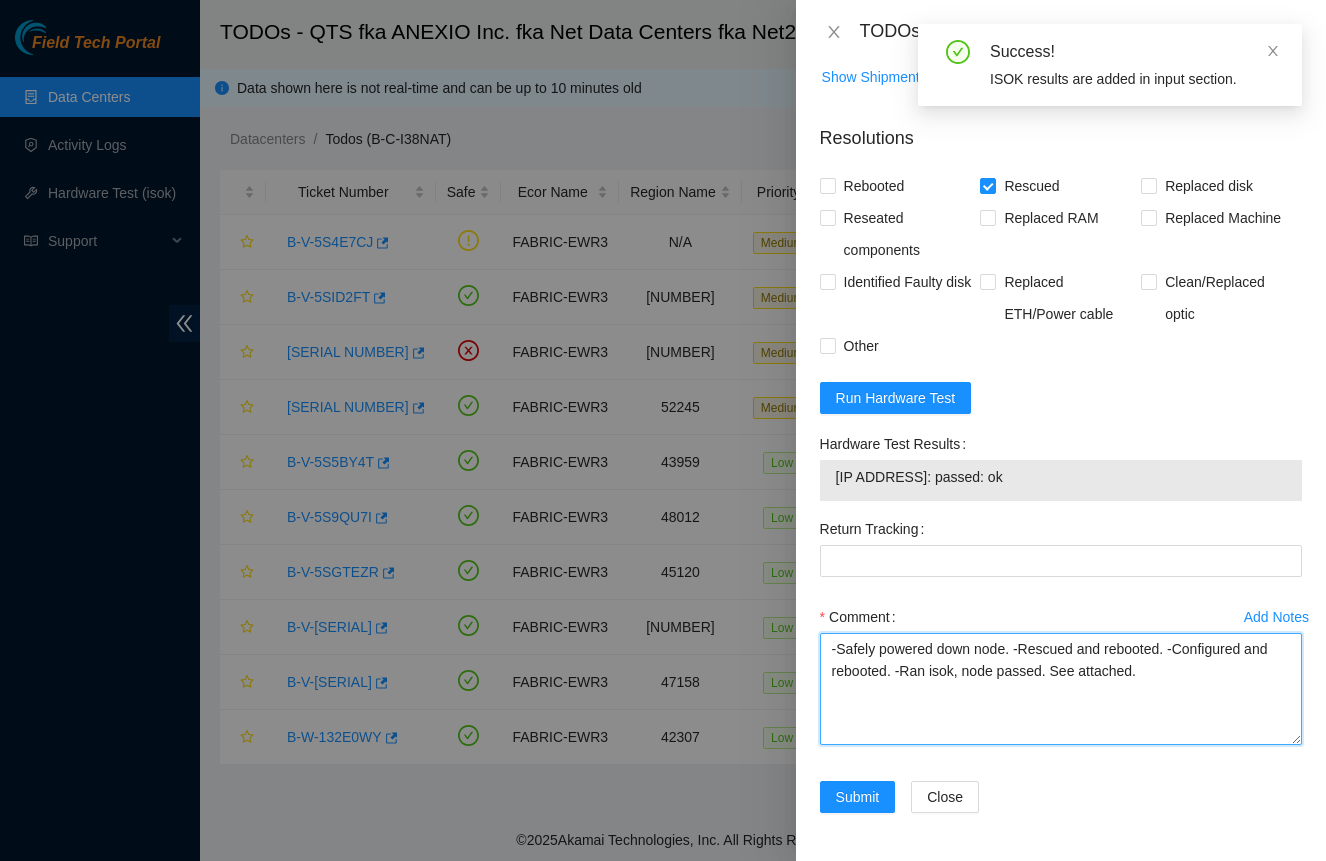 scroll, scrollTop: 807, scrollLeft: 0, axis: vertical 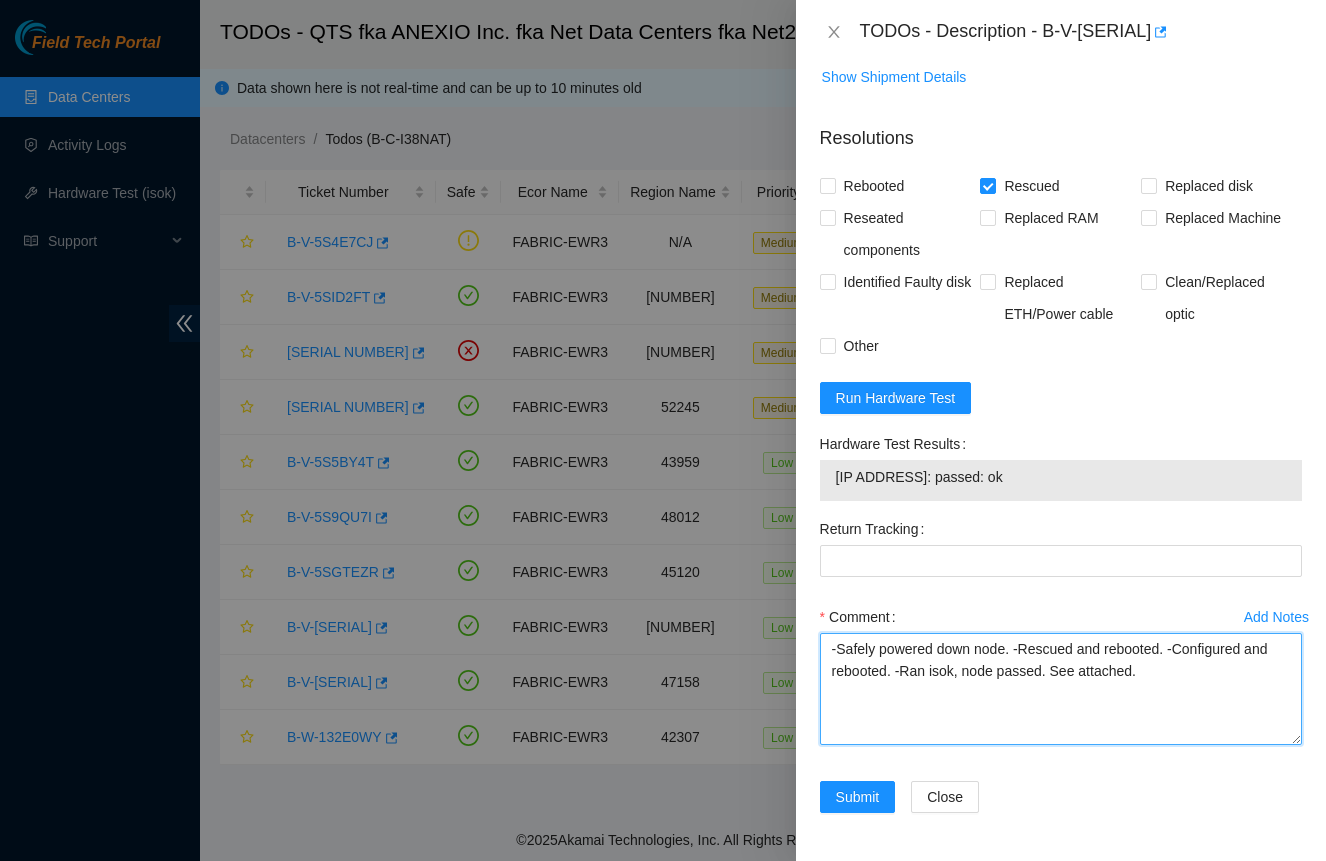 click on "-Safely powered down node. -Rescued and rebooted. -Configured and rebooted. -Ran isok, node passed. See attached." at bounding box center [1061, 689] 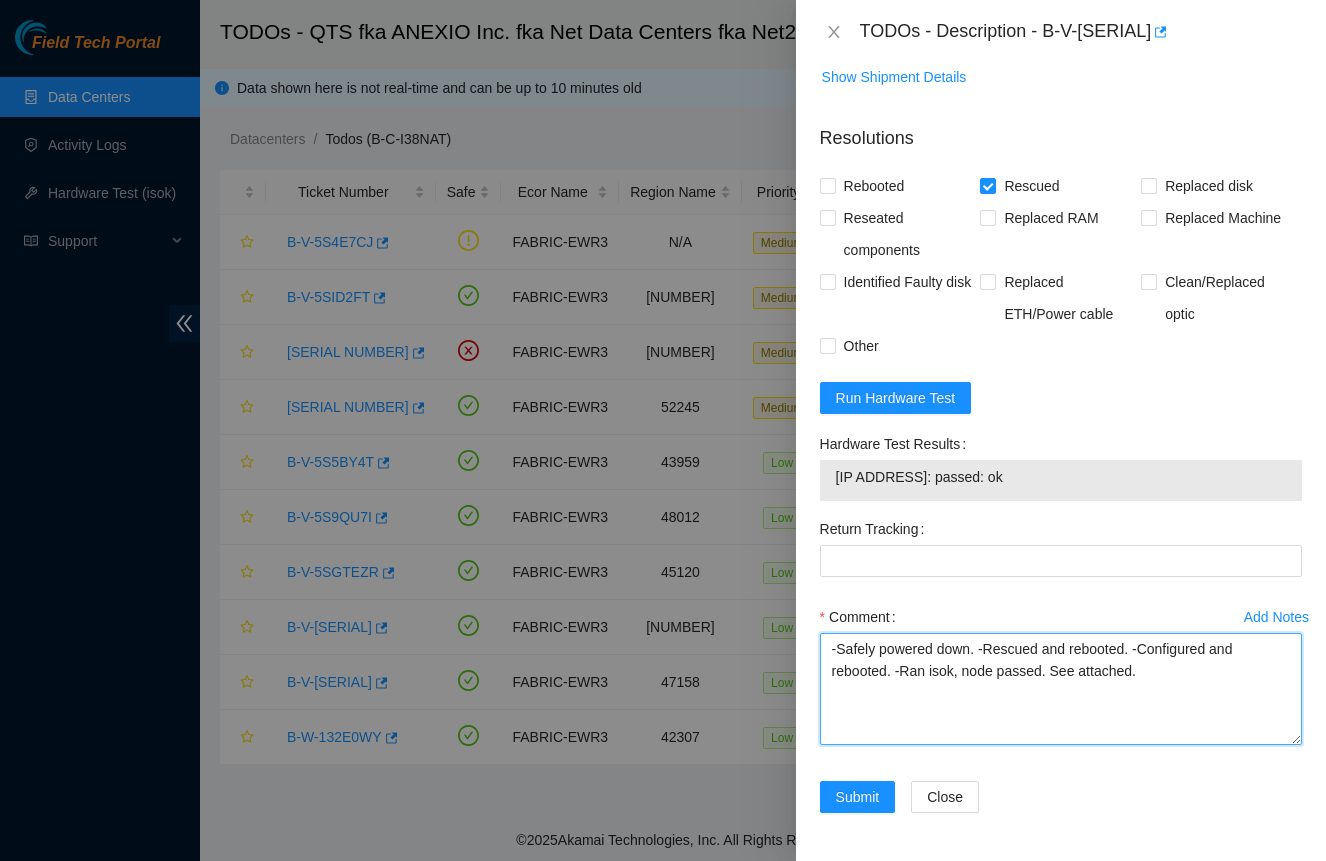 click on "-Safely powered down. -Rescued and rebooted. -Configured and rebooted. -Ran isok, node passed. See attached." at bounding box center [1061, 689] 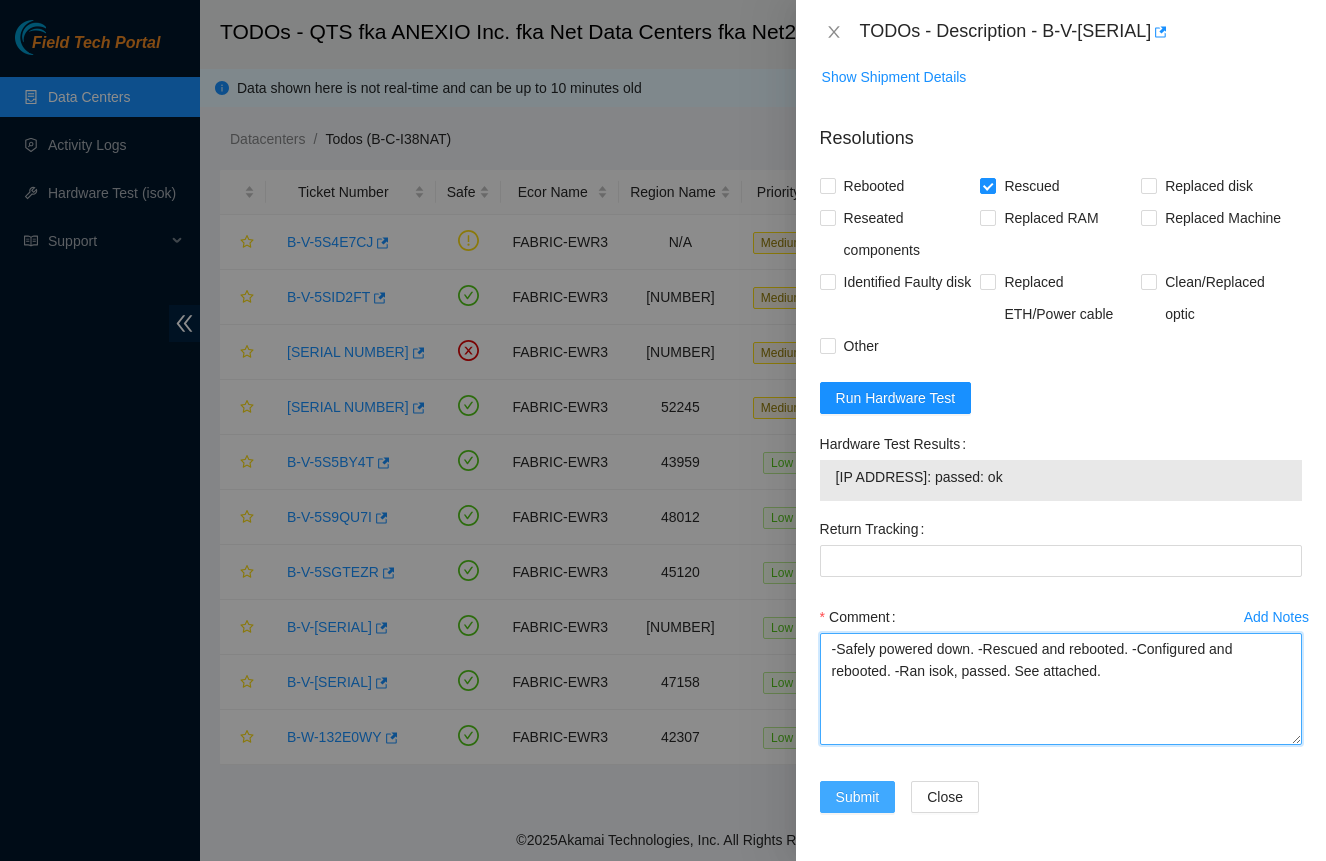 scroll, scrollTop: 807, scrollLeft: 0, axis: vertical 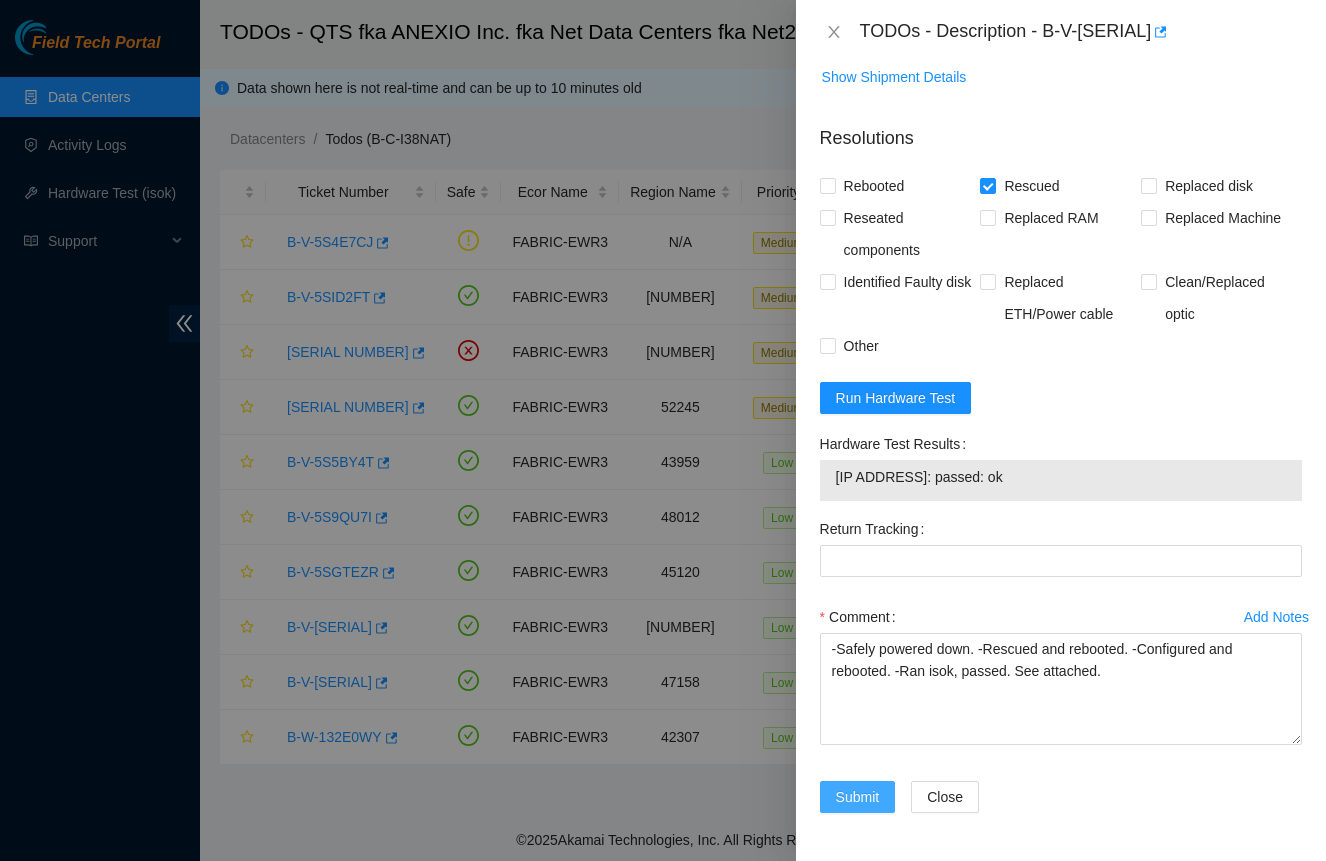 click on "Submit" at bounding box center (858, 797) 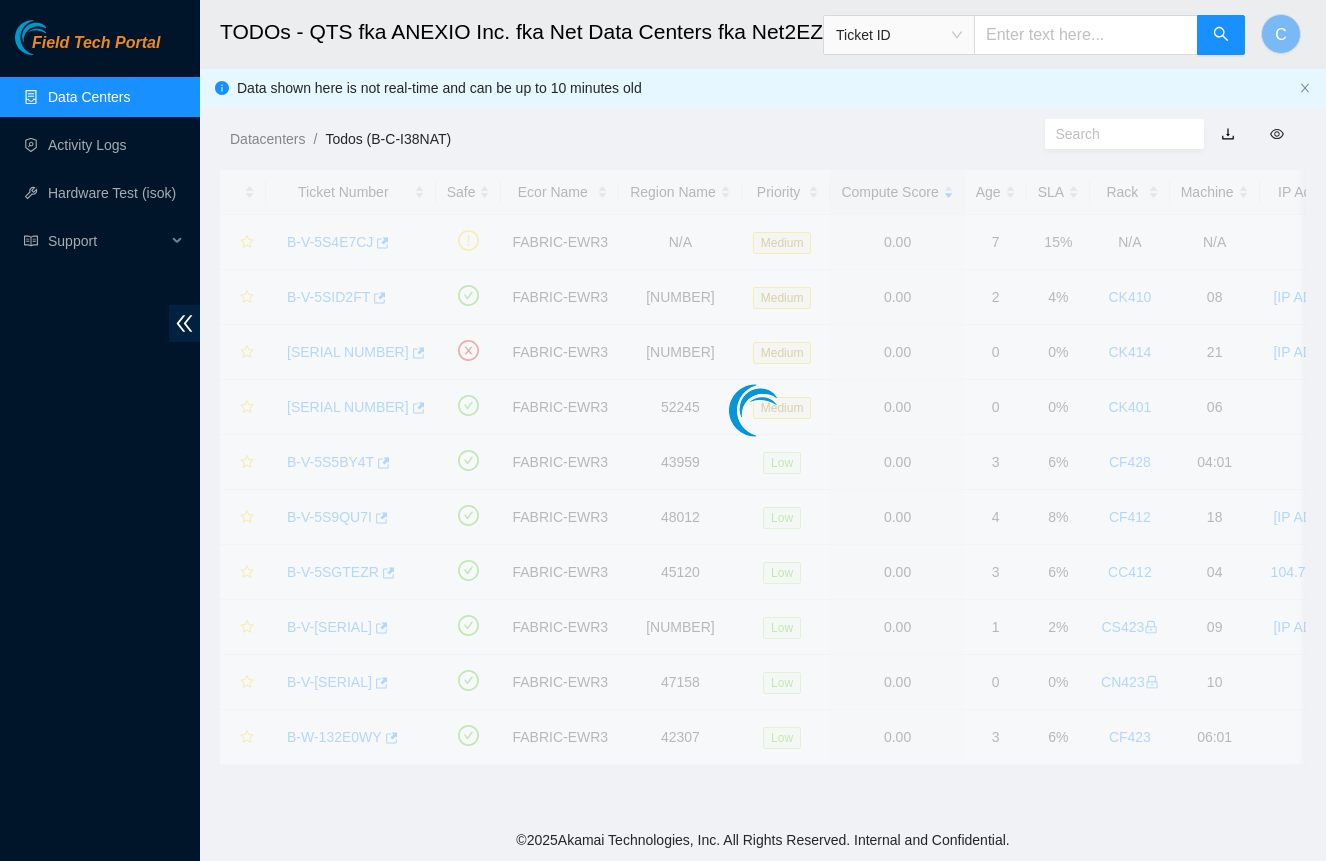 scroll, scrollTop: 255, scrollLeft: 0, axis: vertical 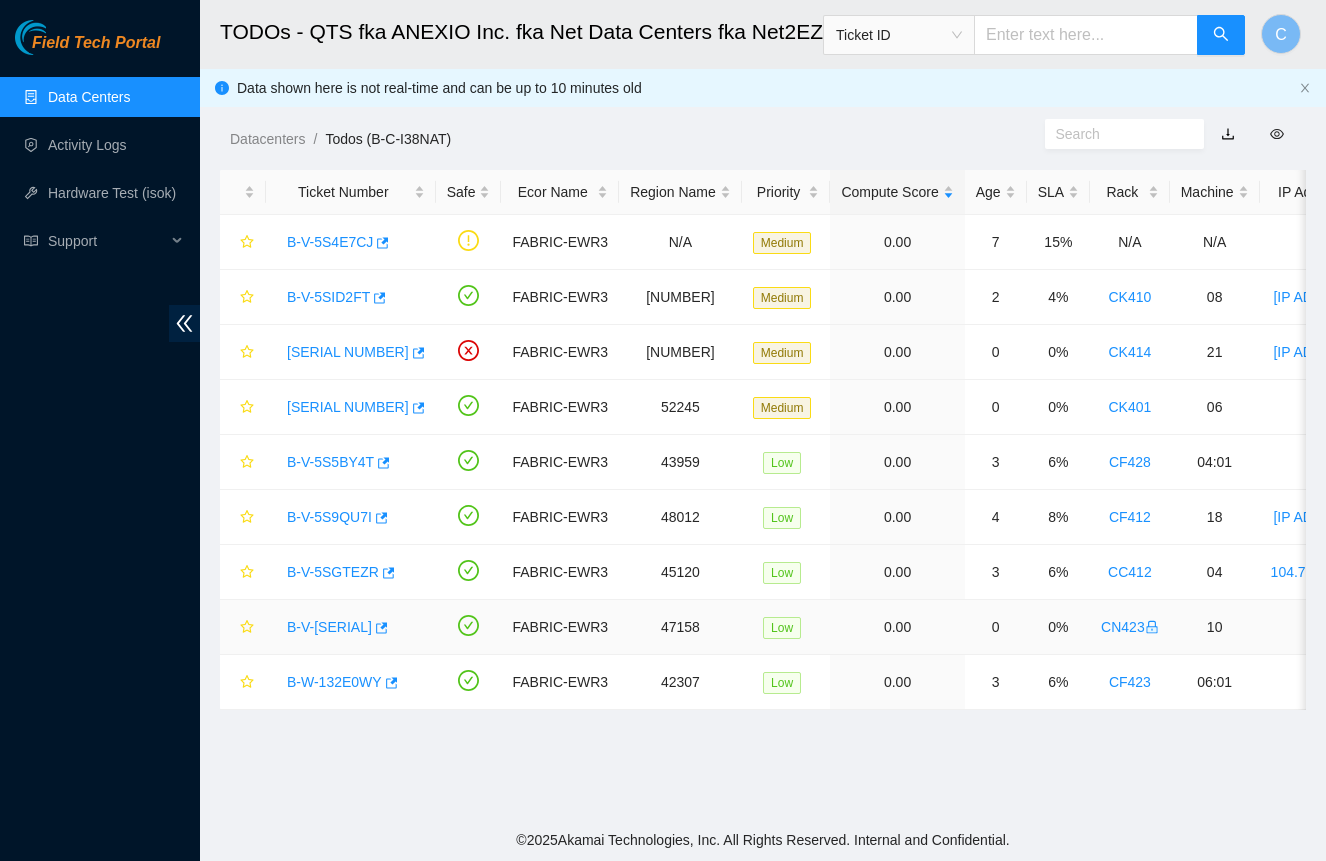click on "B-V-[SERIAL]" at bounding box center [329, 627] 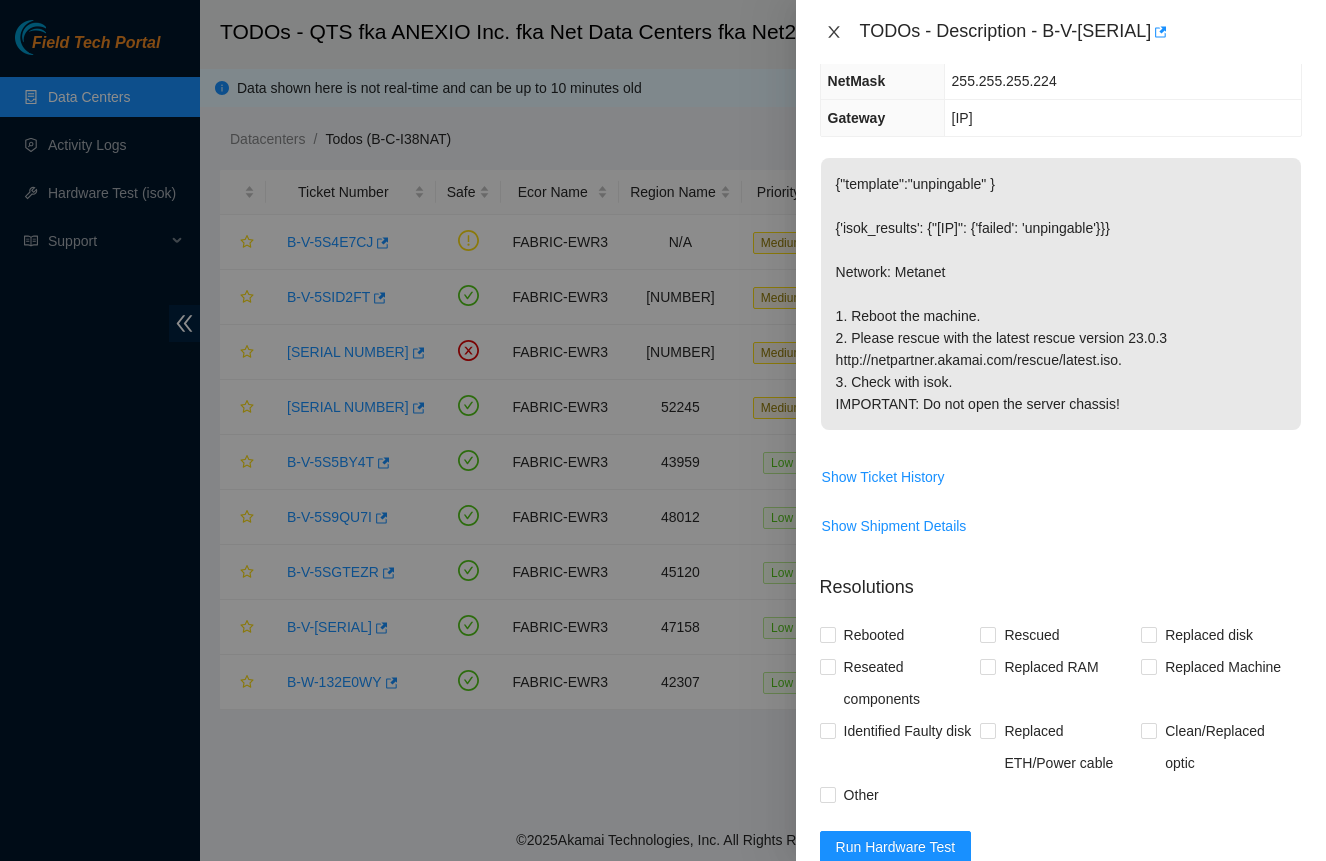 click 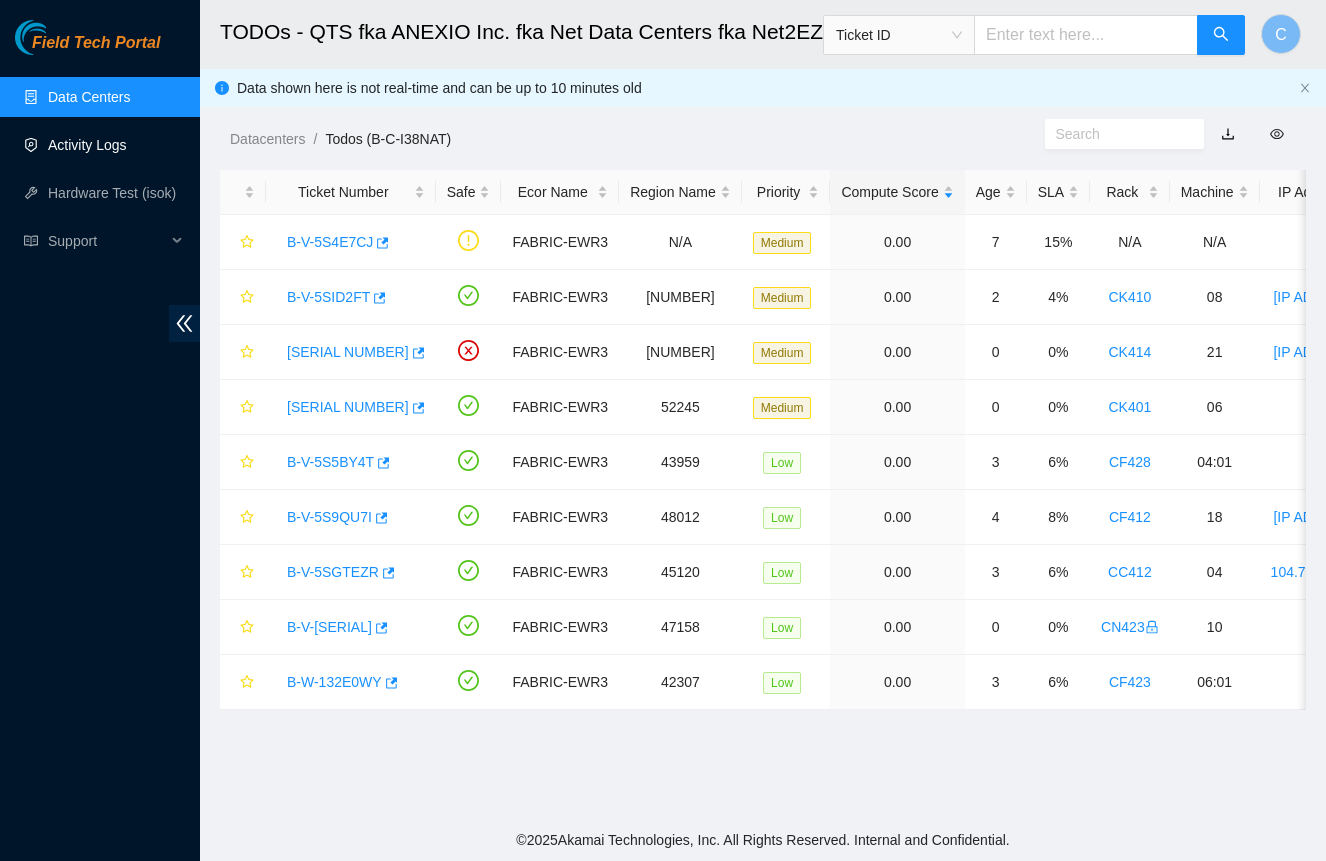click on "Activity Logs" at bounding box center [87, 145] 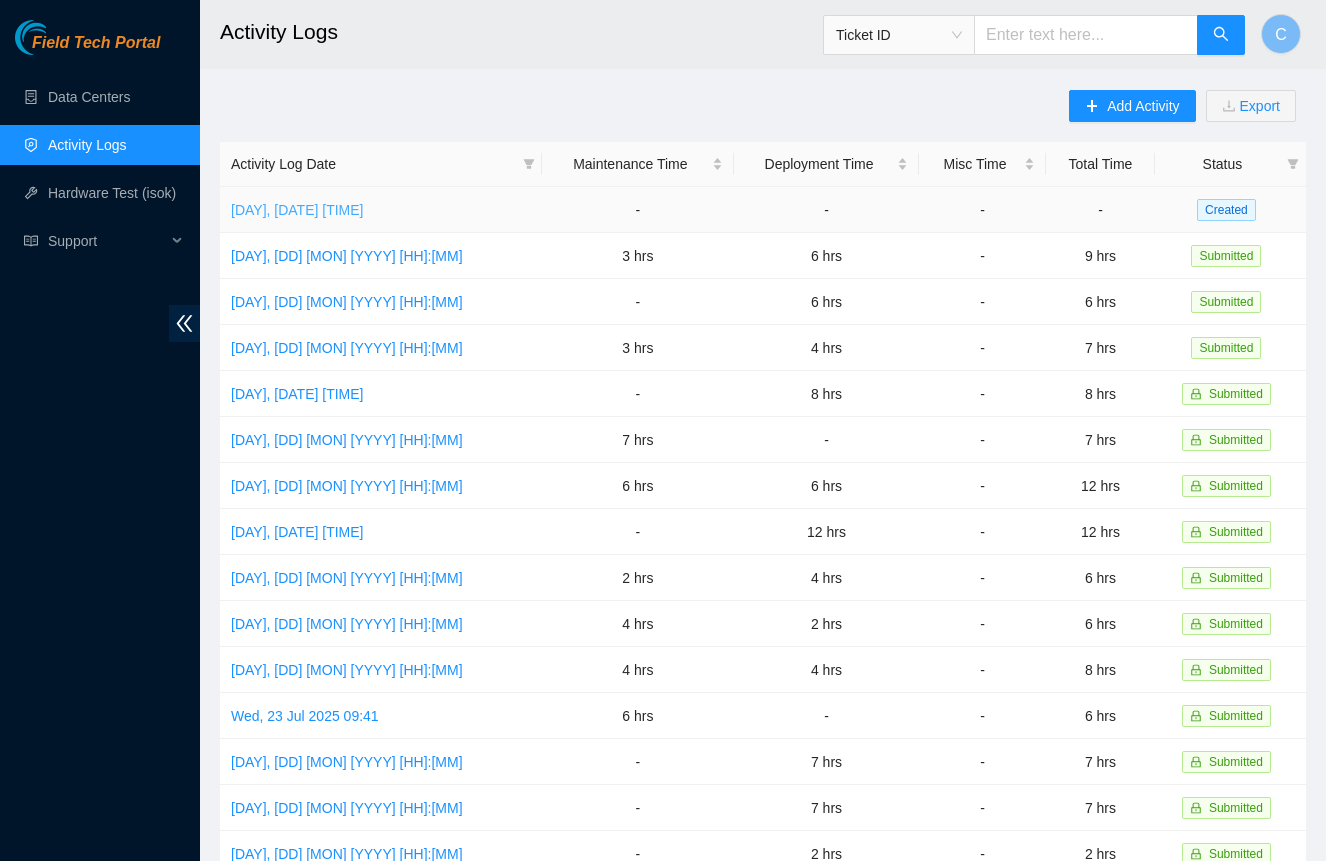 click on "[DAY], [DATE] [TIME]" at bounding box center (297, 210) 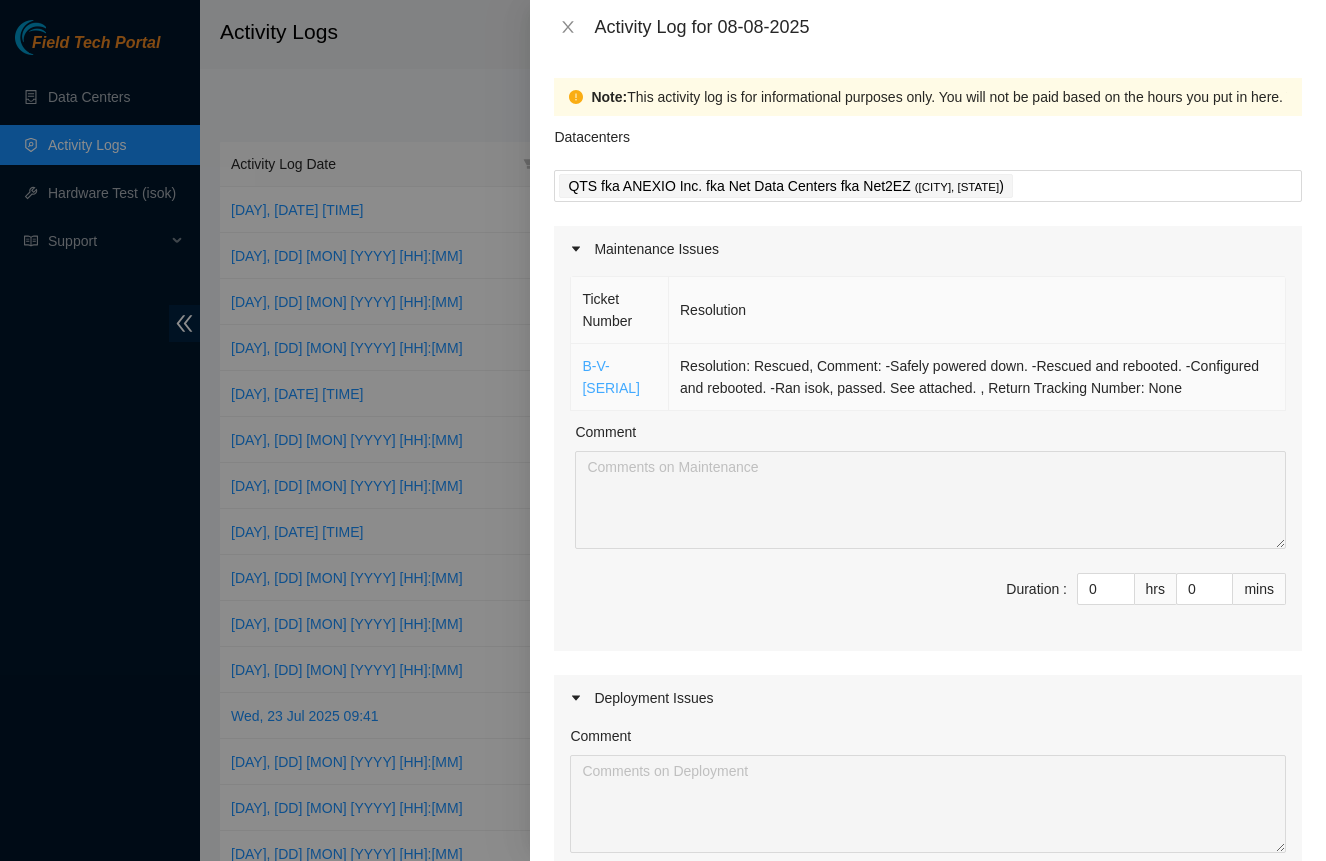 click on "B-V-[SERIAL]" at bounding box center [611, 377] 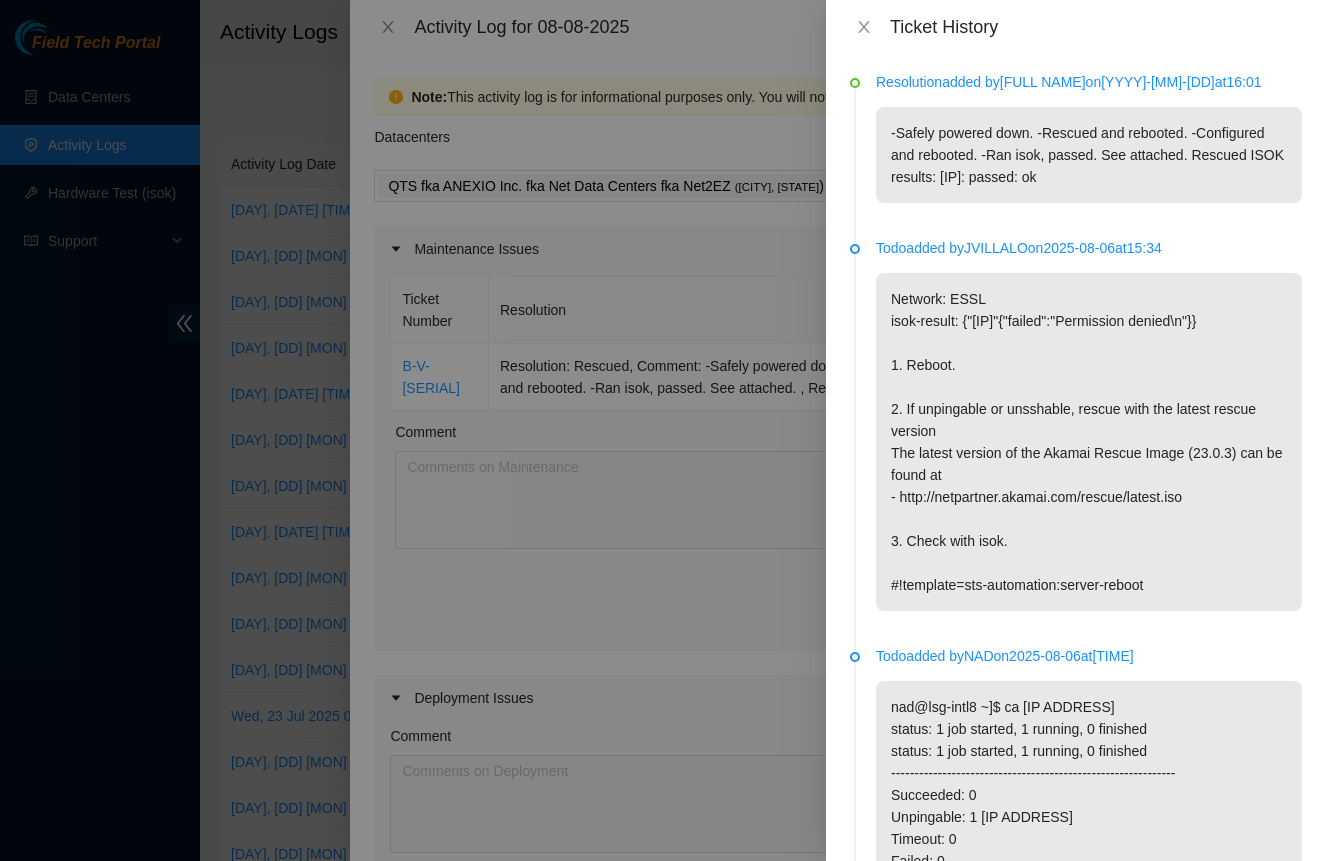 scroll, scrollTop: 0, scrollLeft: 0, axis: both 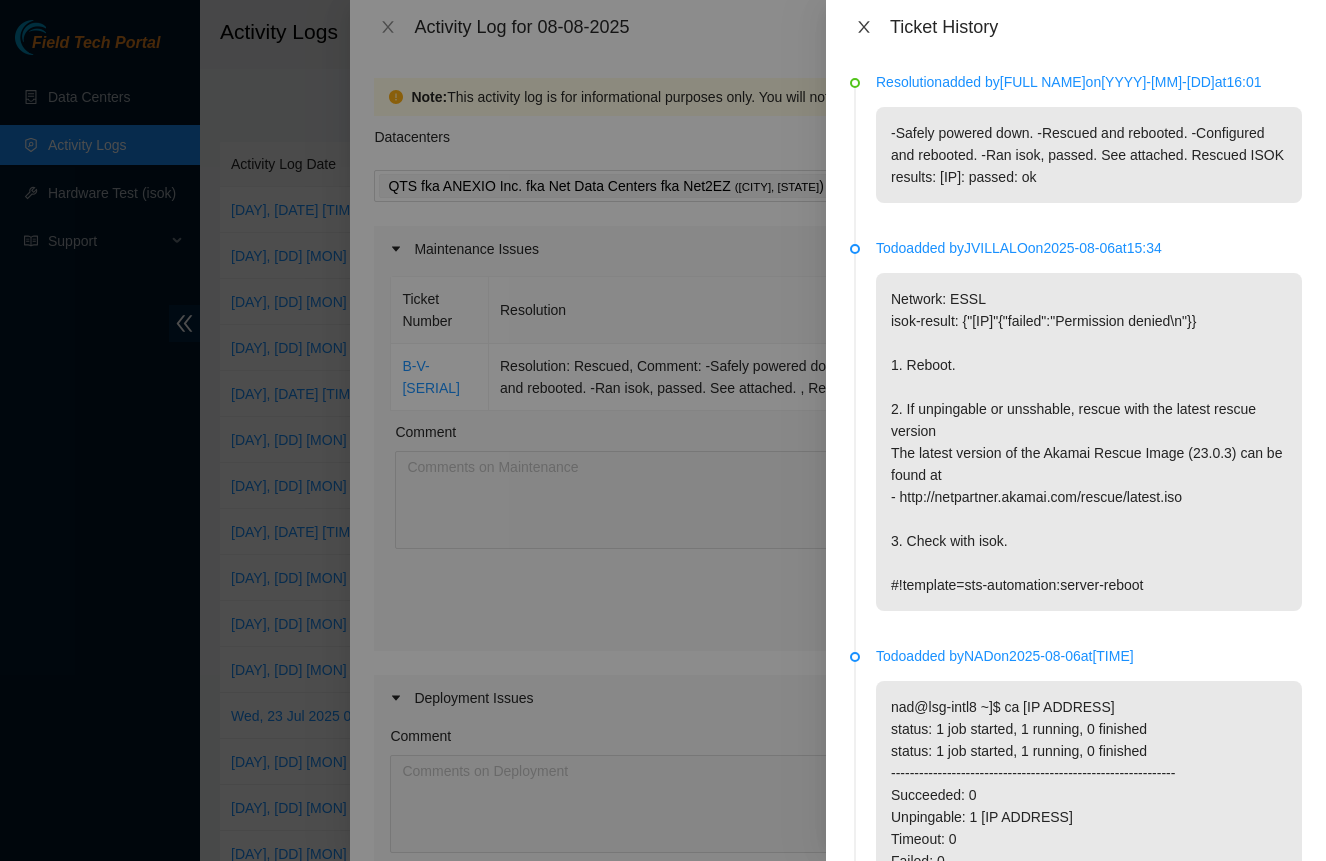 click 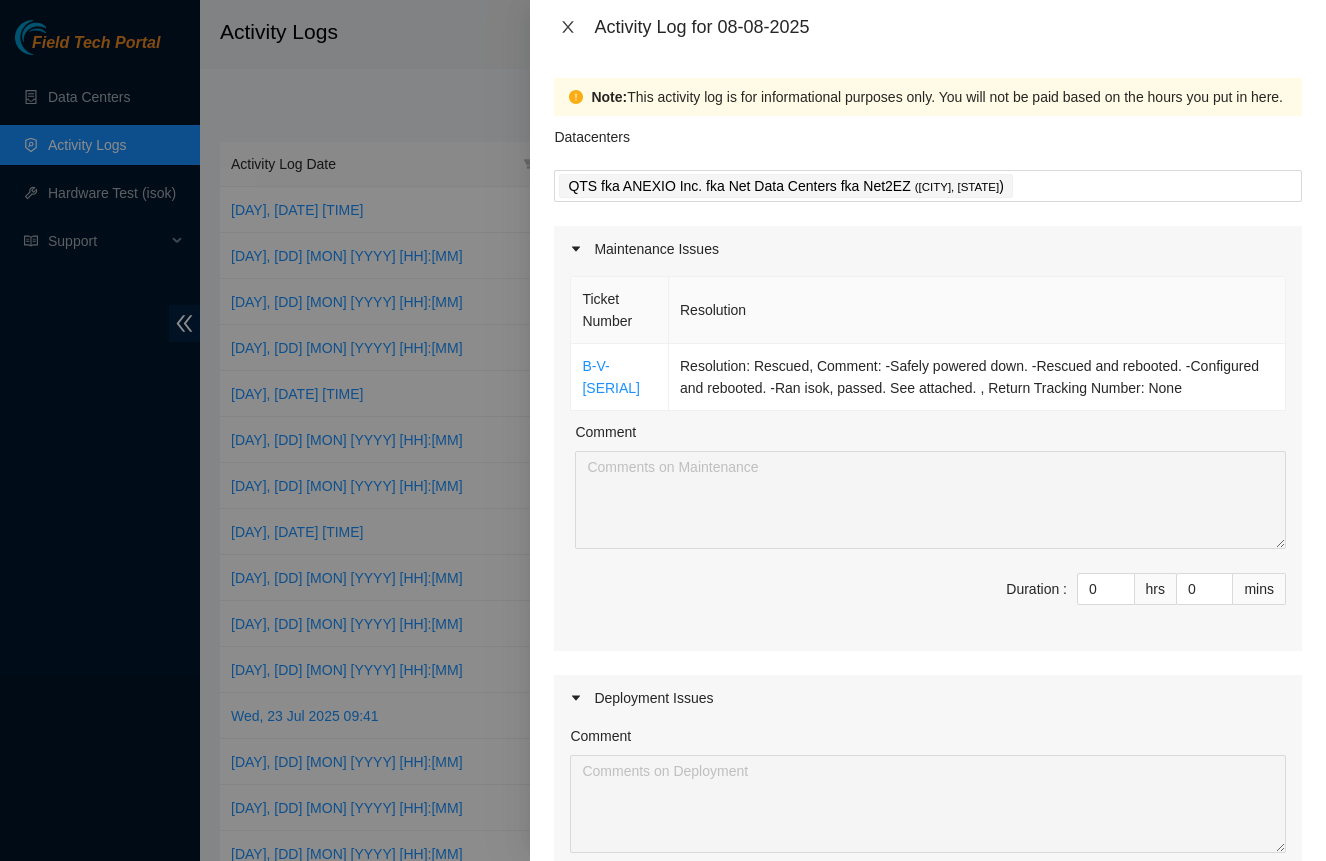 click 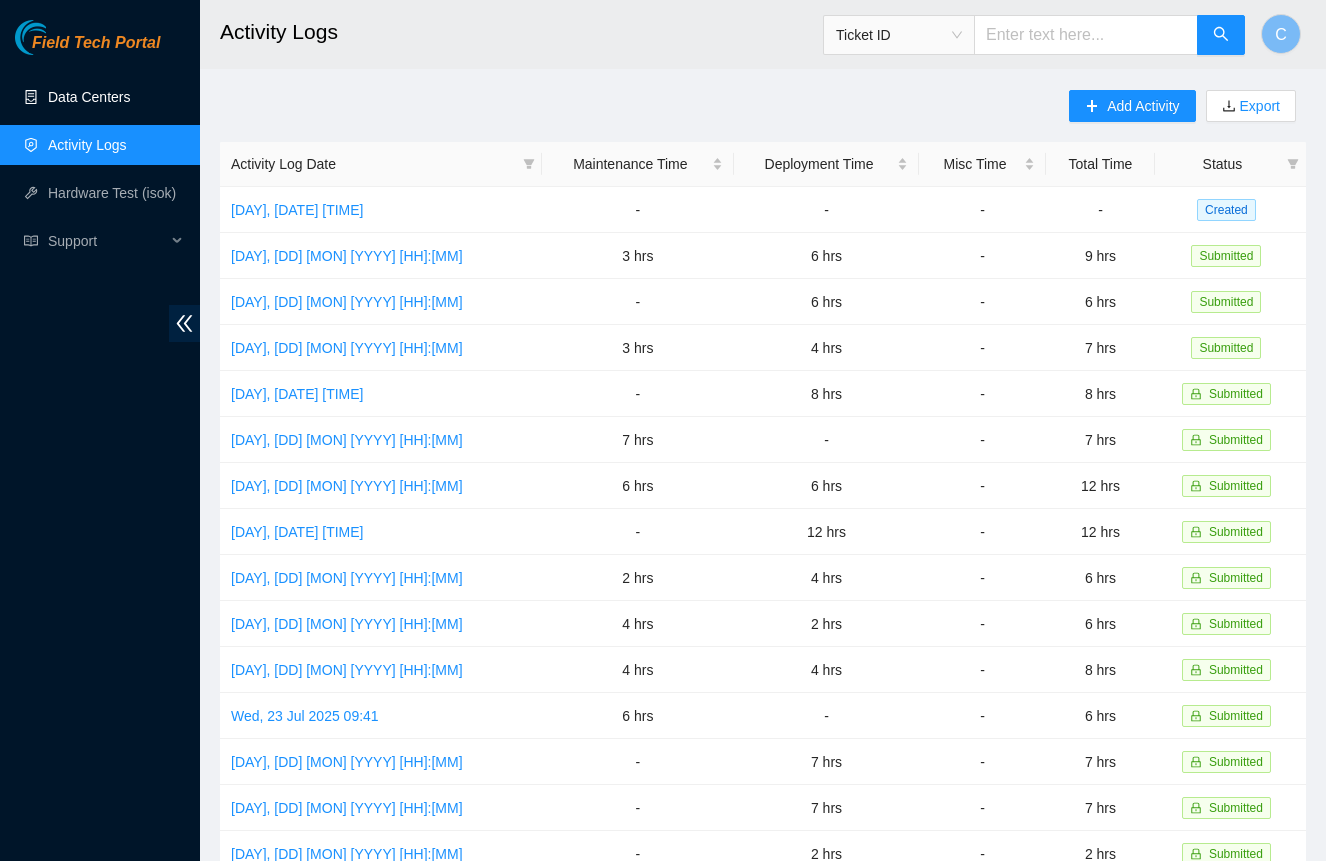 click on "Data Centers" at bounding box center [89, 97] 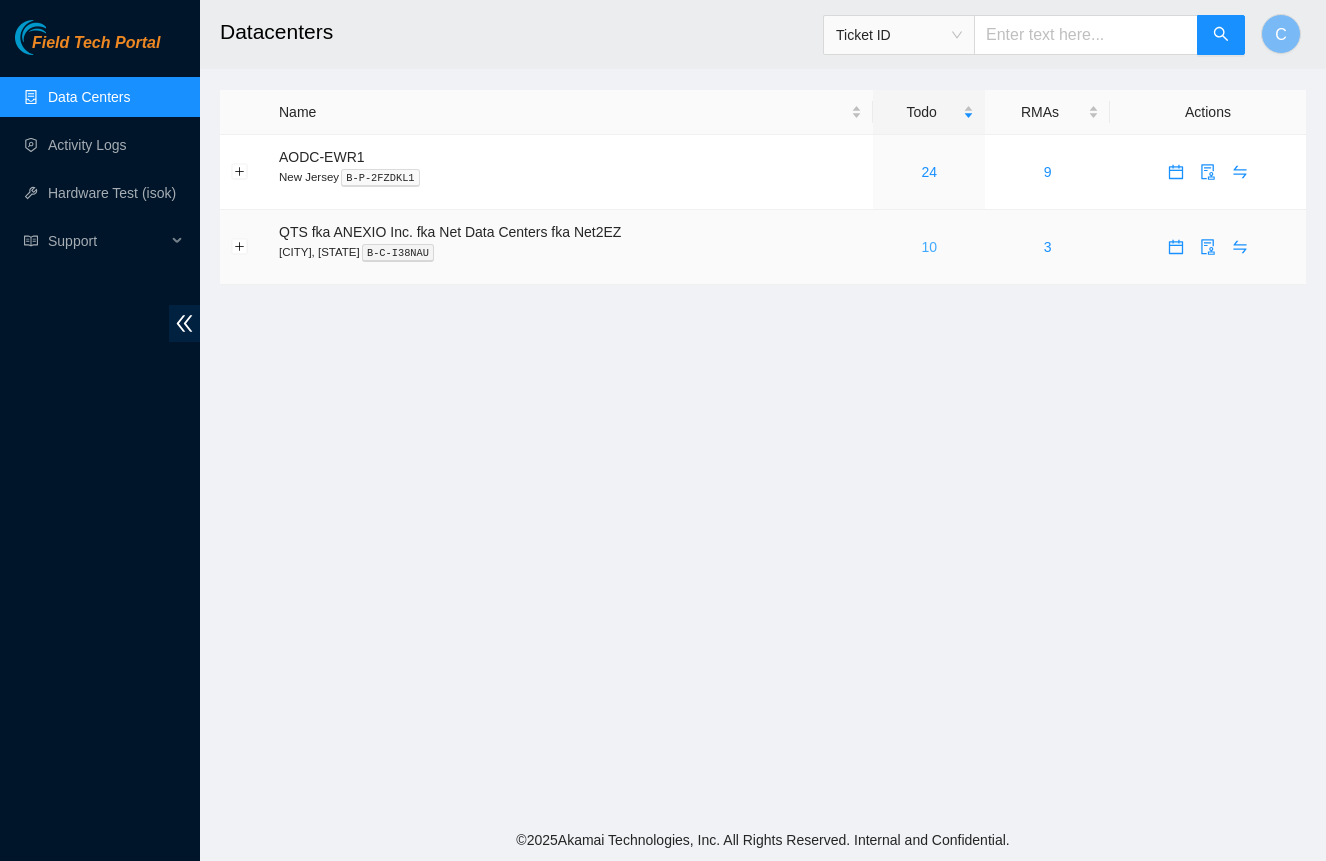 click on "10" at bounding box center [929, 247] 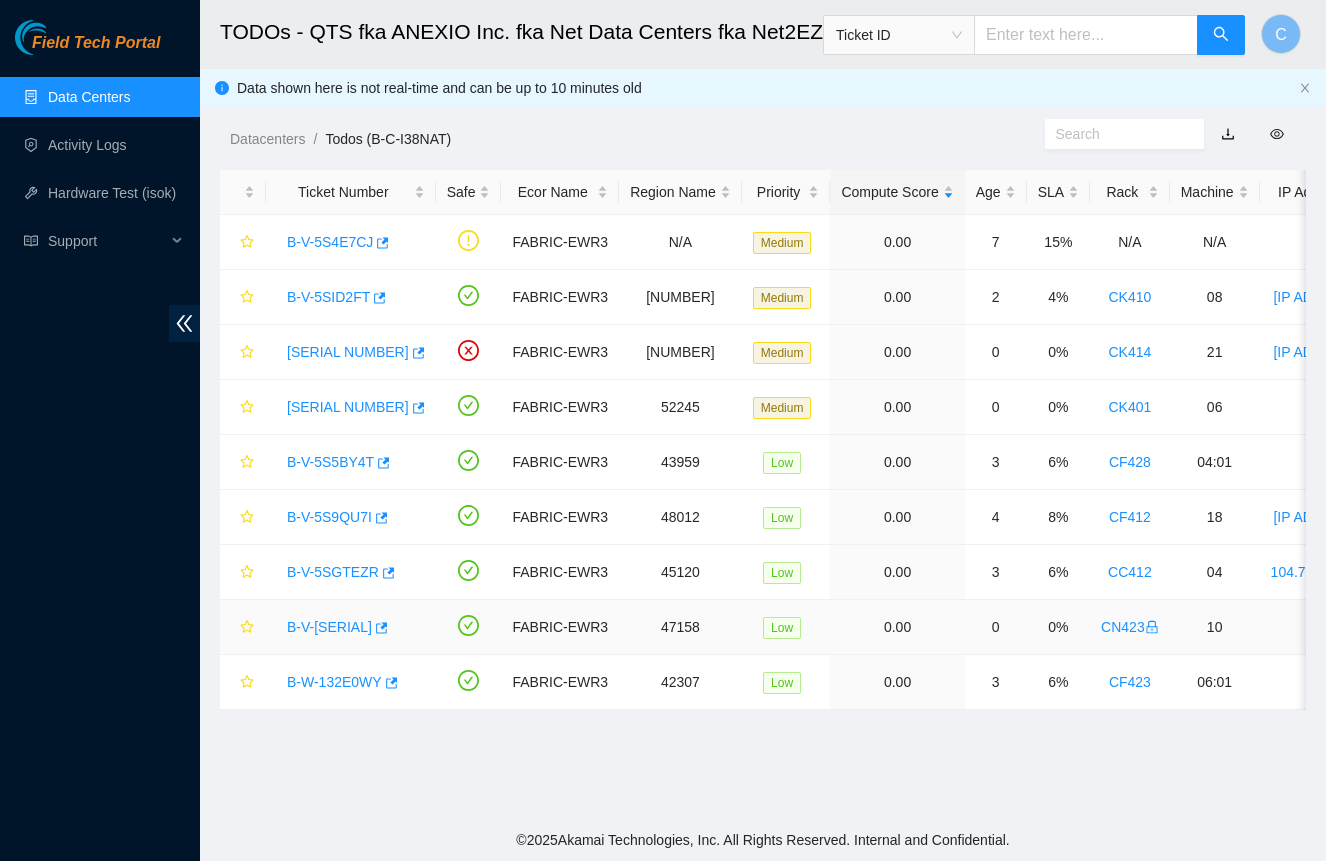 click on "B-V-[SERIAL]" at bounding box center [329, 627] 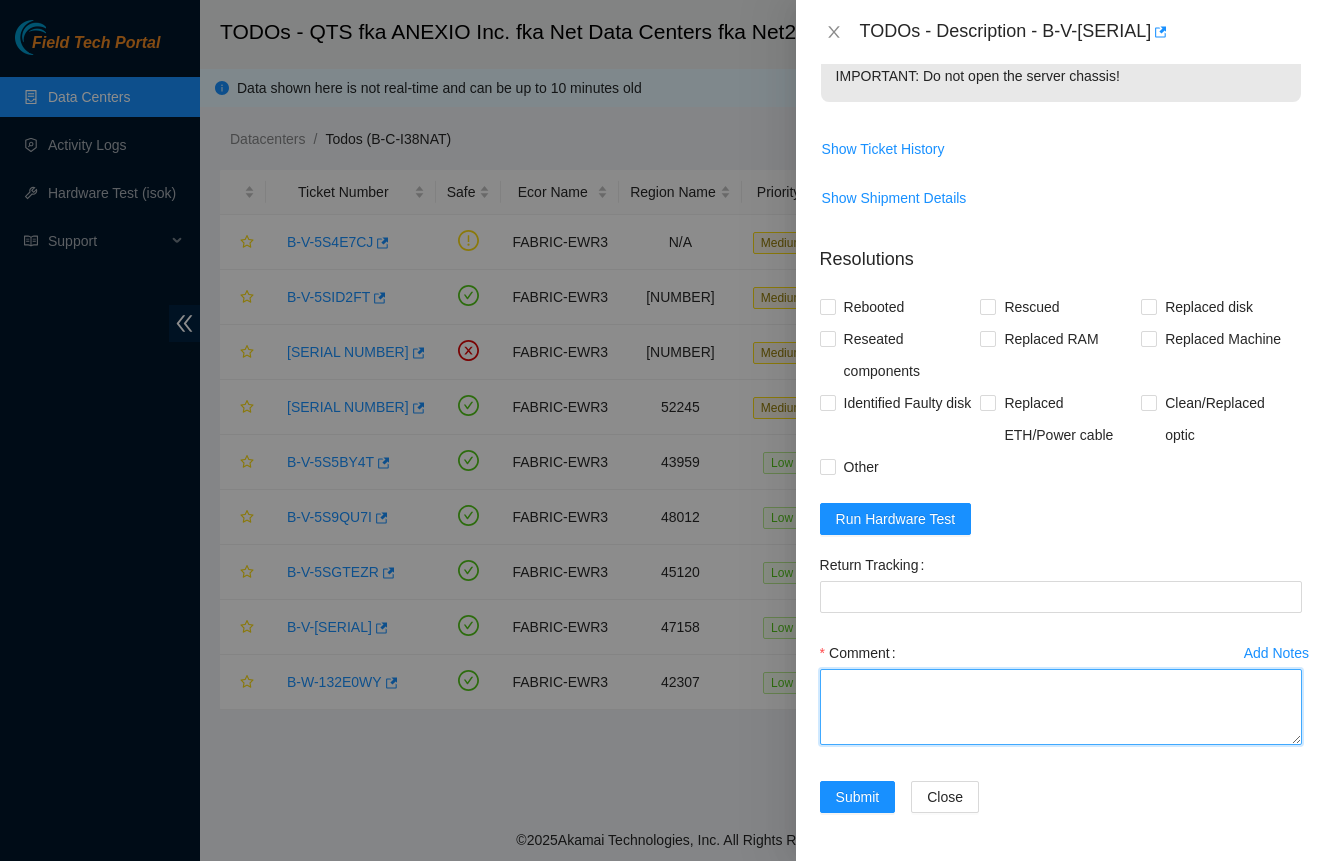 scroll, scrollTop: 627, scrollLeft: 0, axis: vertical 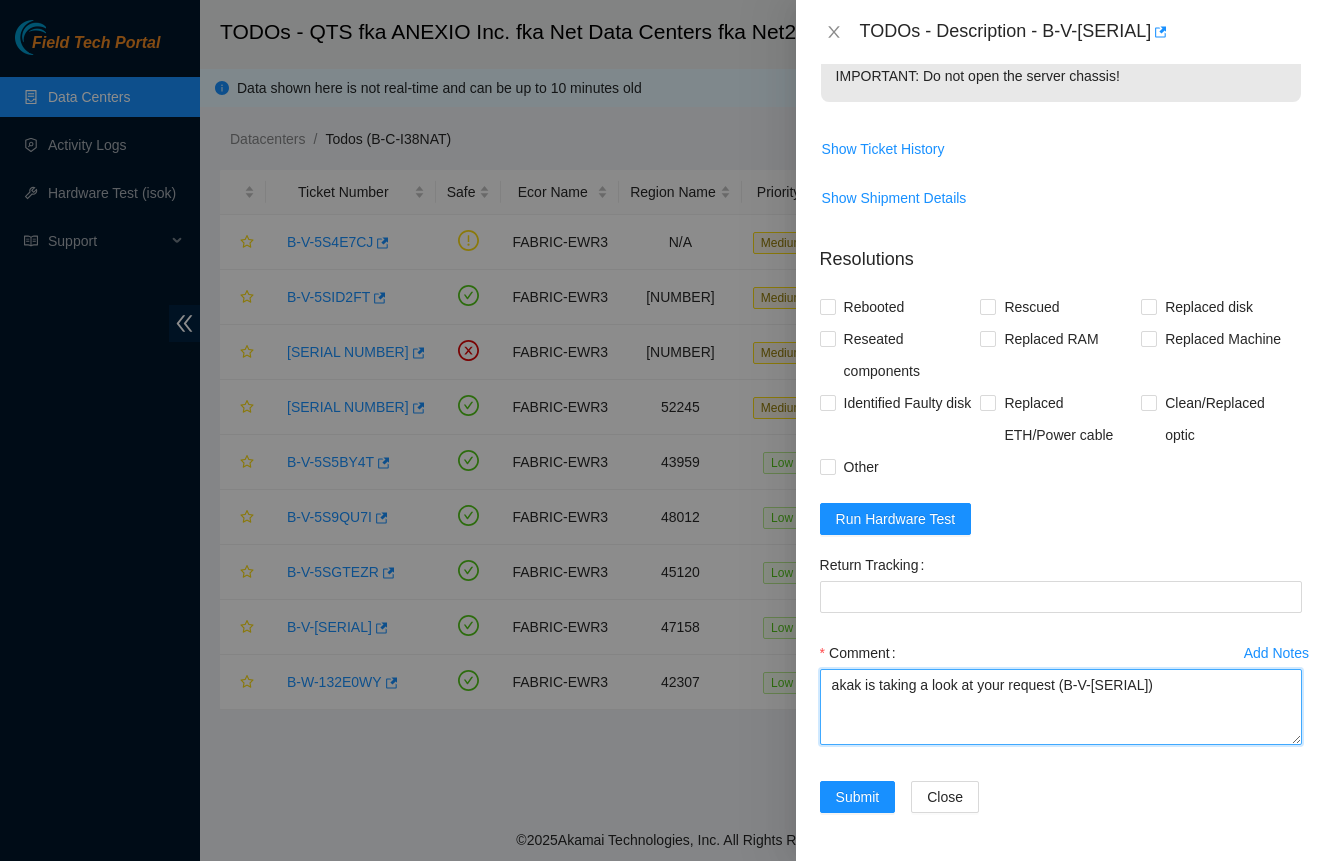 click on "akak is taking a look at your request (B-V-[SERIAL])" at bounding box center [1061, 707] 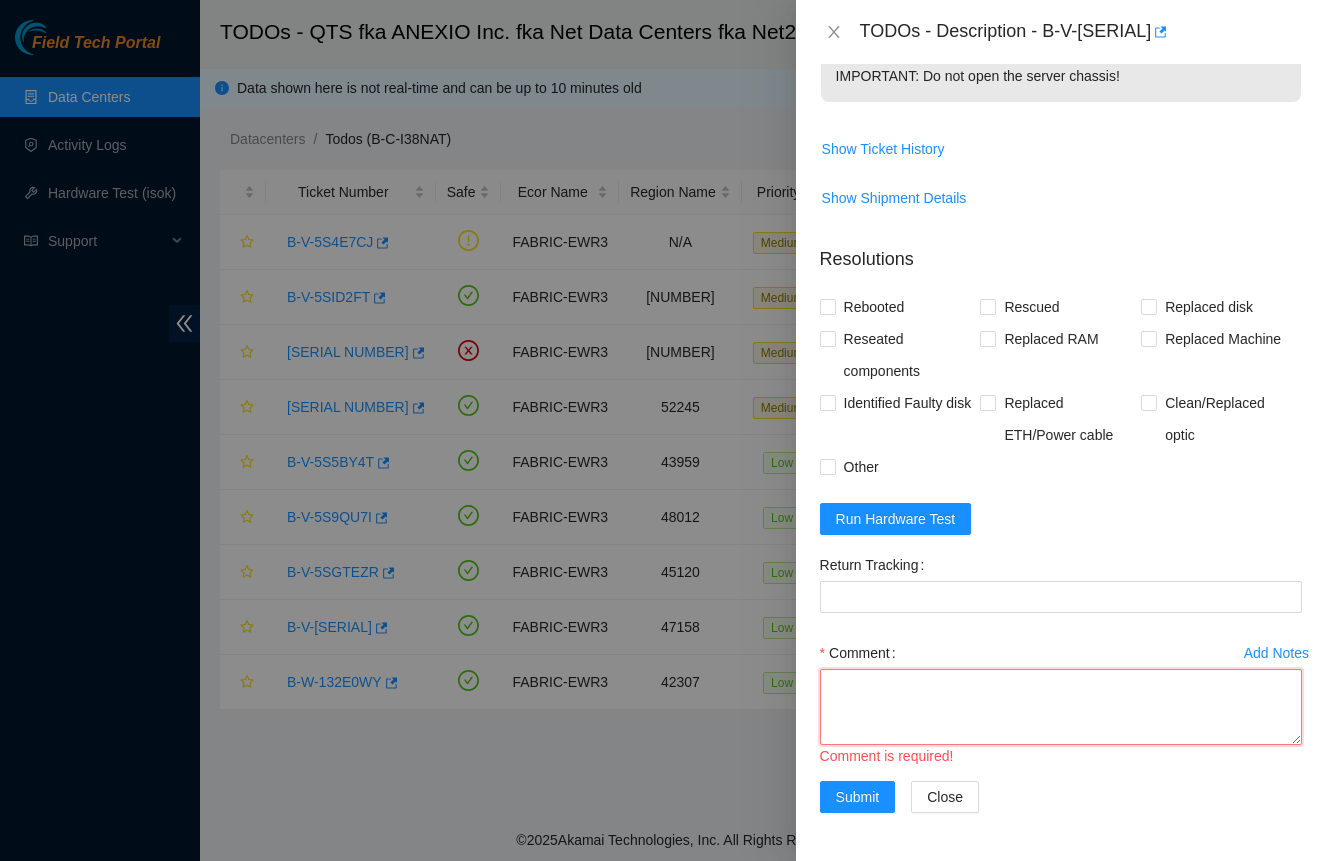 click on "Comment" at bounding box center (1061, 707) 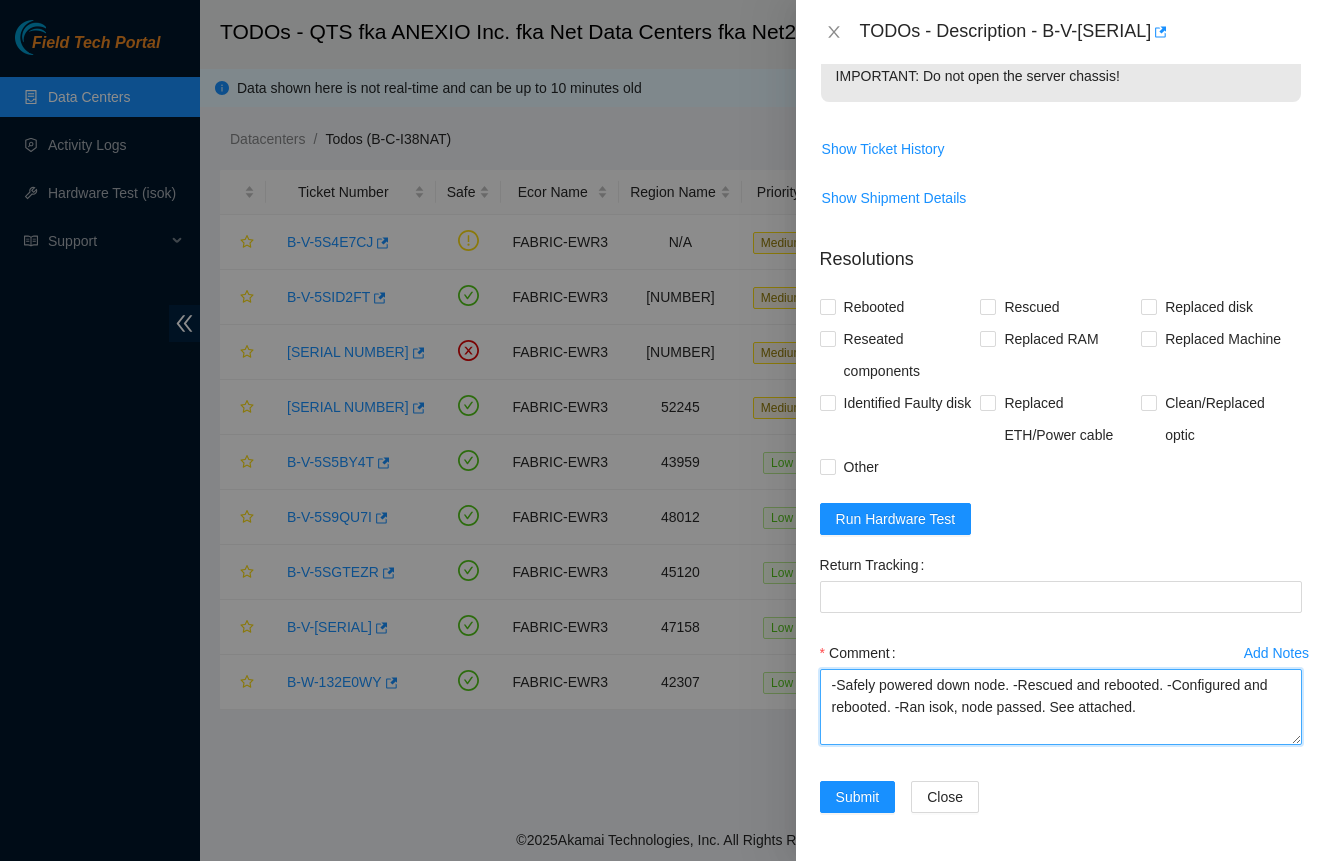 click on "-Safely powered down node. -Rescued and rebooted. -Configured and rebooted. -Ran isok, node passed. See attached." at bounding box center [1061, 707] 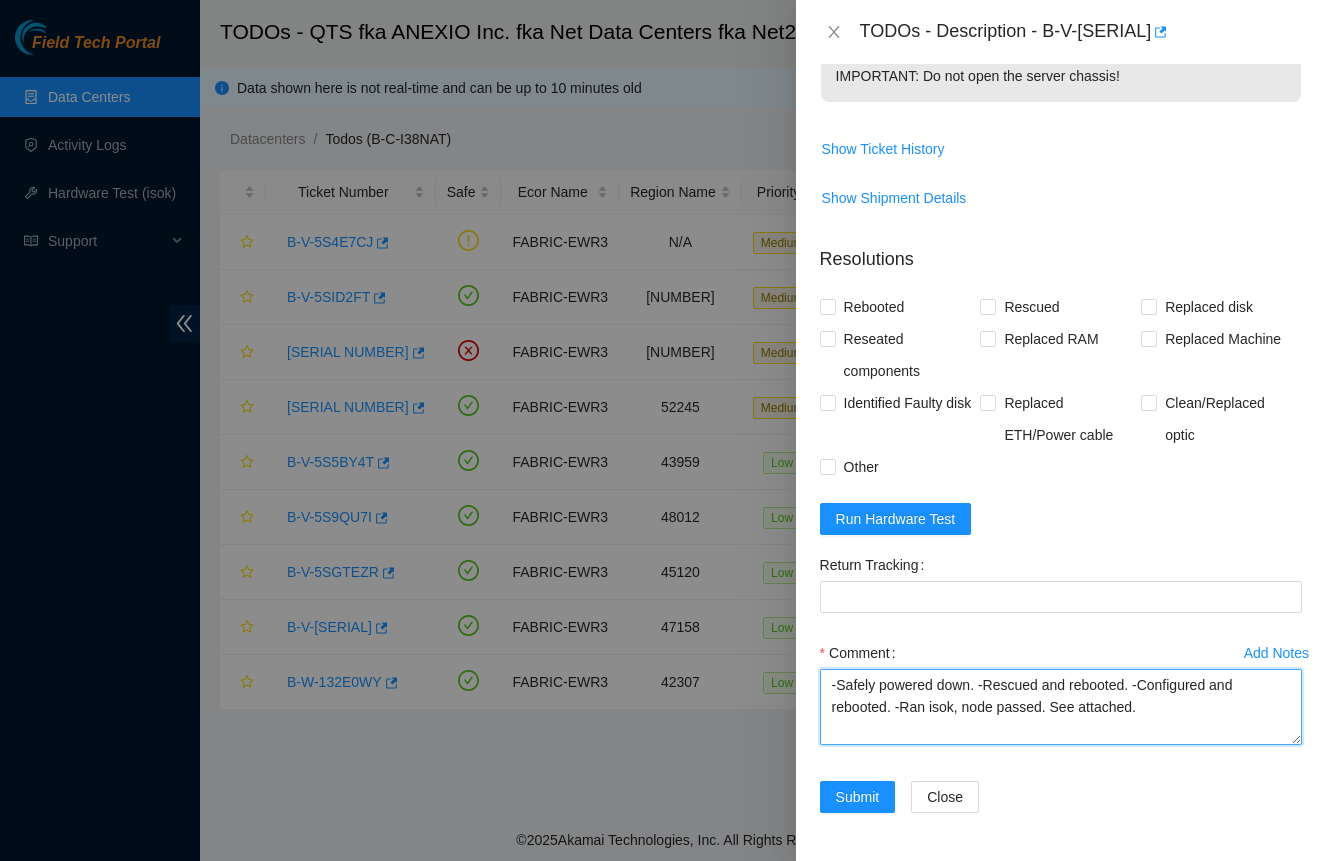 click on "-Safely powered down. -Rescued and rebooted. -Configured and rebooted. -Ran isok, node passed. See attached." at bounding box center (1061, 707) 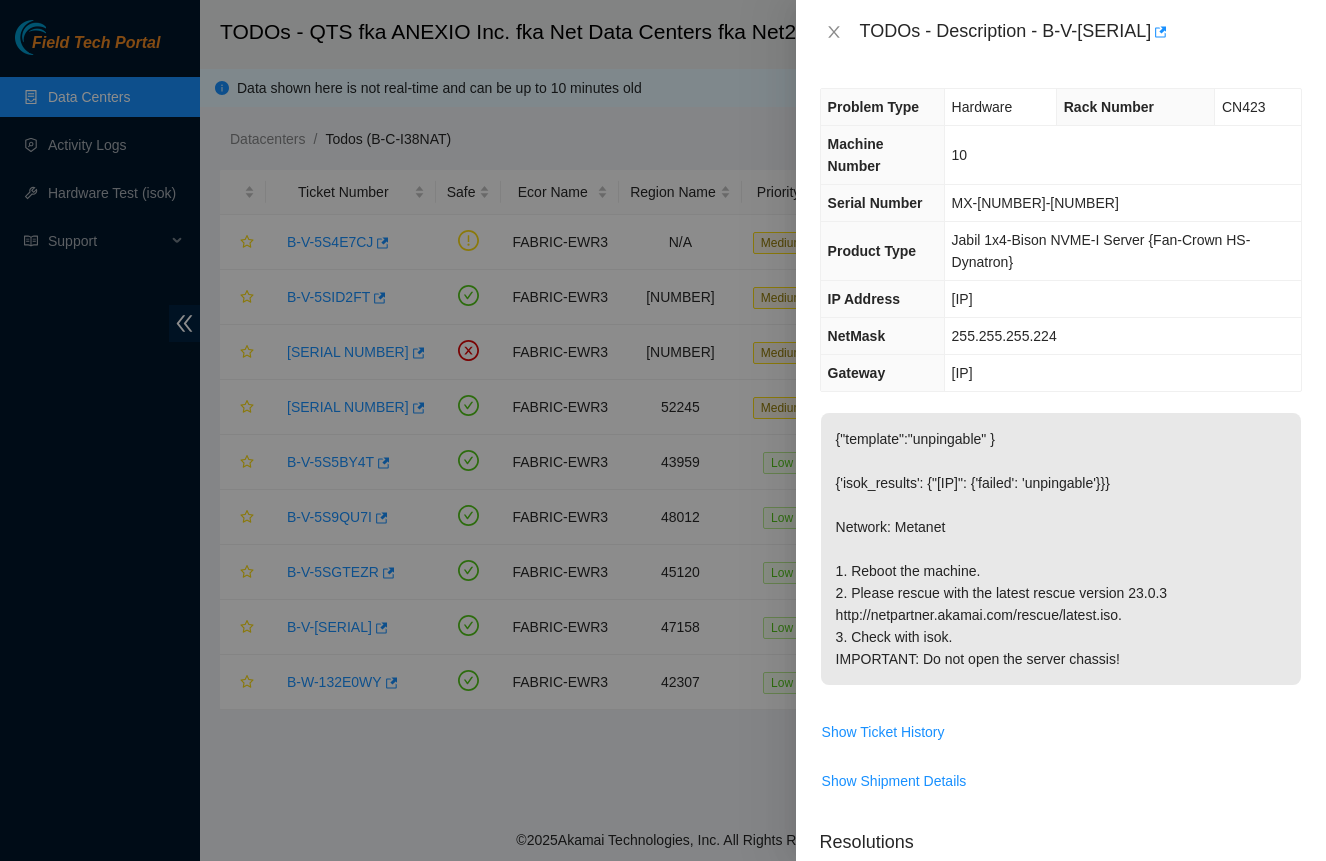 scroll, scrollTop: 0, scrollLeft: 0, axis: both 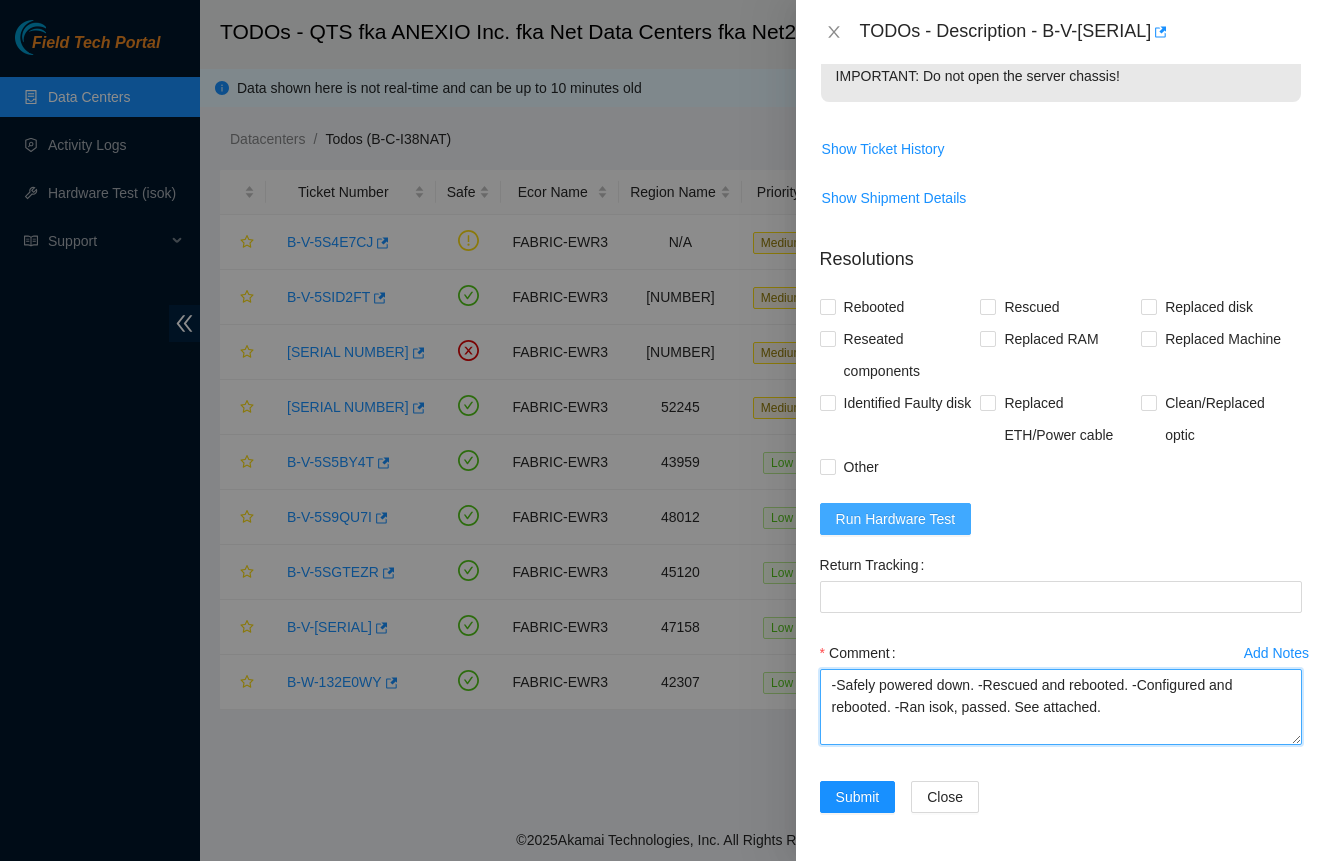 type on "-Safely powered down. -Rescued and rebooted. -Configured and rebooted. -Ran isok, passed. See attached." 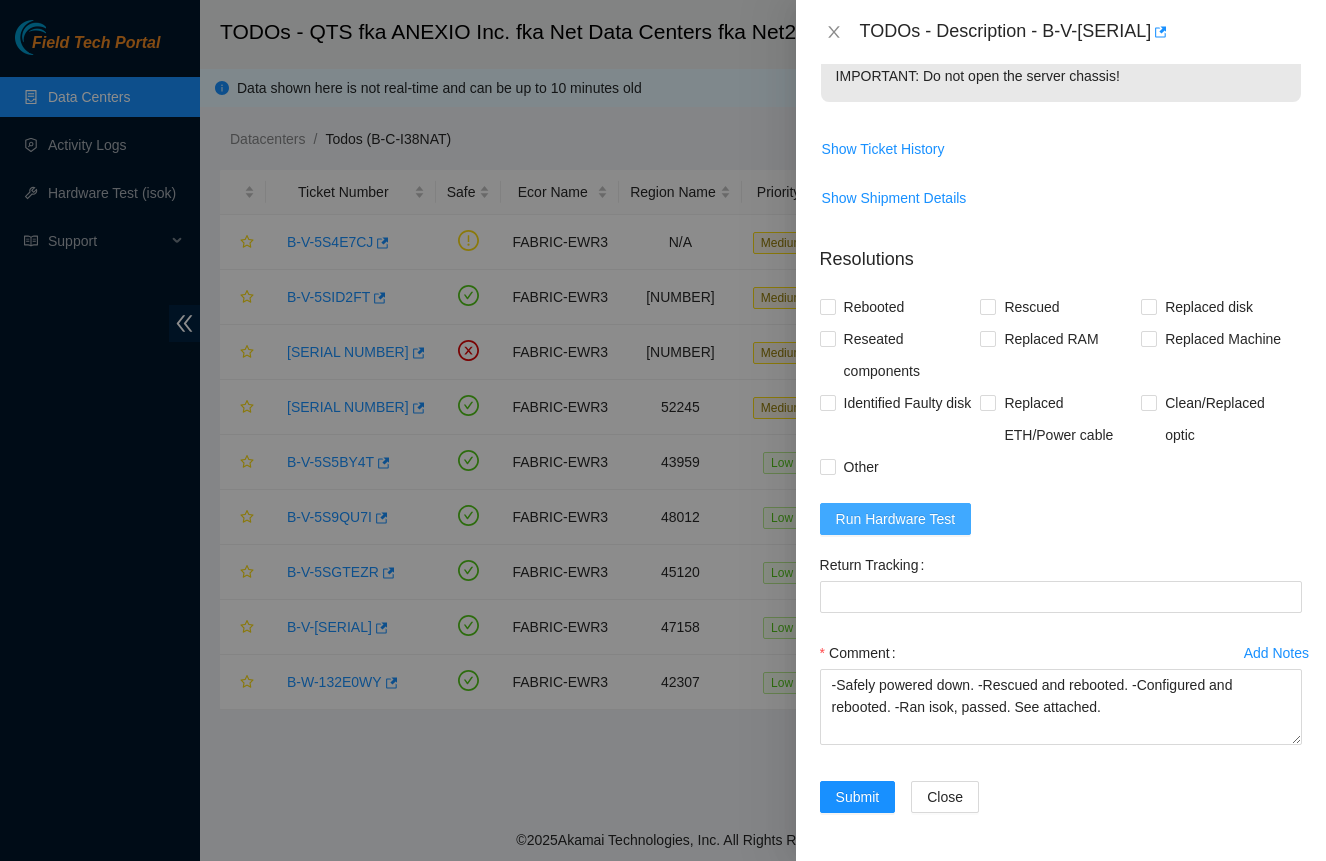 click on "Run Hardware Test" at bounding box center [896, 519] 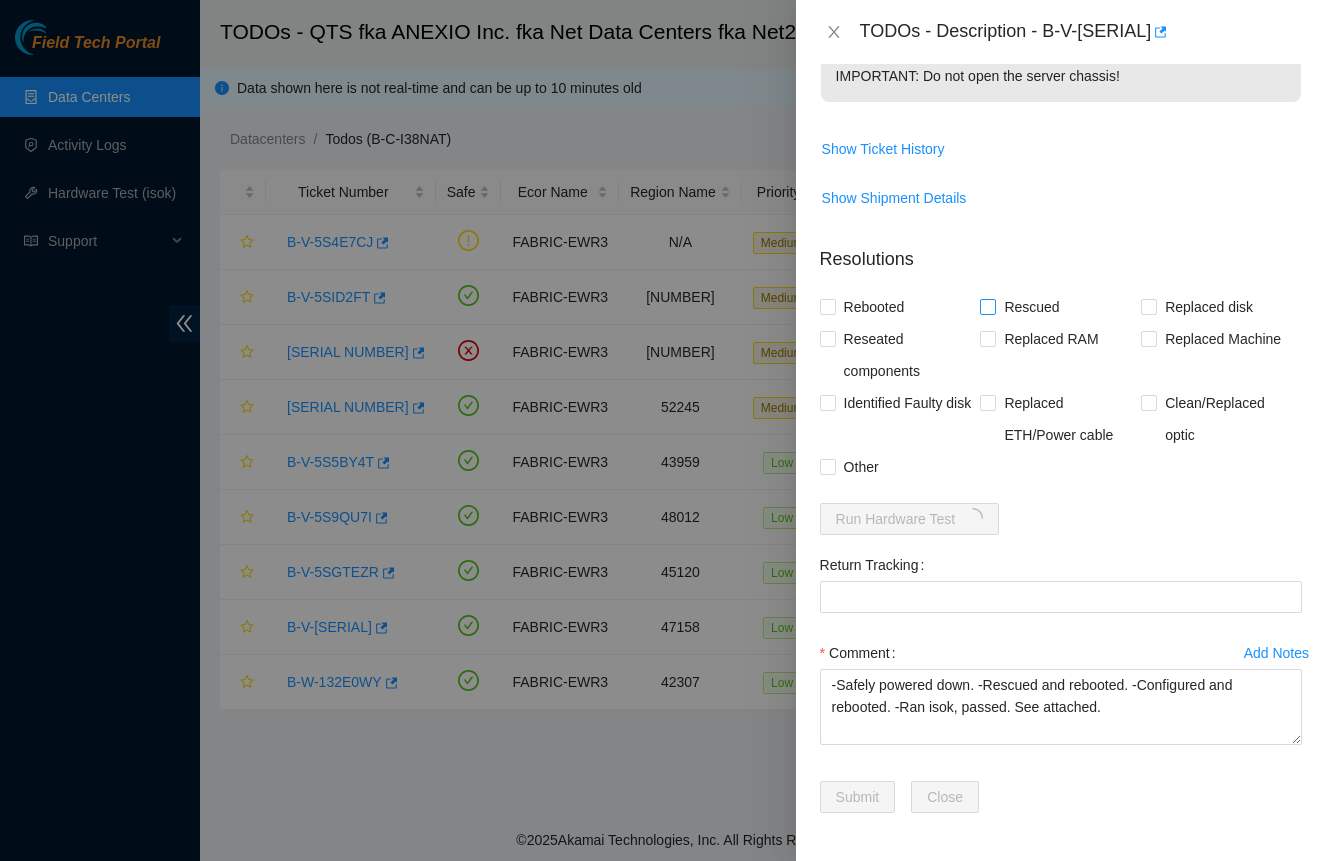 click on "Rescued" at bounding box center [1031, 307] 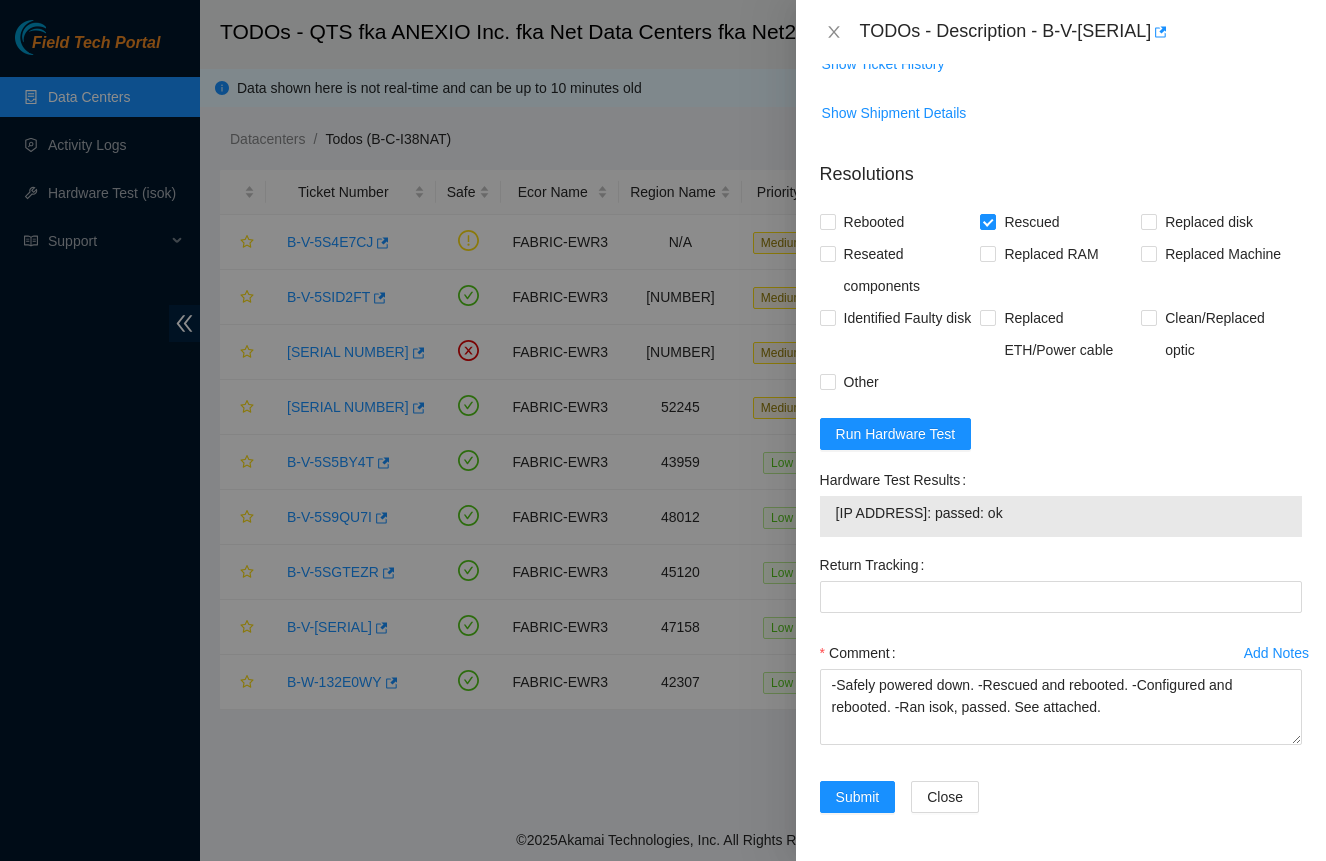scroll, scrollTop: 712, scrollLeft: 0, axis: vertical 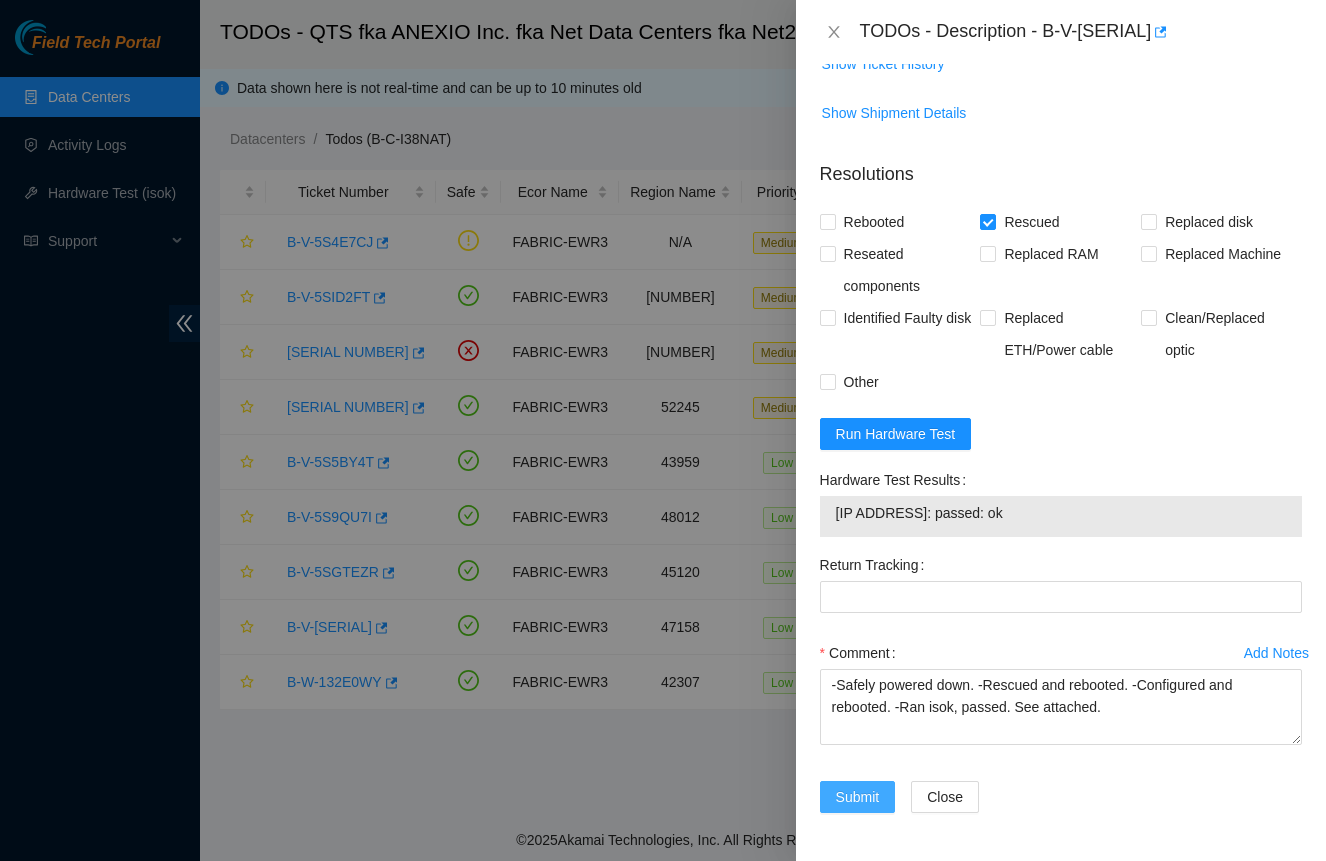 click on "Submit" at bounding box center [858, 797] 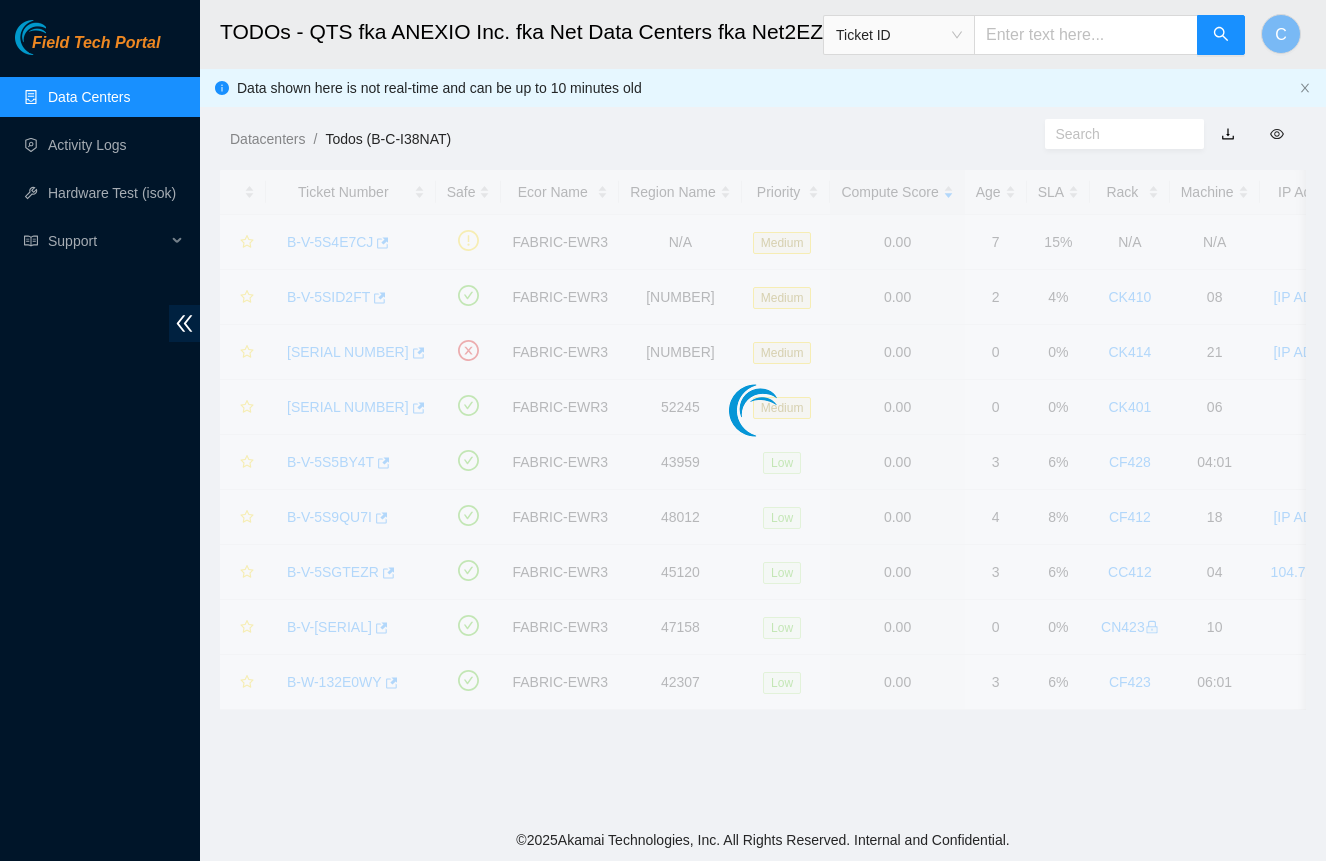 scroll, scrollTop: 255, scrollLeft: 0, axis: vertical 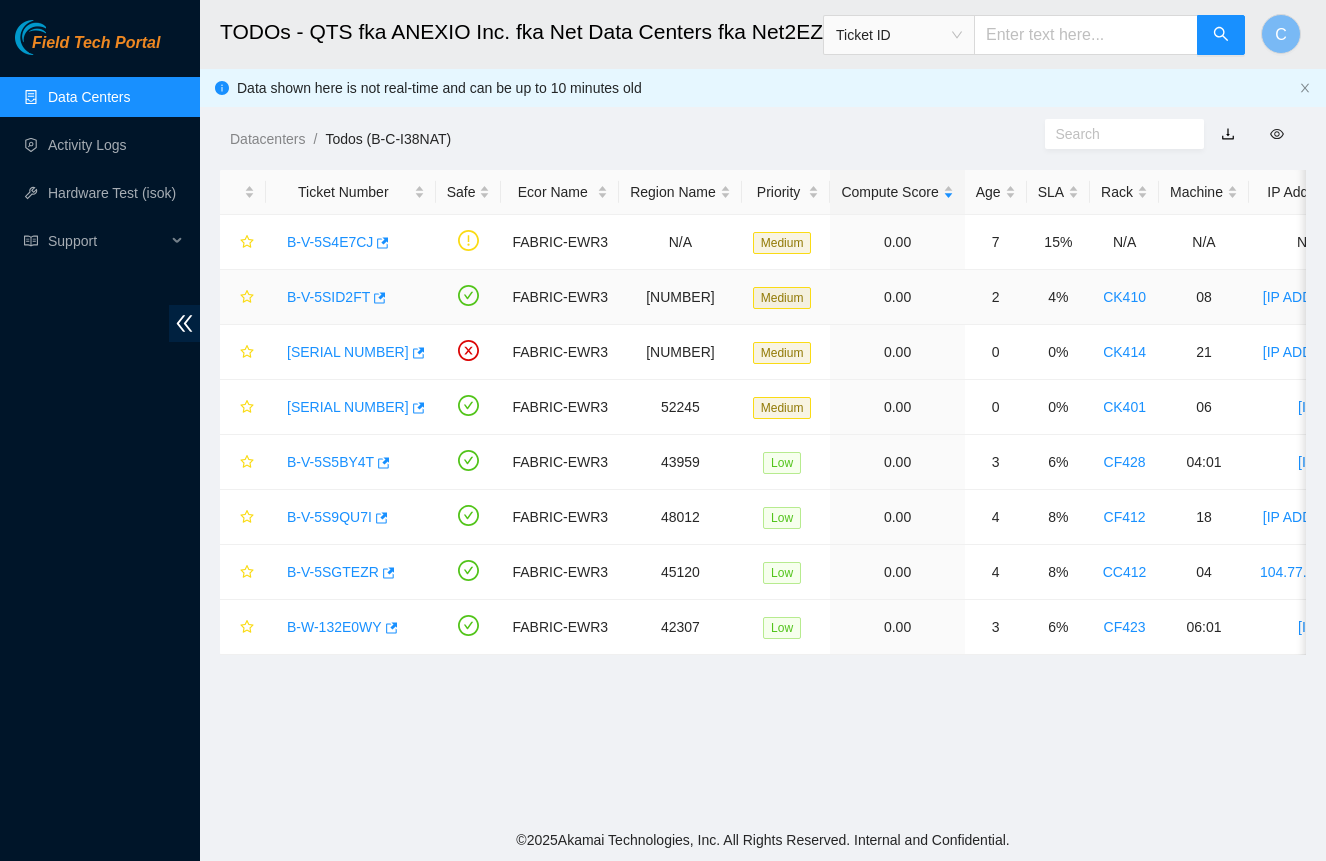 click on "B-V-5SID2FT" at bounding box center (328, 297) 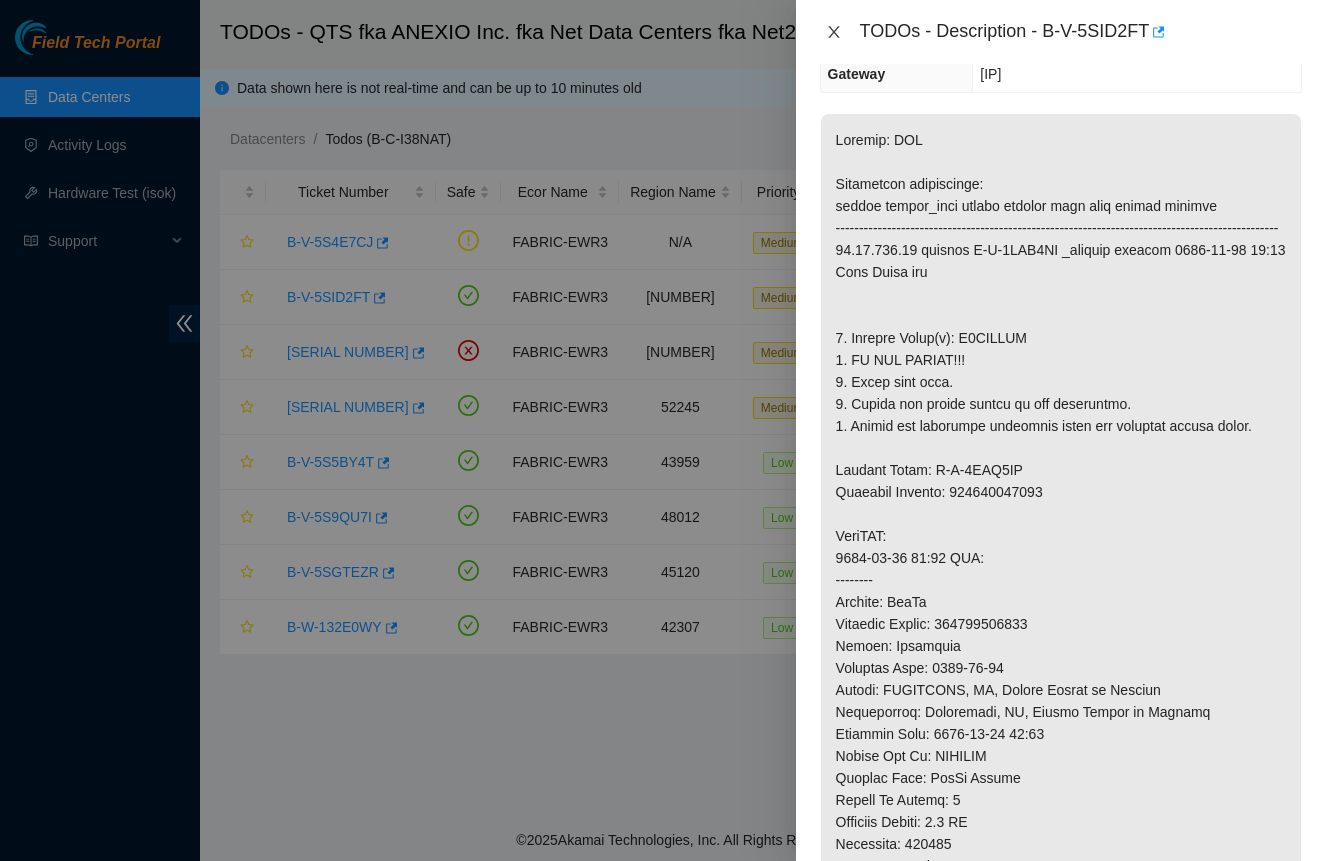 click 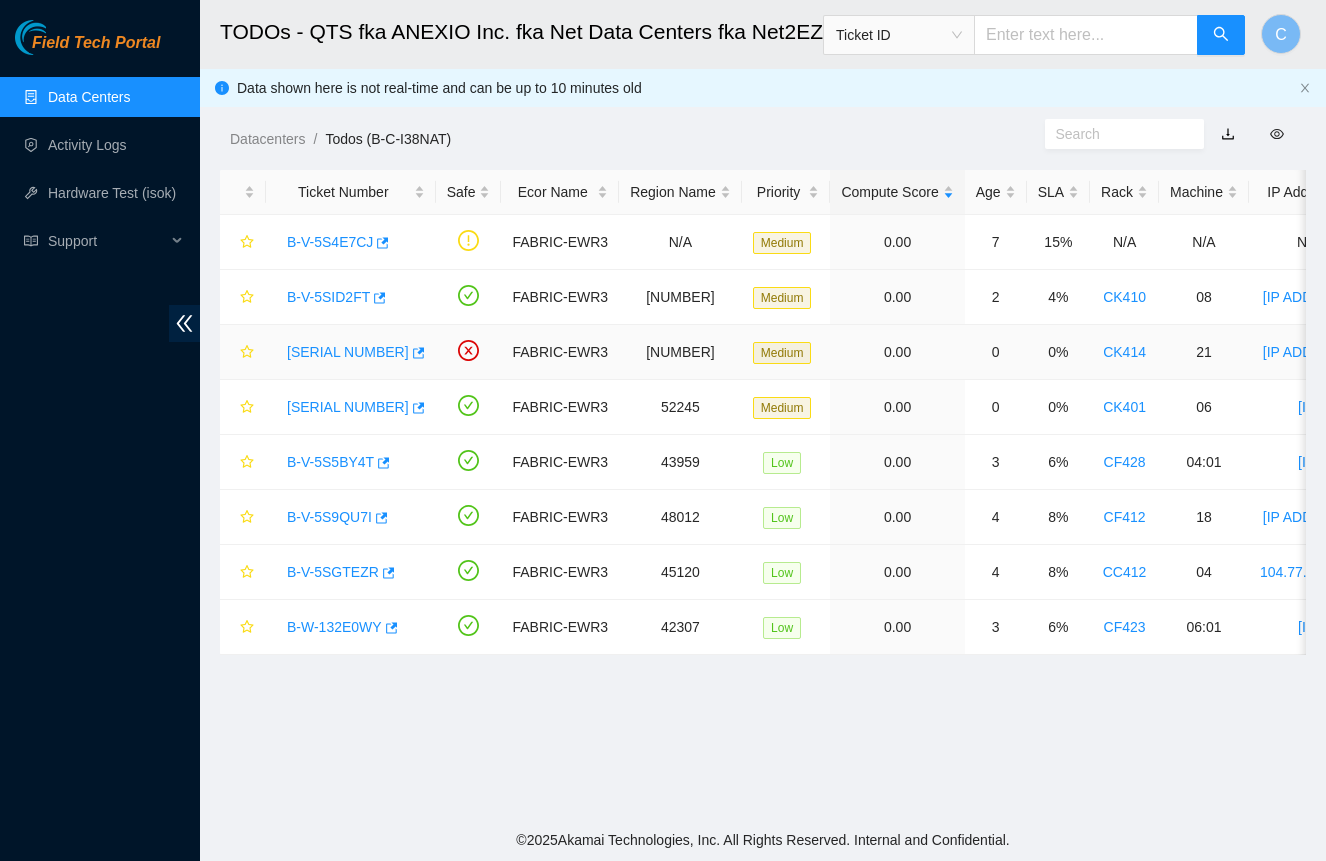 click on "[SERIAL NUMBER]" at bounding box center (348, 352) 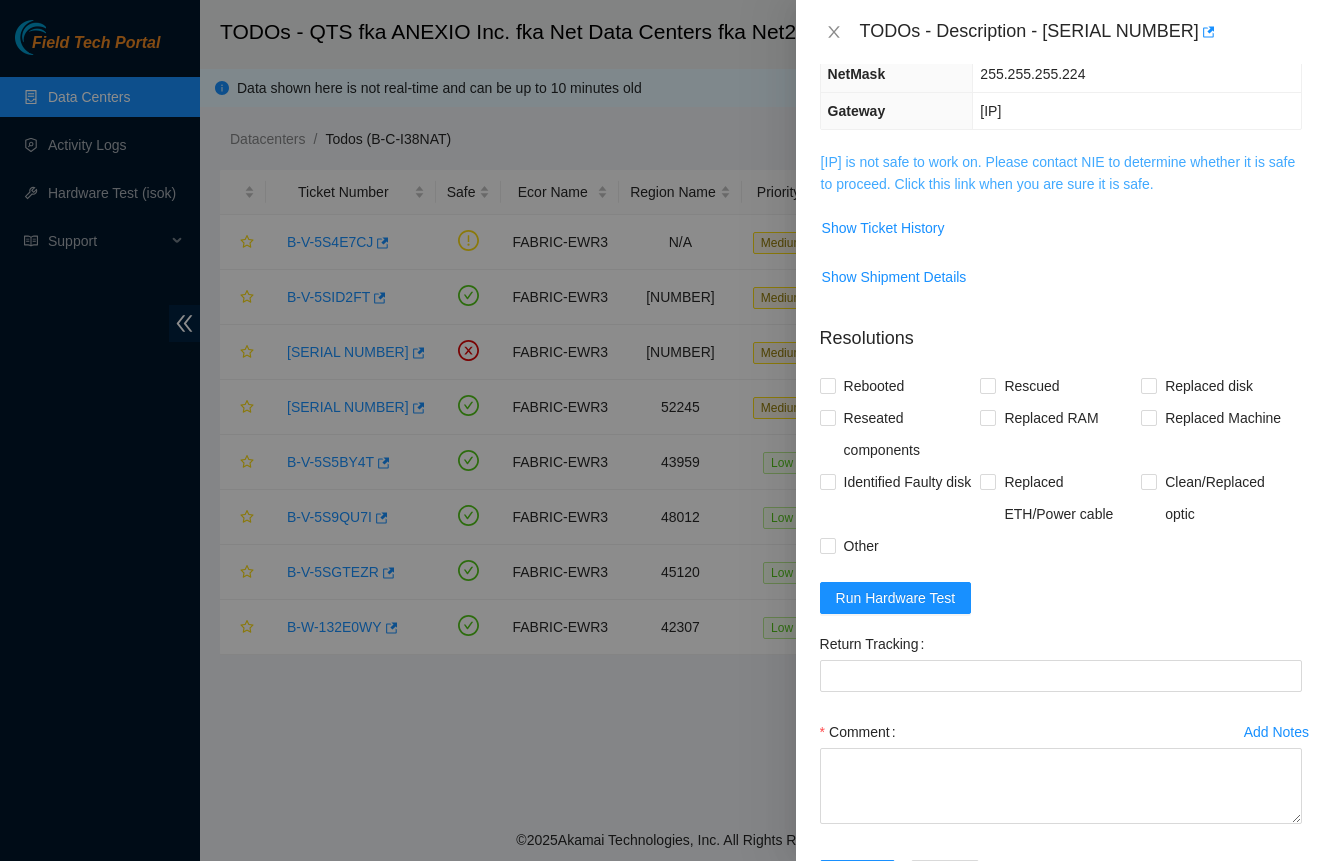 click on "[IP] is not safe to work on. Please contact NIE to determine whether it is safe to proceed. Click this link when you are sure it is safe." at bounding box center [1058, 173] 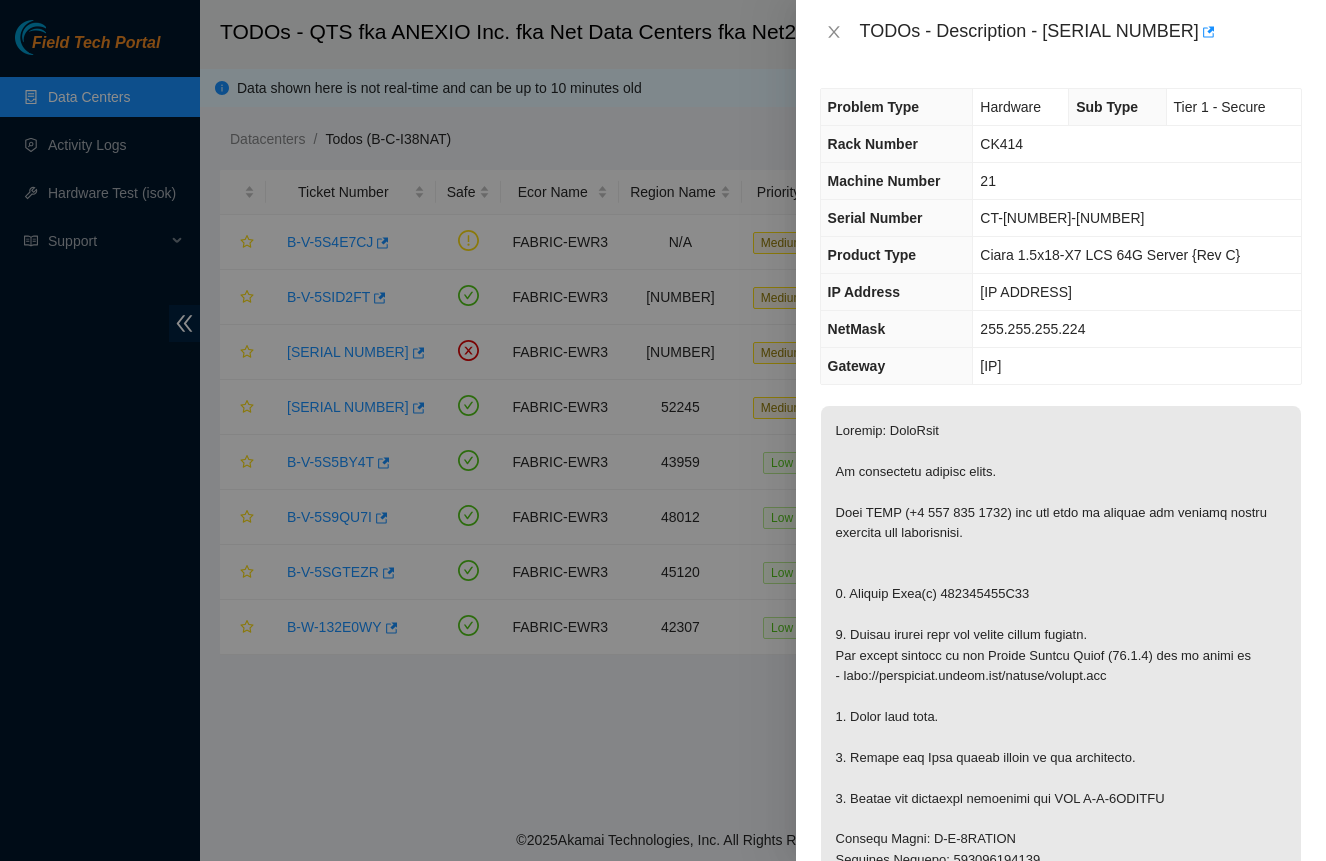 scroll, scrollTop: 0, scrollLeft: 0, axis: both 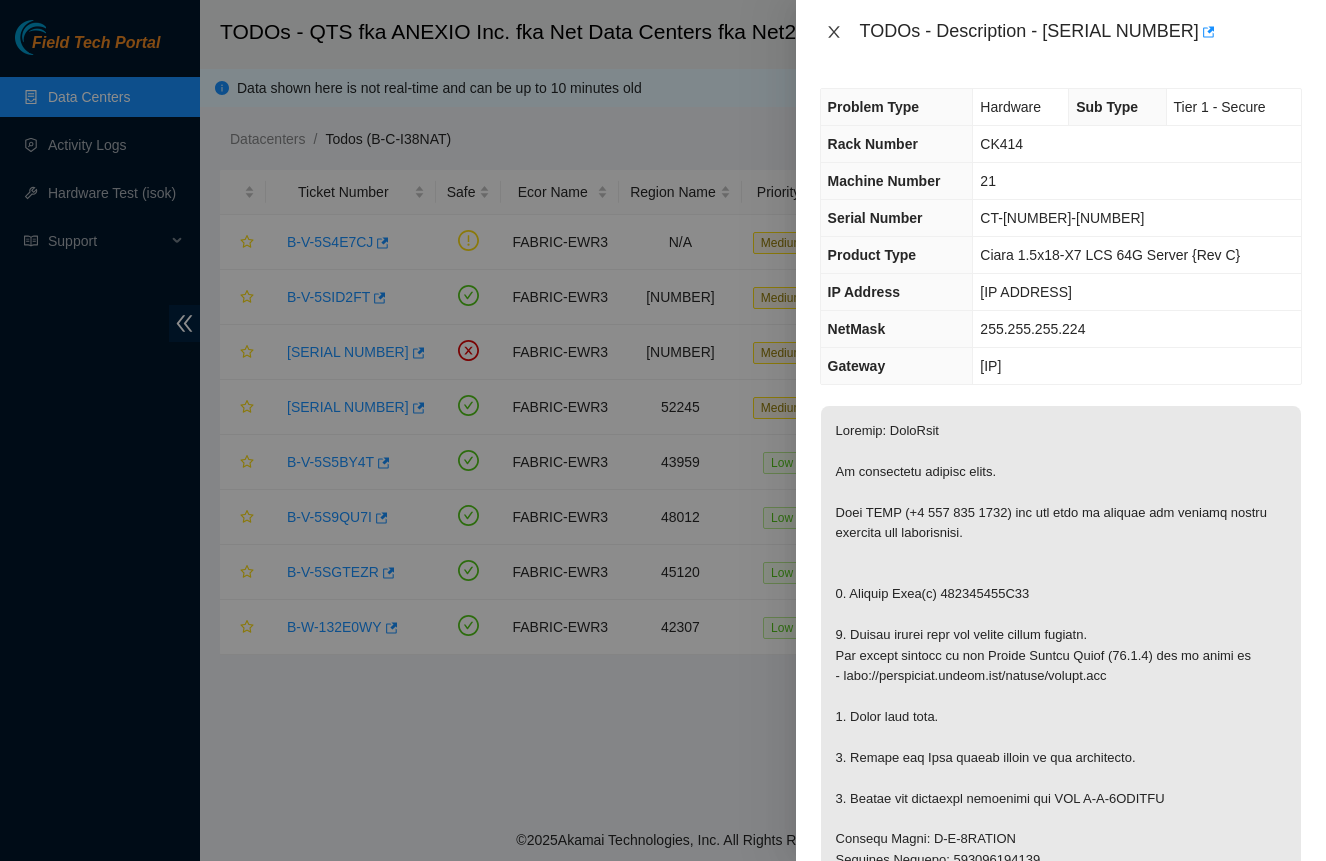 click at bounding box center [834, 32] 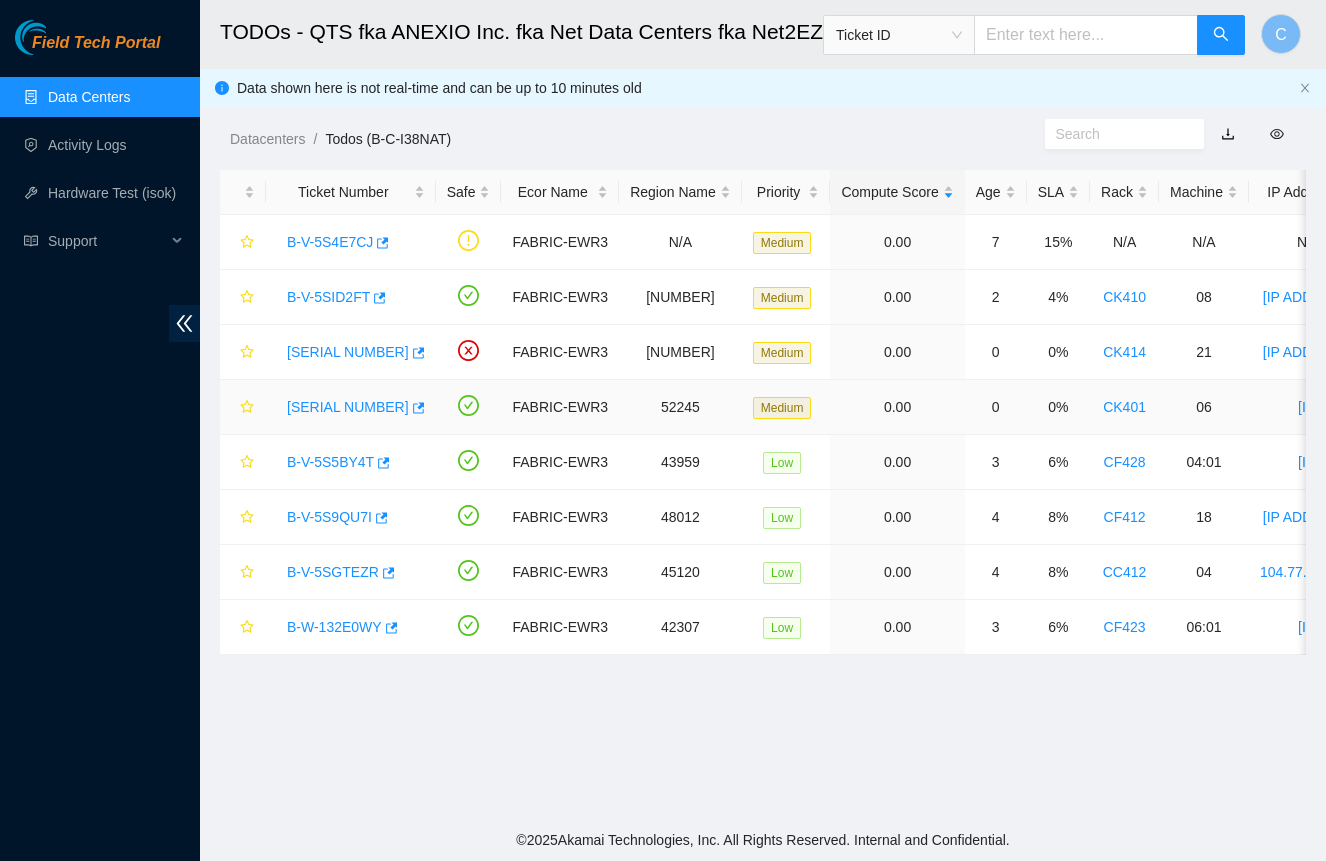 click on "[SERIAL NUMBER]" at bounding box center (348, 407) 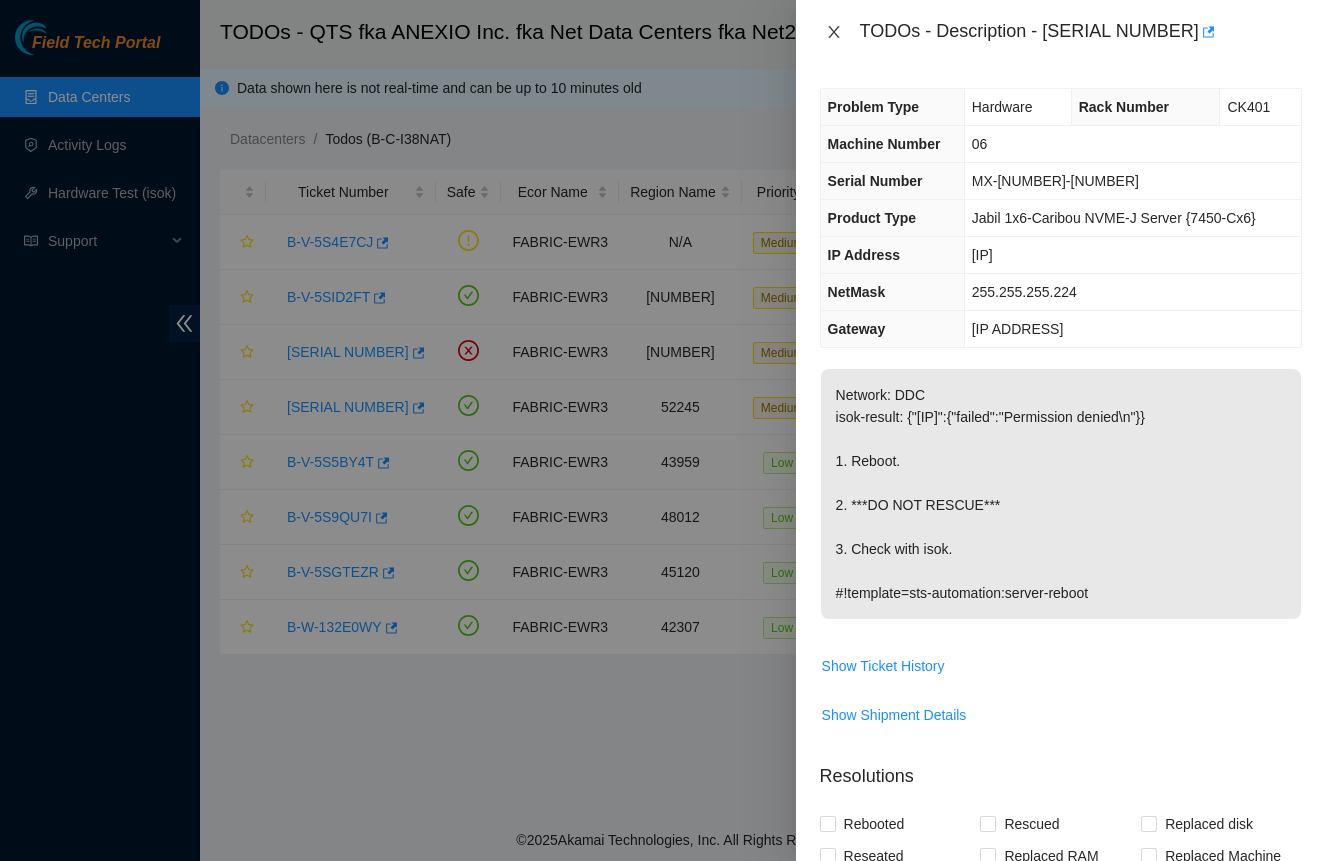 click 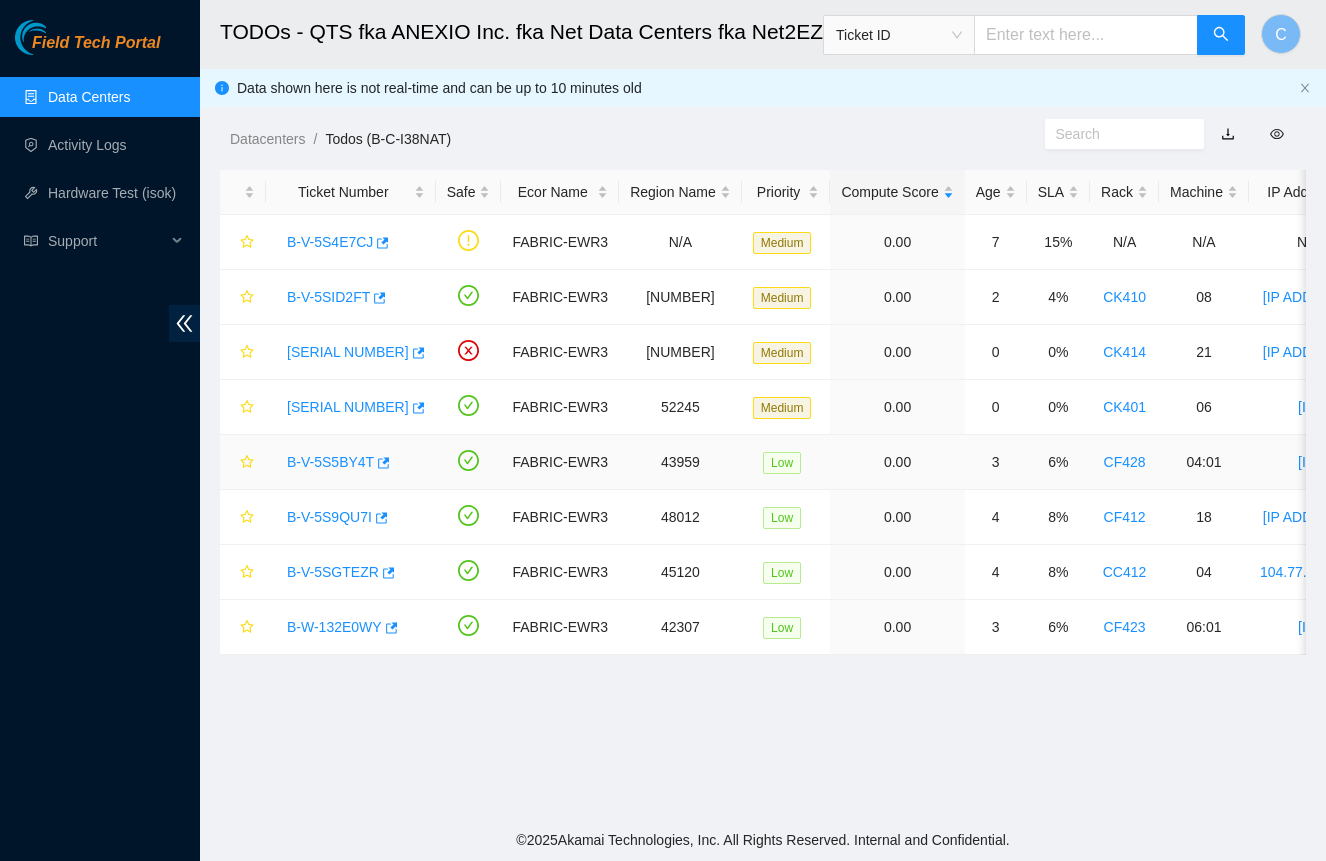 click on "B-V-5S5BY4T" at bounding box center (330, 462) 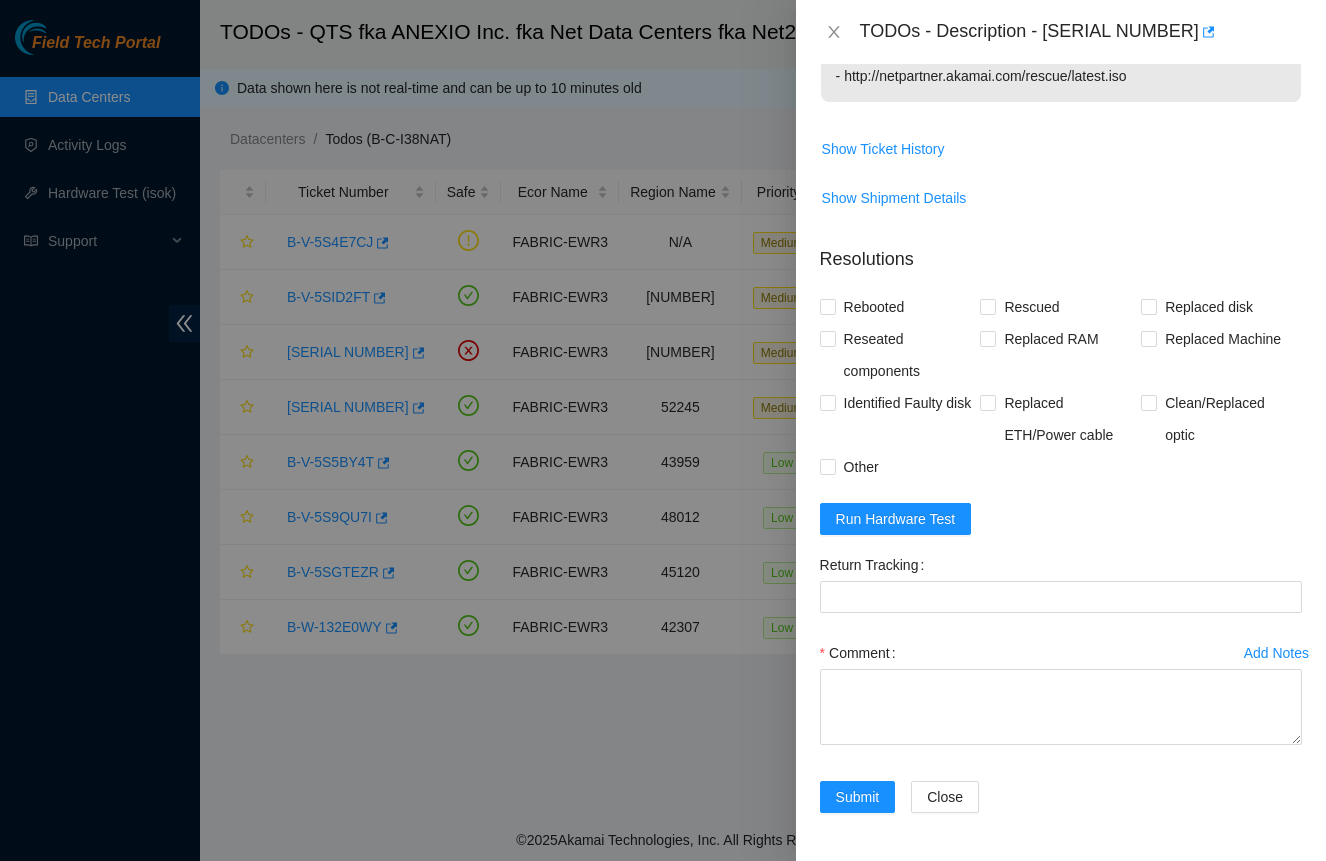 scroll, scrollTop: 510, scrollLeft: 0, axis: vertical 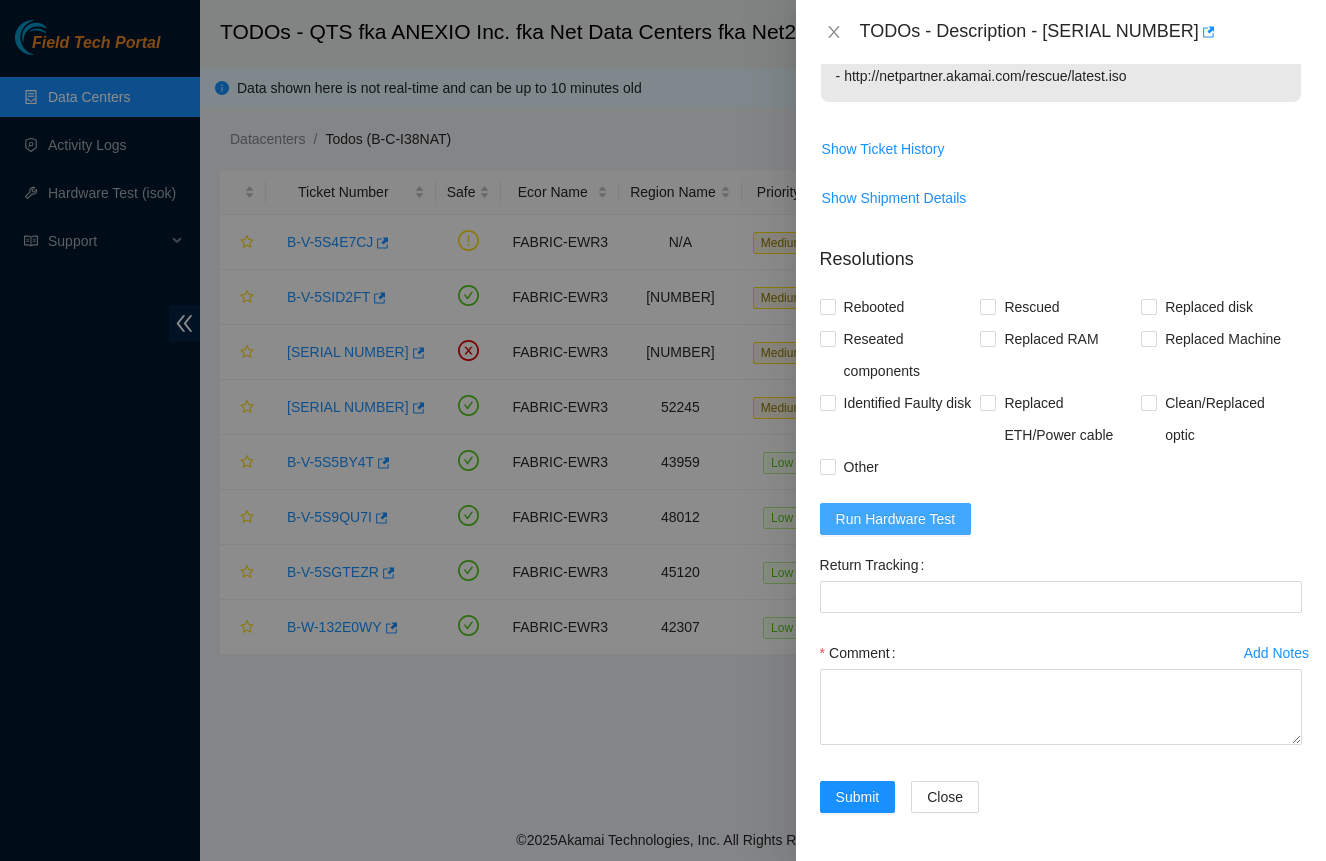 click on "Run Hardware Test" at bounding box center (896, 519) 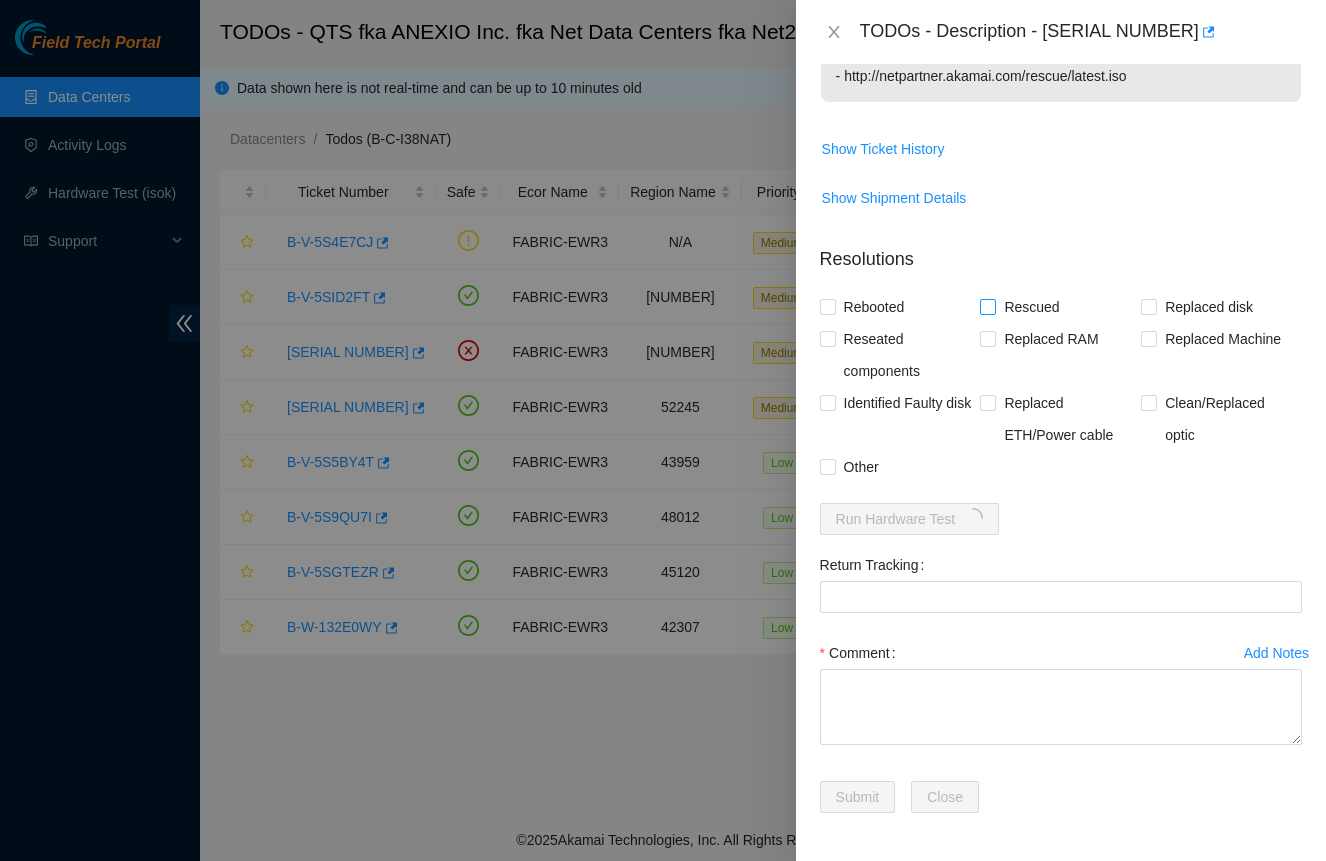 click on "Rescued" at bounding box center (1031, 307) 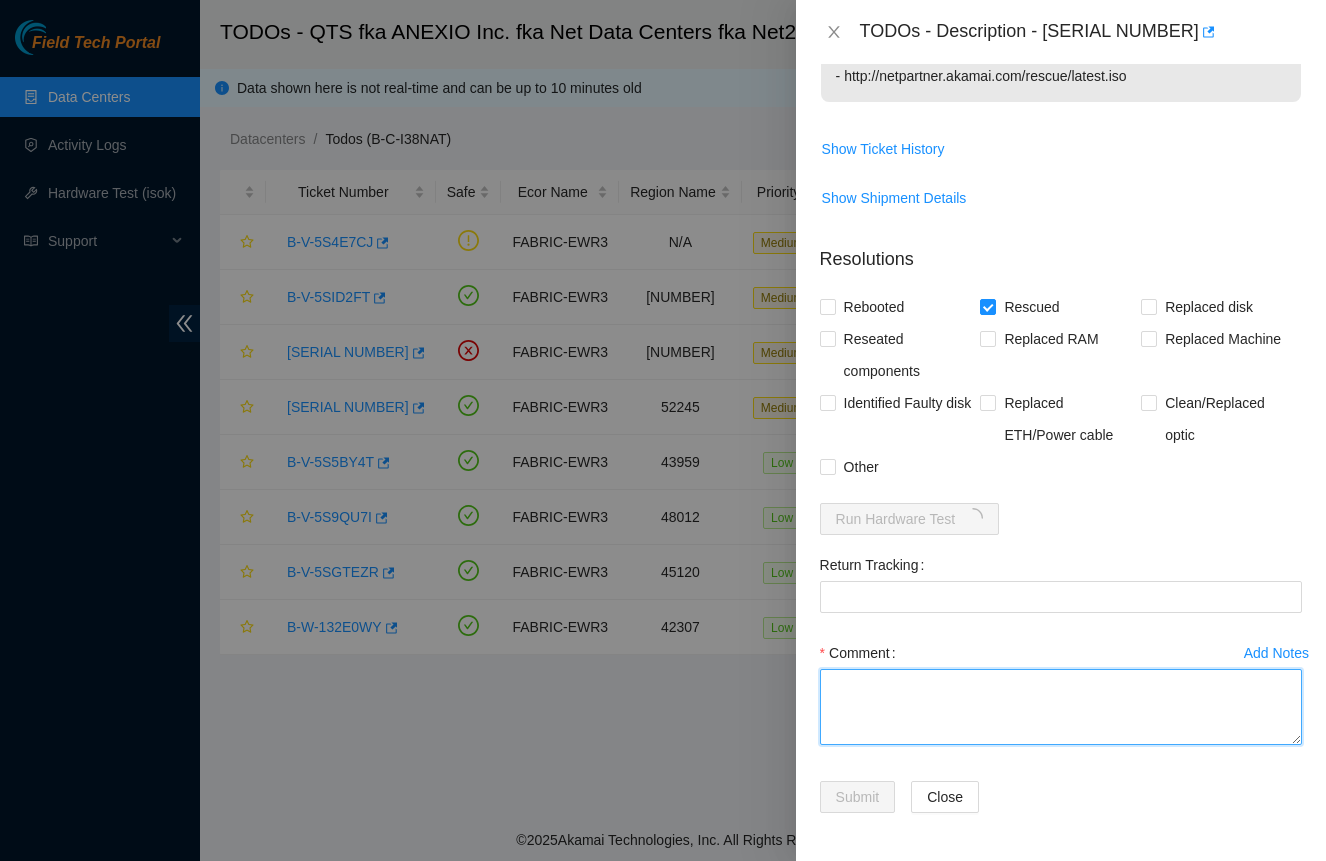 click on "Comment" at bounding box center [1061, 707] 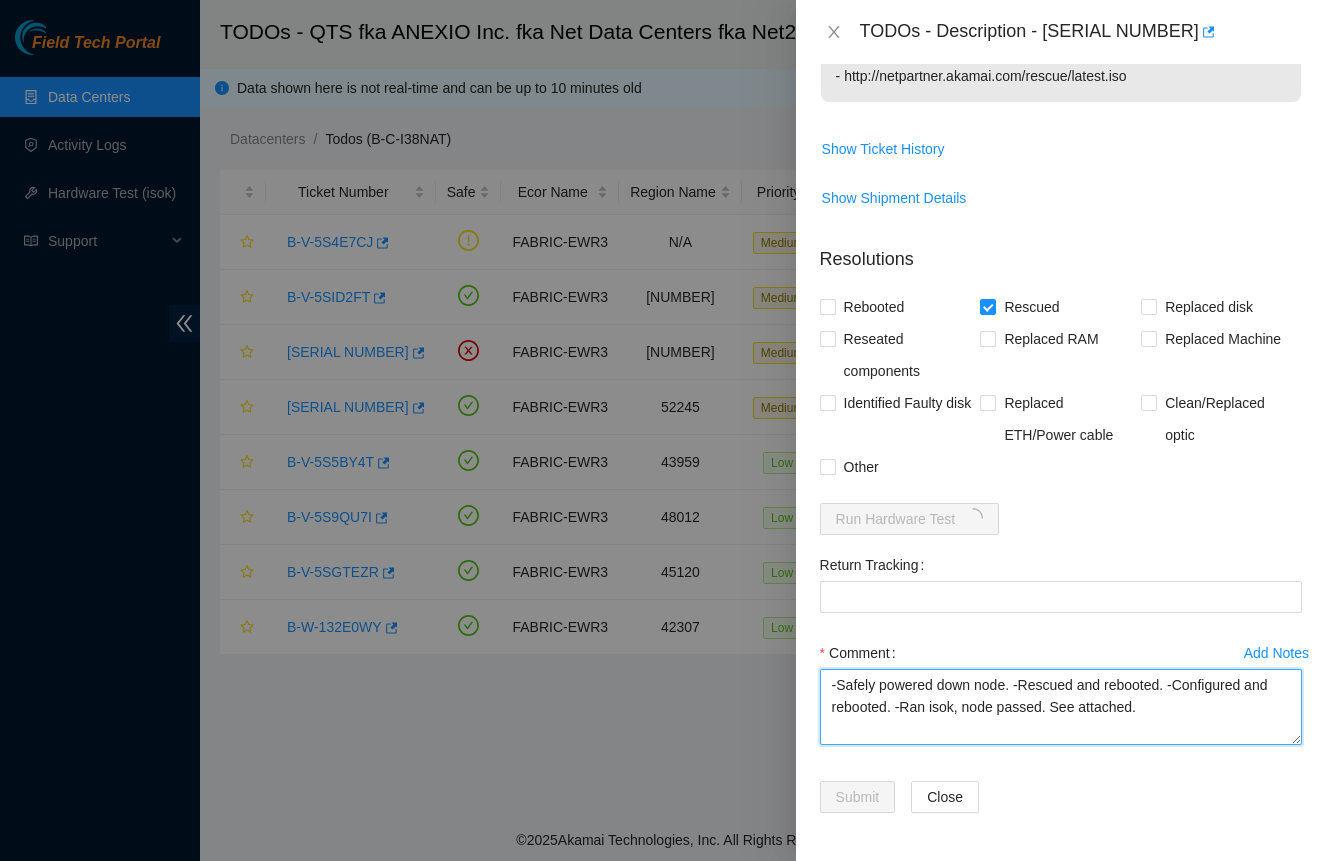 click on "-Safely powered down node. -Rescued and rebooted. -Configured and rebooted. -Ran isok, node passed. See attached." at bounding box center (1061, 707) 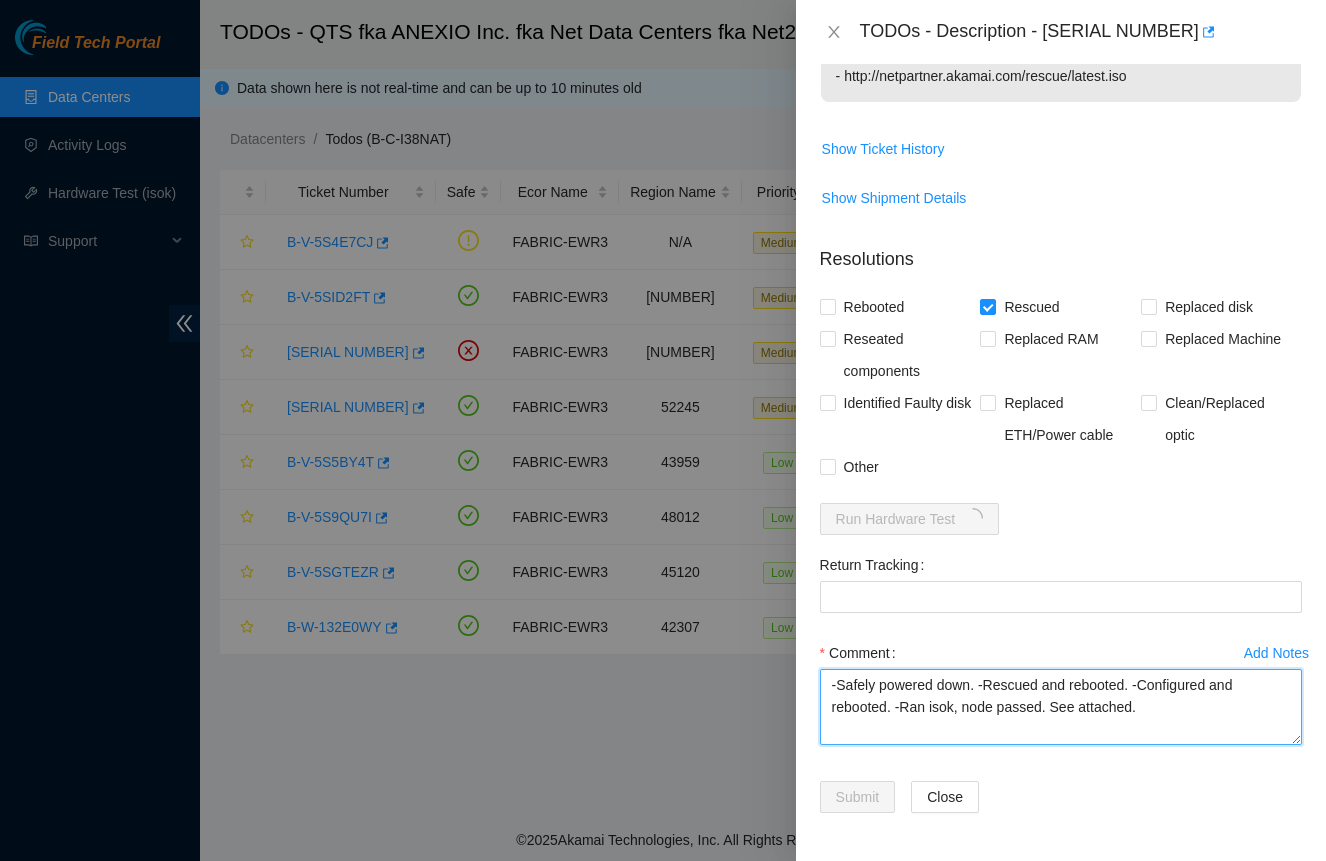 click on "-Safely powered down. -Rescued and rebooted. -Configured and rebooted. -Ran isok, node passed. See attached." at bounding box center (1061, 707) 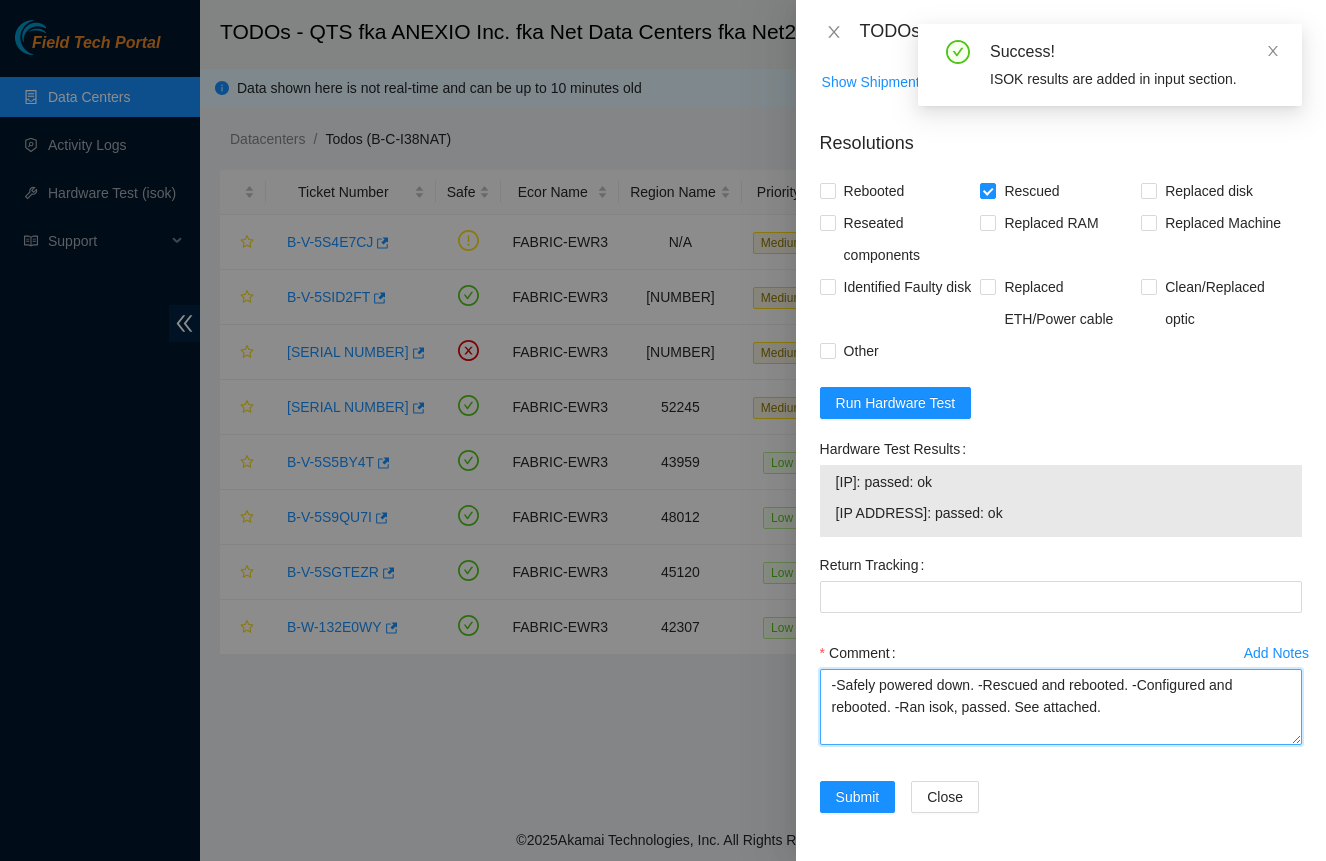 scroll, scrollTop: 626, scrollLeft: 0, axis: vertical 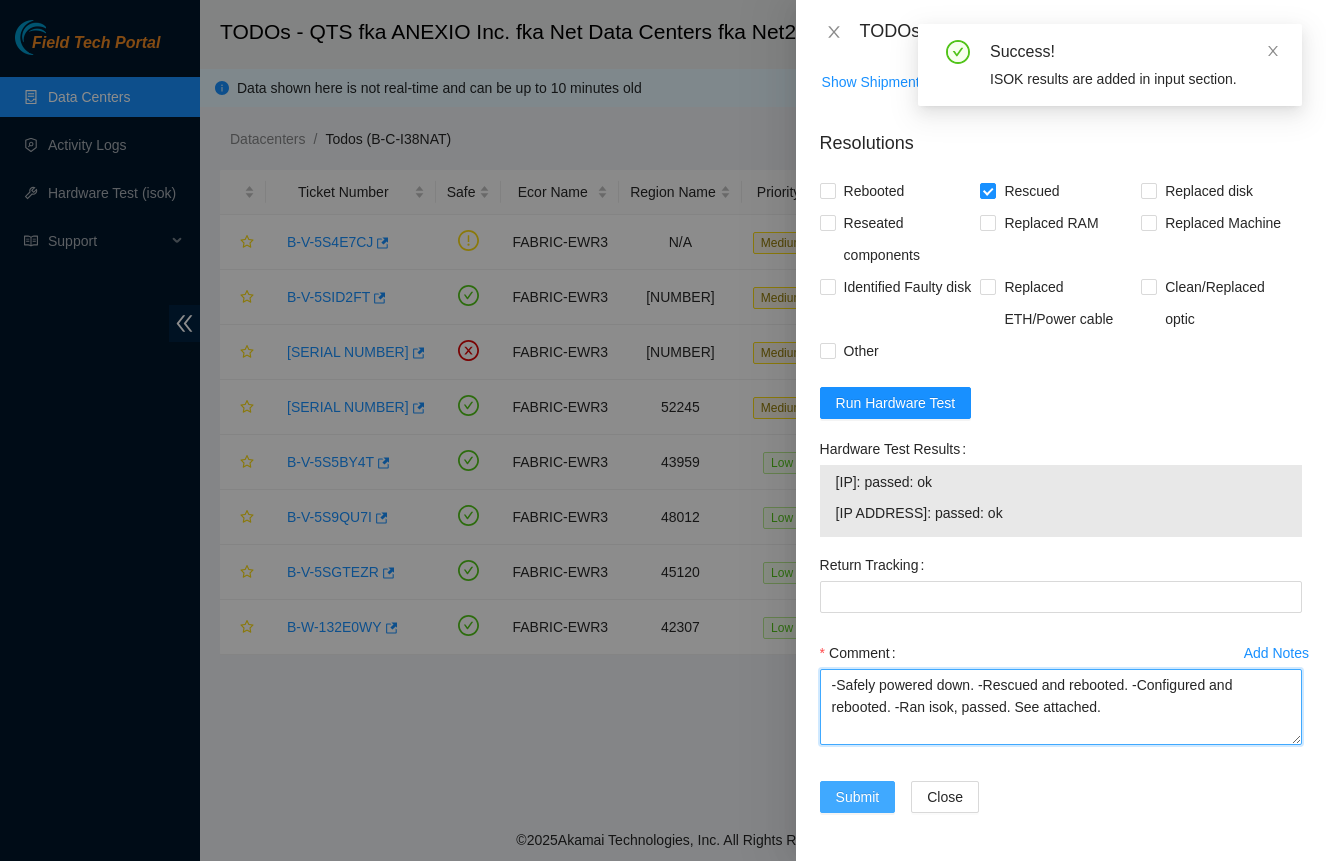type on "-Safely powered down. -Rescued and rebooted. -Configured and rebooted. -Ran isok, passed. See attached." 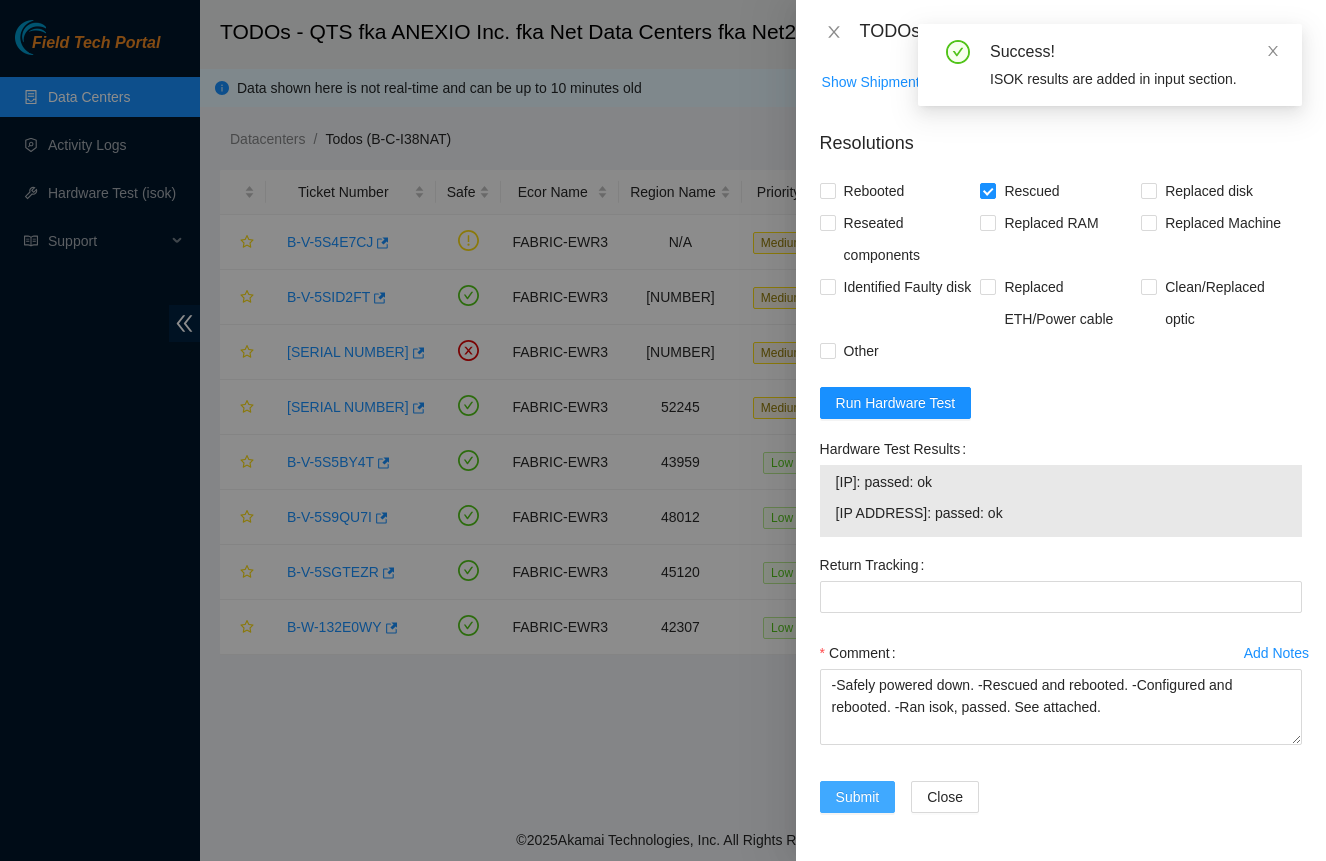 click on "Submit" at bounding box center (858, 797) 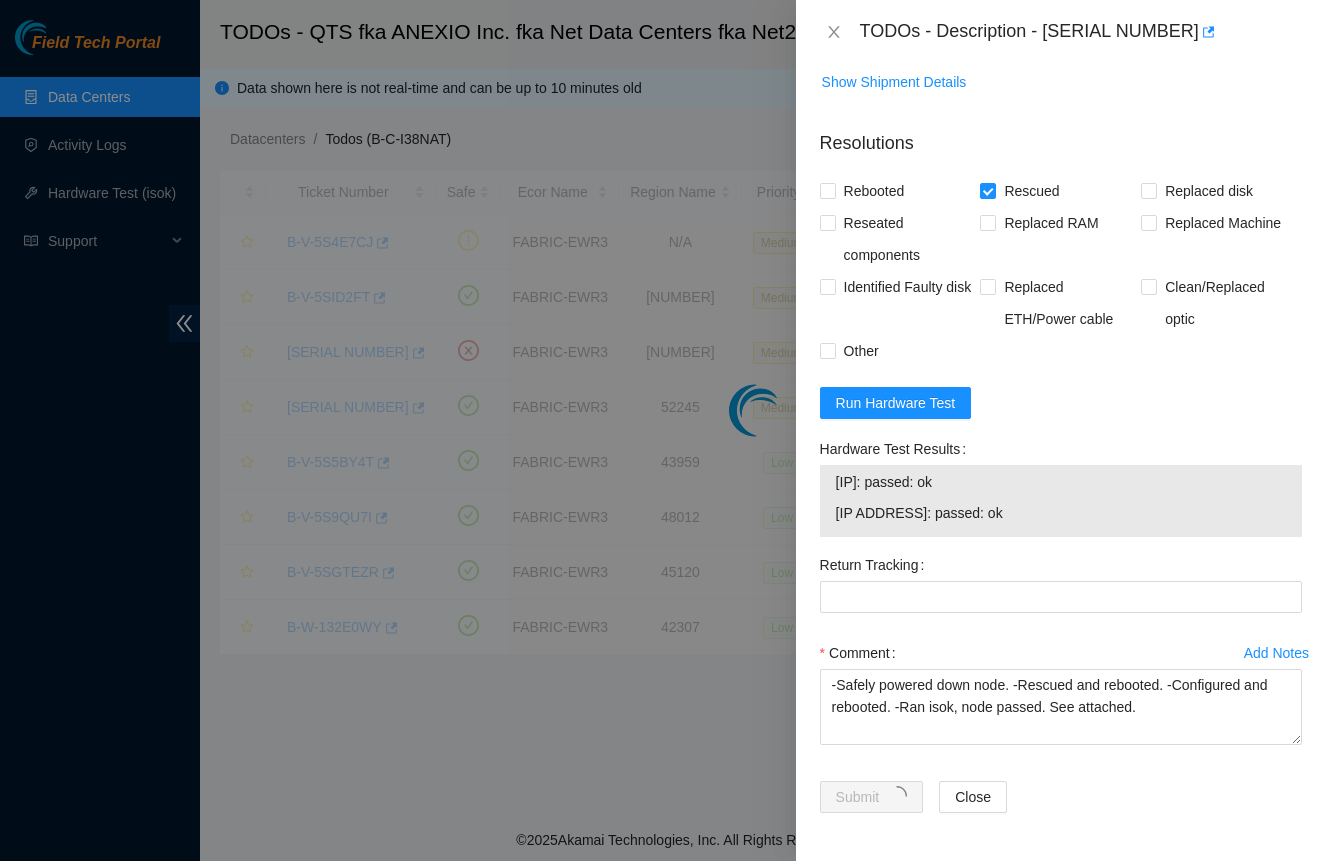 scroll, scrollTop: 255, scrollLeft: 0, axis: vertical 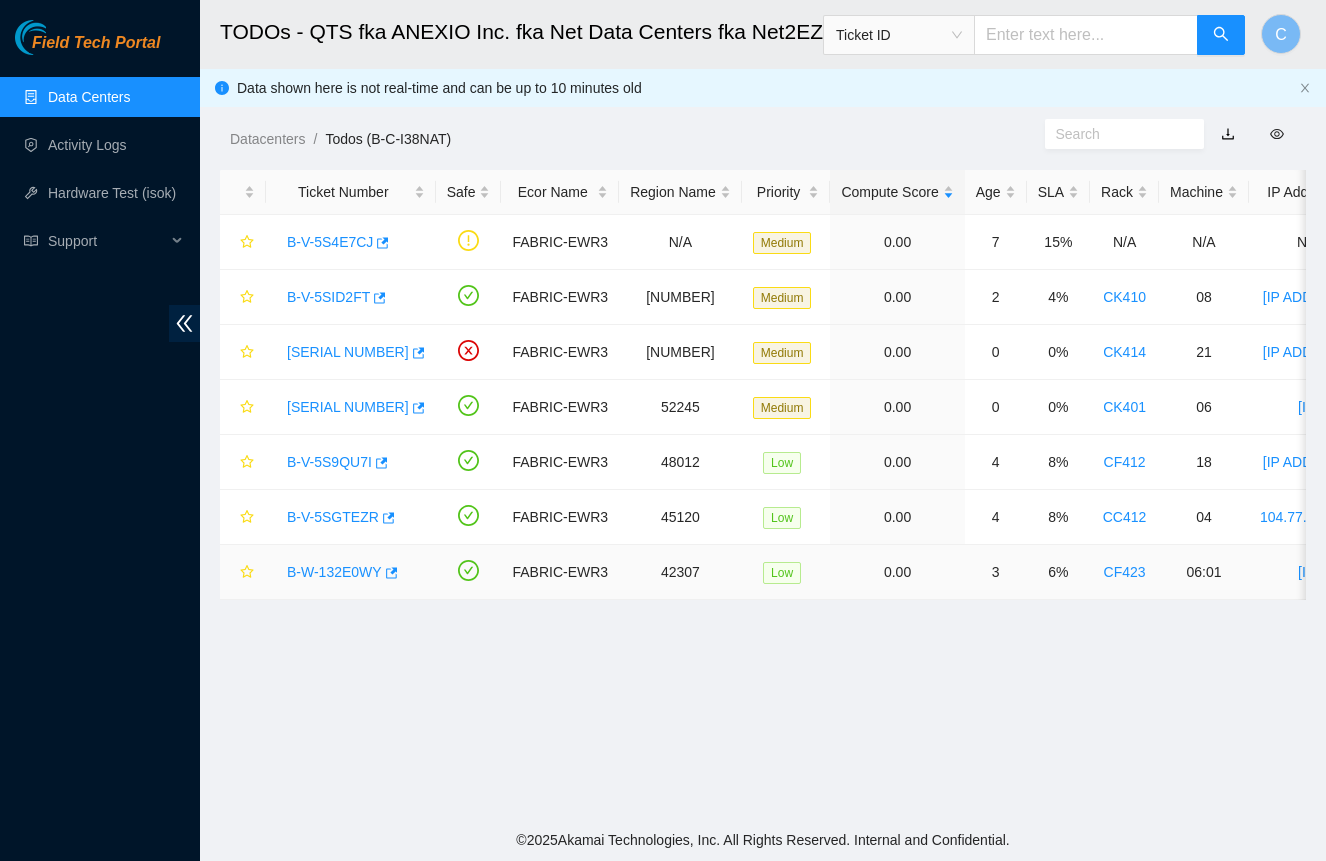 click on "B-W-132E0WY" at bounding box center (334, 572) 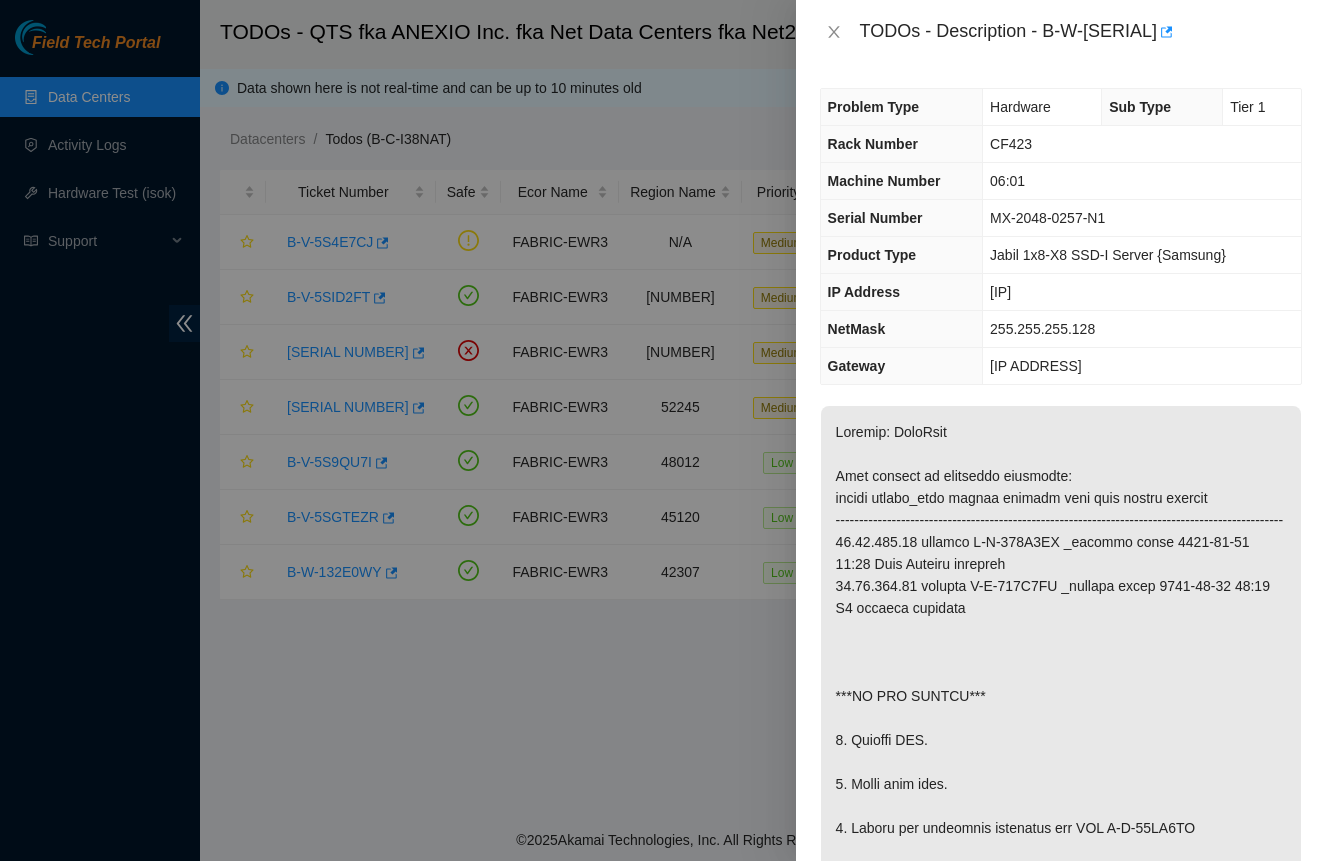 scroll, scrollTop: 0, scrollLeft: 0, axis: both 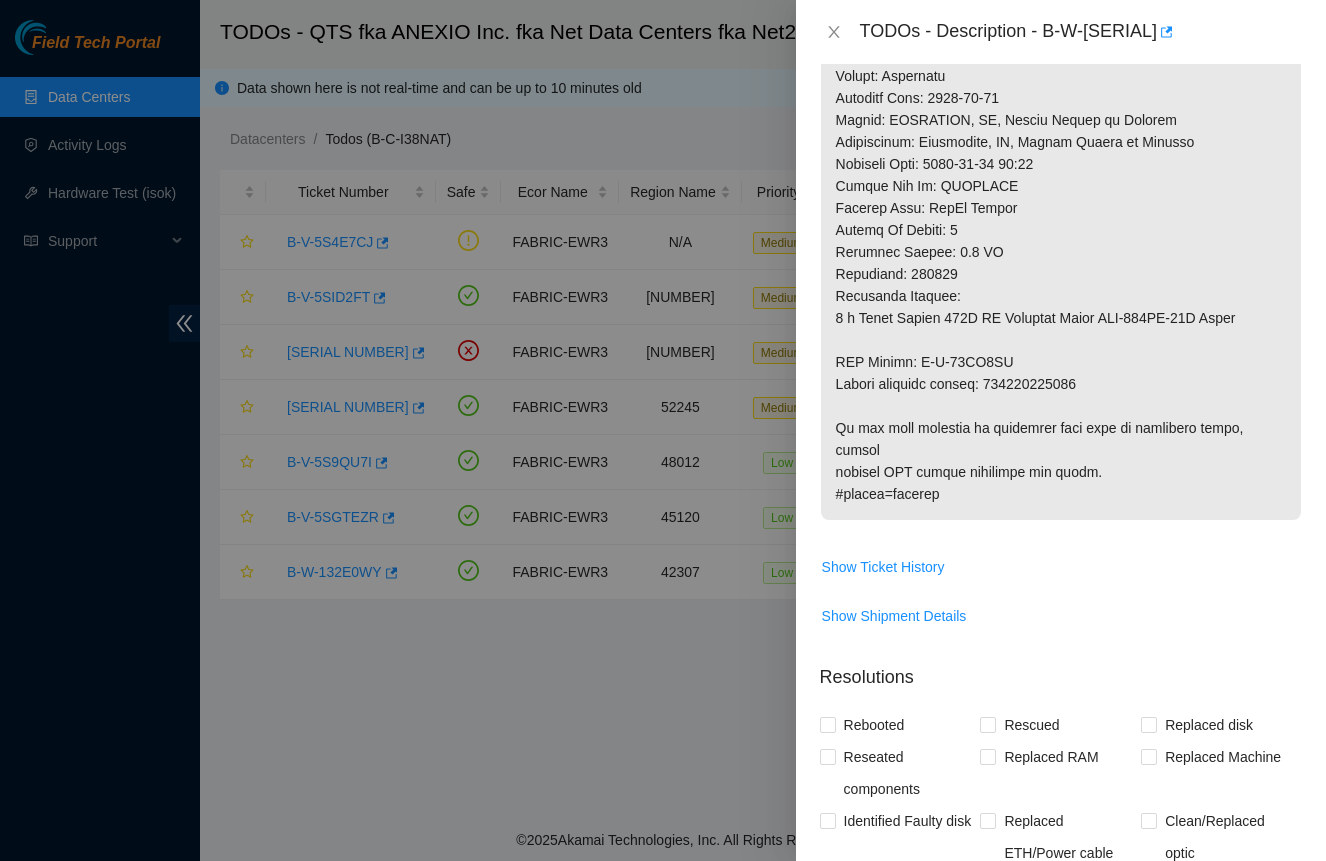 click at bounding box center (1061, -12) 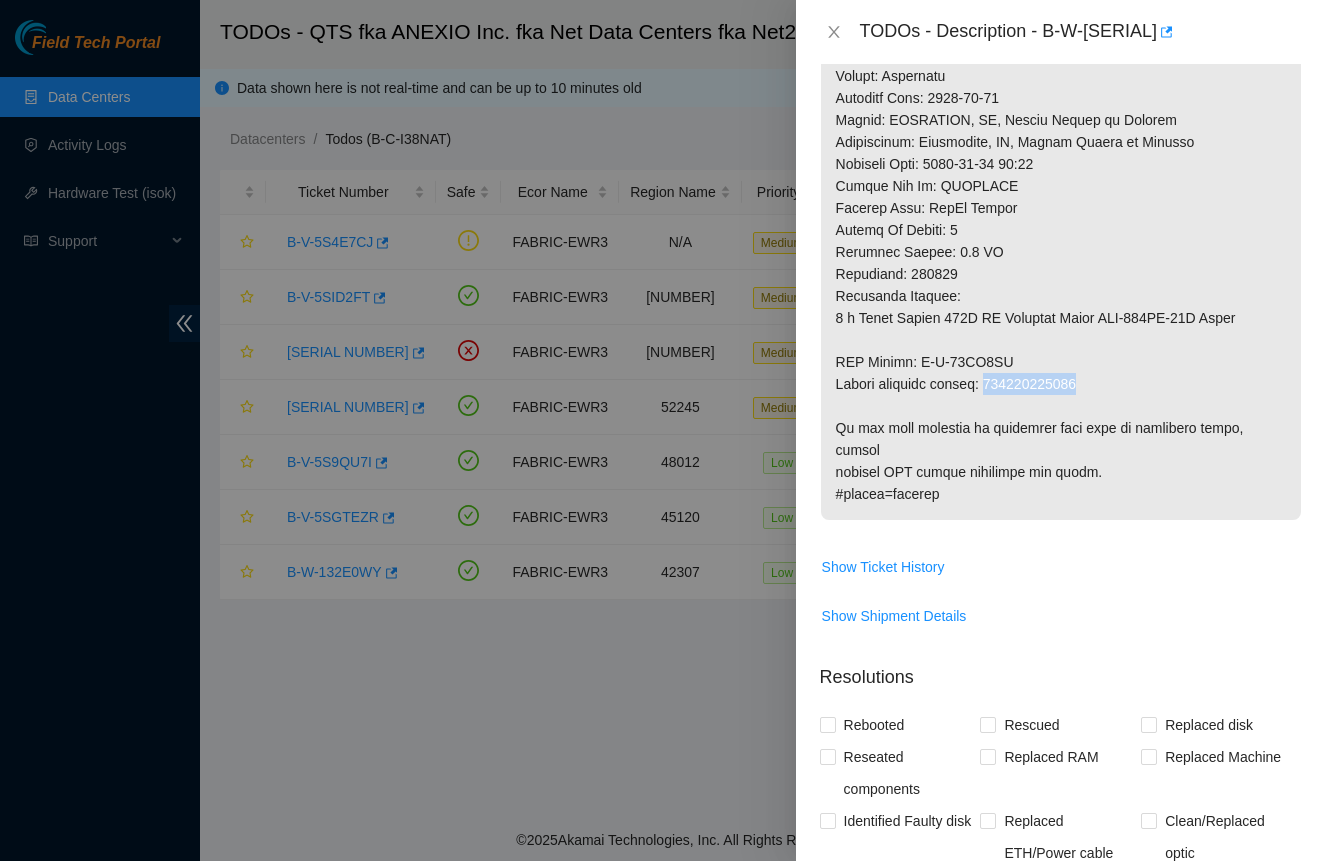 click at bounding box center [1061, -12] 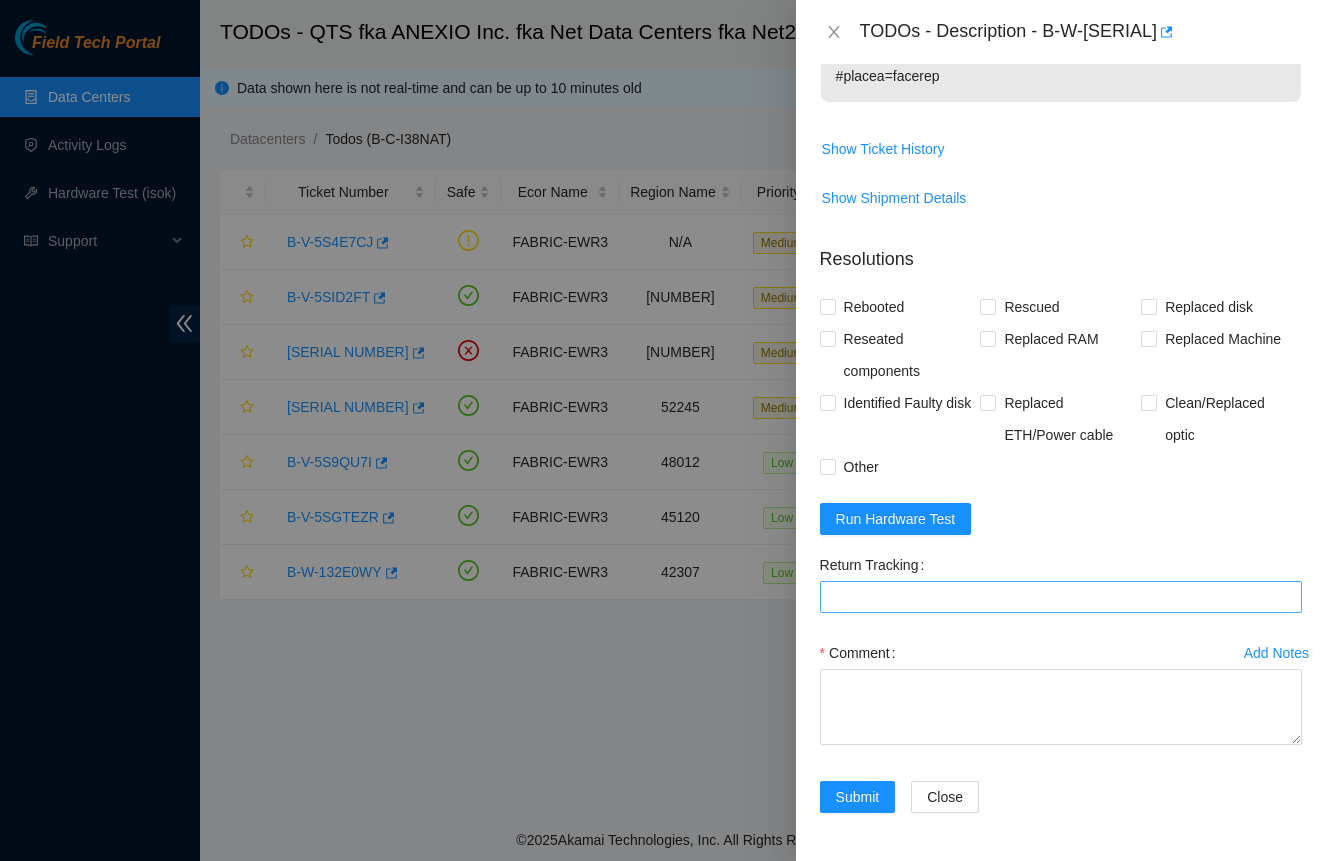 scroll, scrollTop: 1368, scrollLeft: 0, axis: vertical 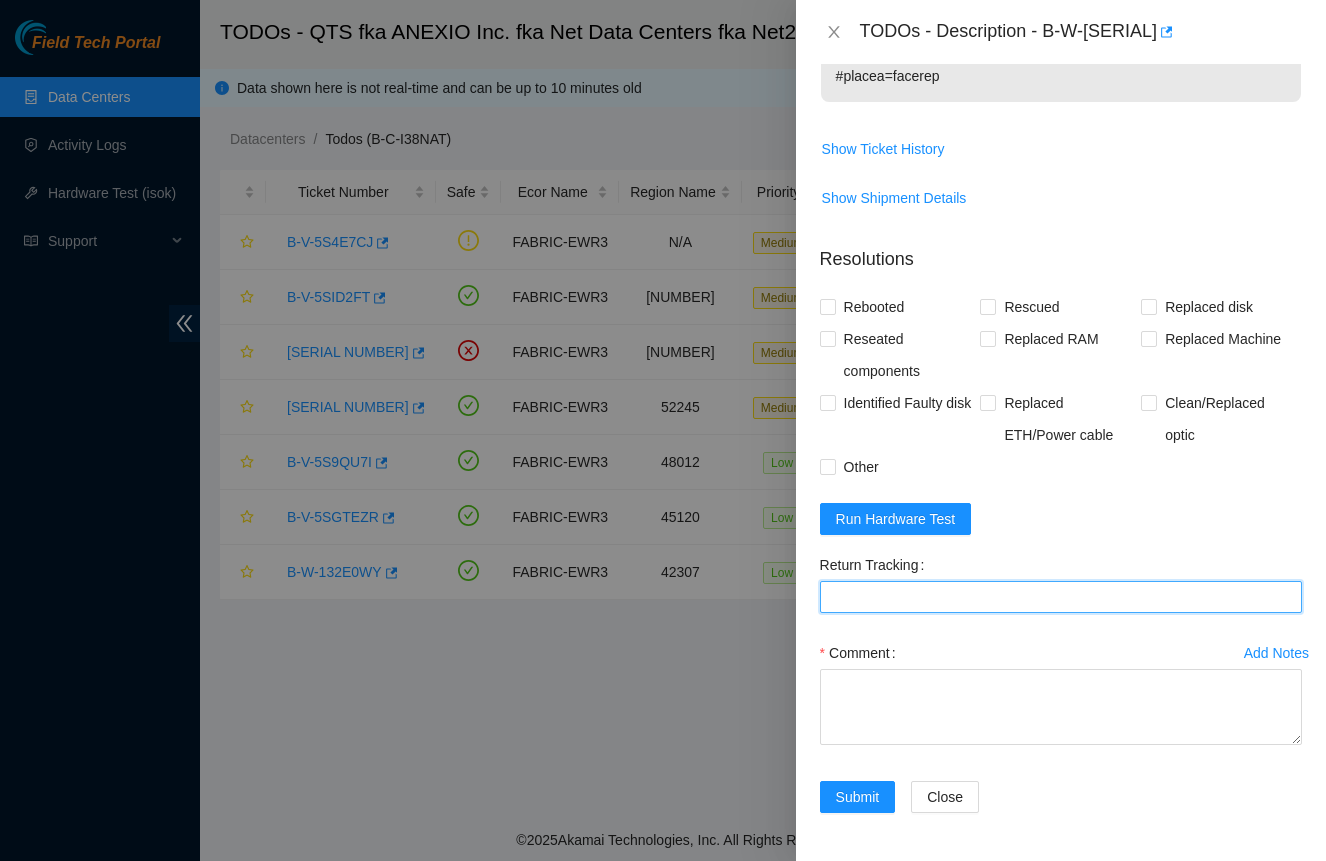 click on "Return Tracking" at bounding box center [1061, 597] 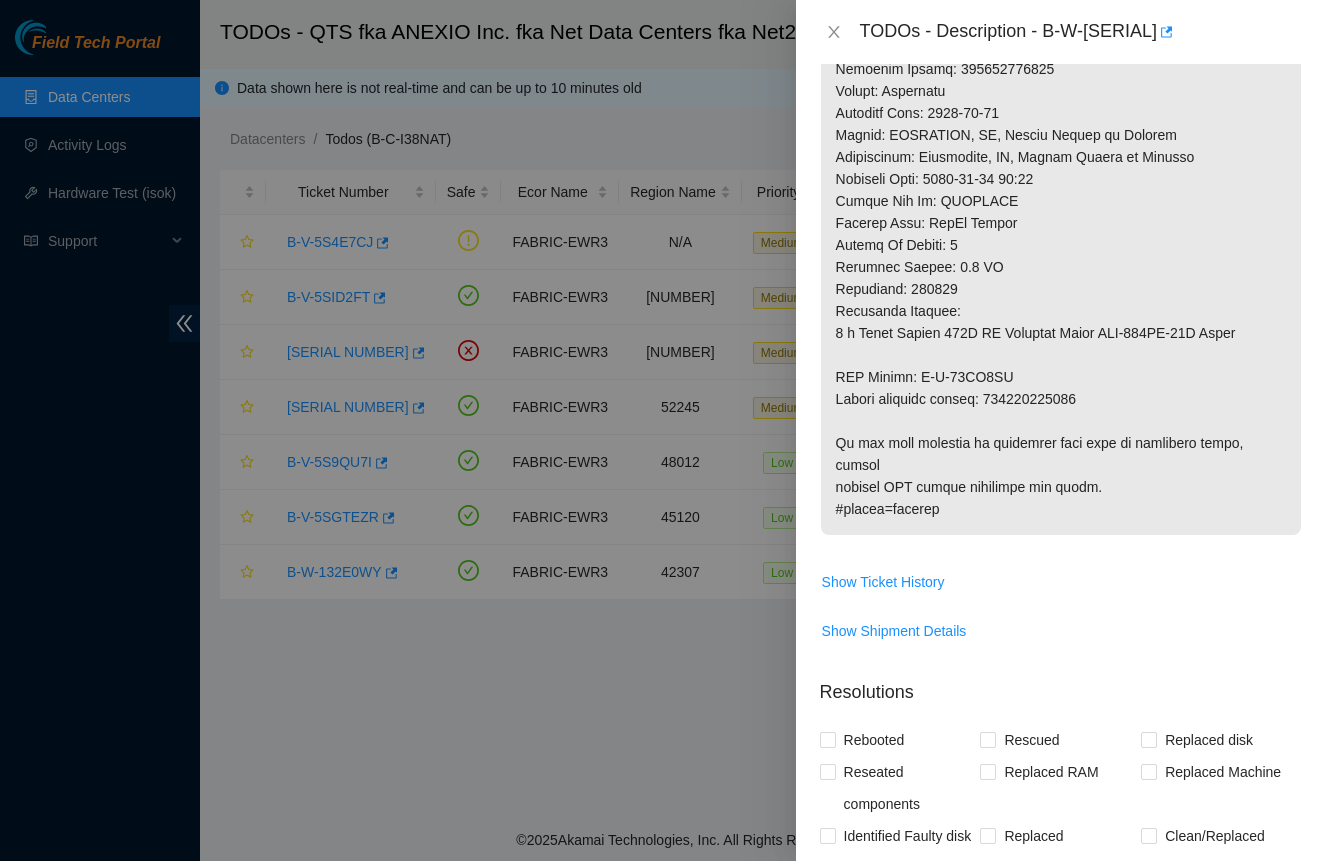 scroll, scrollTop: 910, scrollLeft: 0, axis: vertical 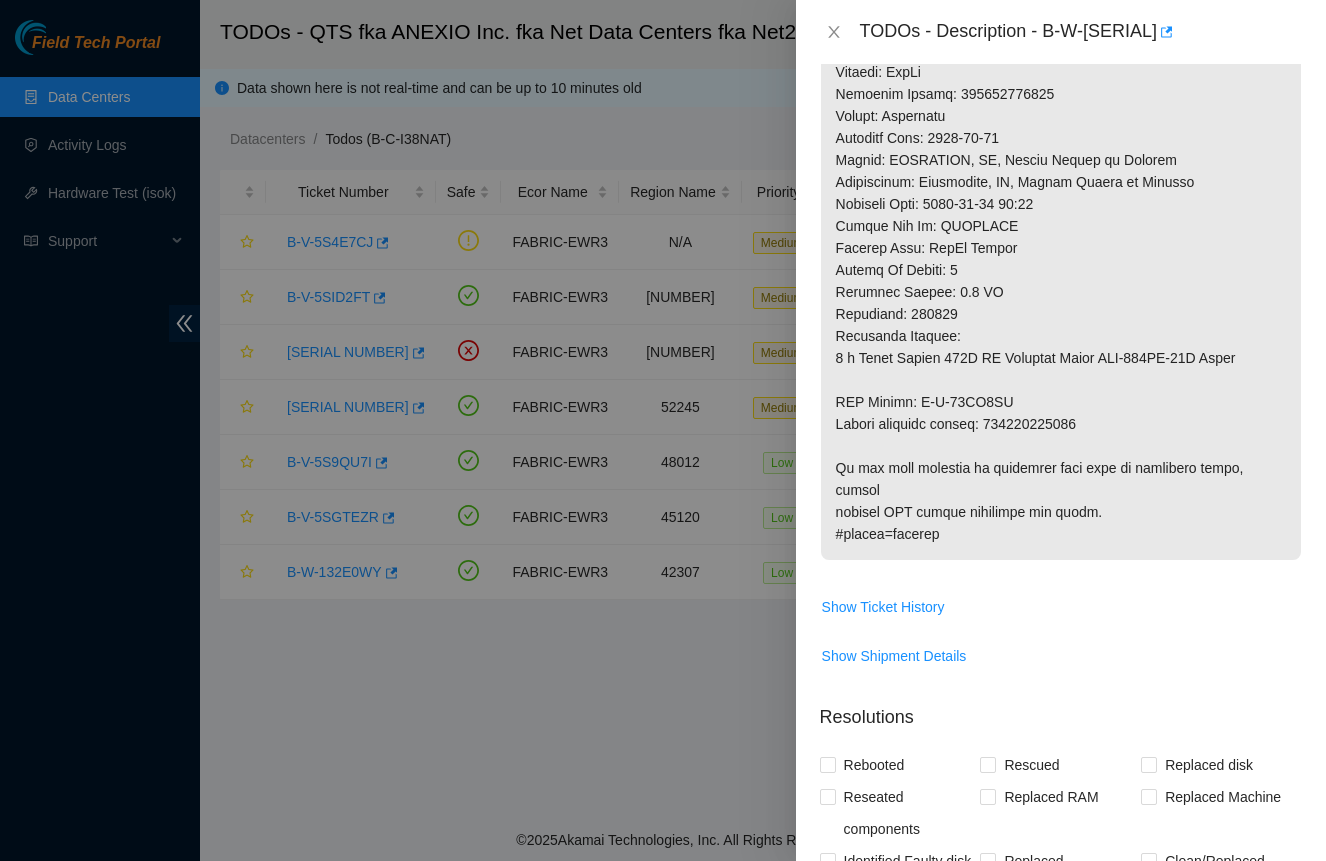 type on "[NUMBER]" 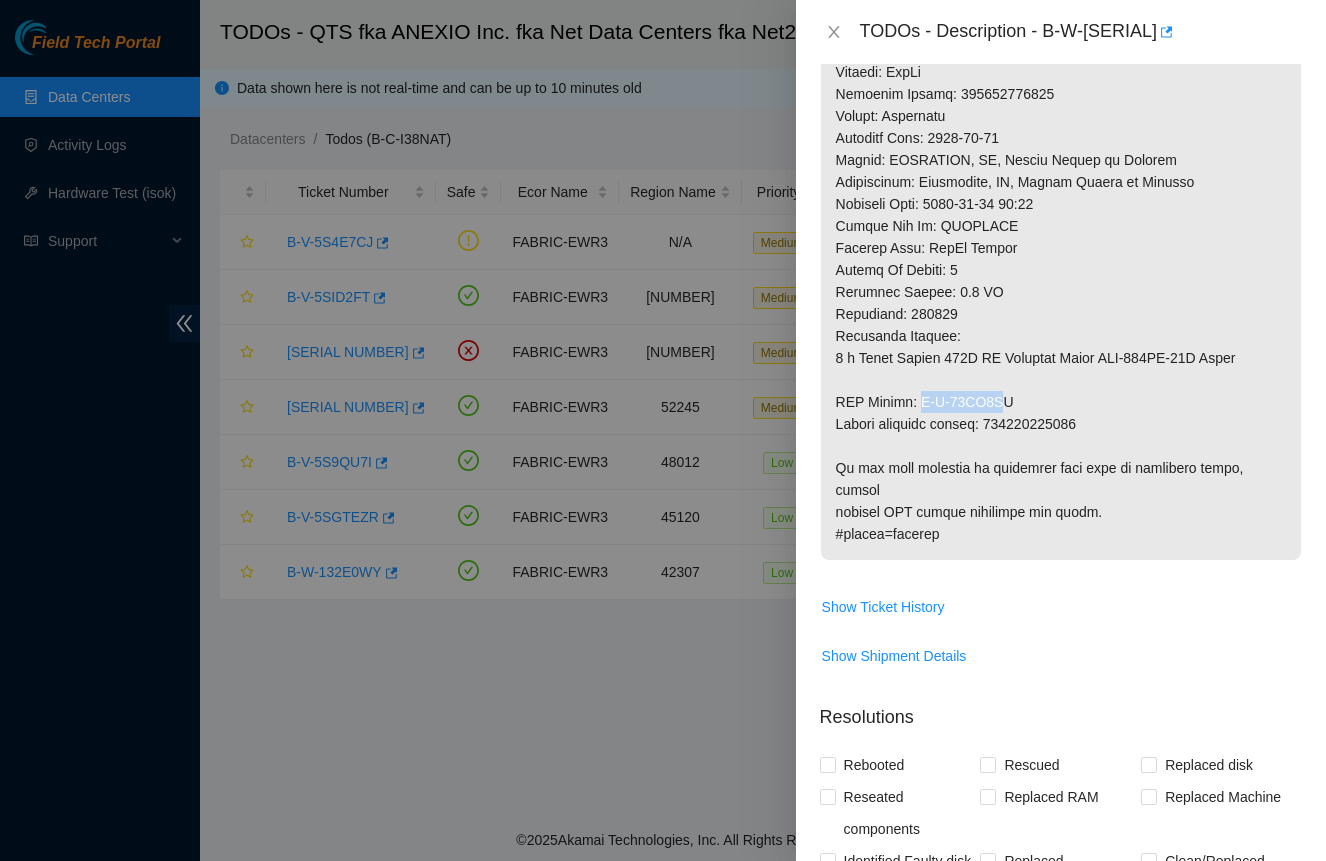 drag, startPoint x: 920, startPoint y: 423, endPoint x: 1005, endPoint y: 422, distance: 85.00588 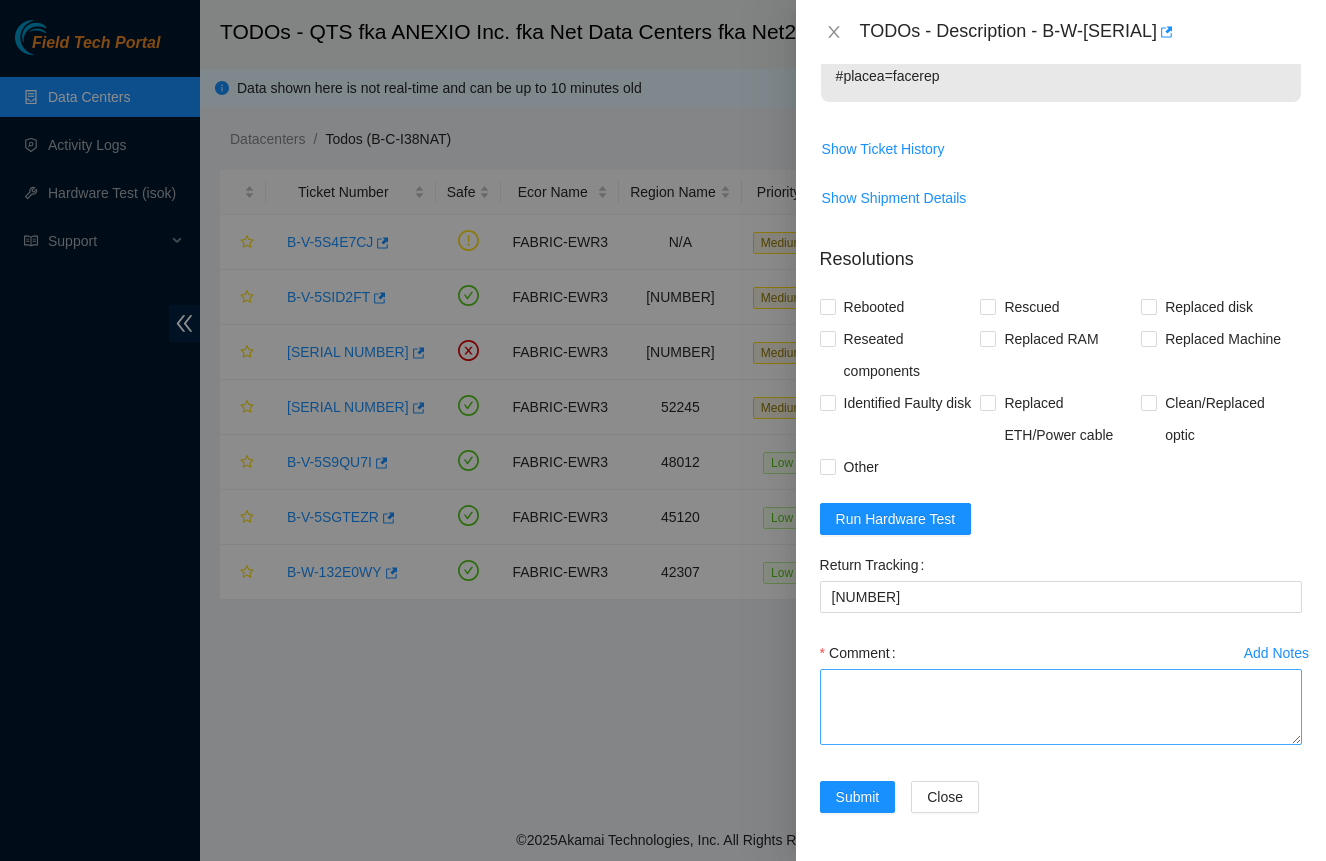 scroll, scrollTop: 1368, scrollLeft: 0, axis: vertical 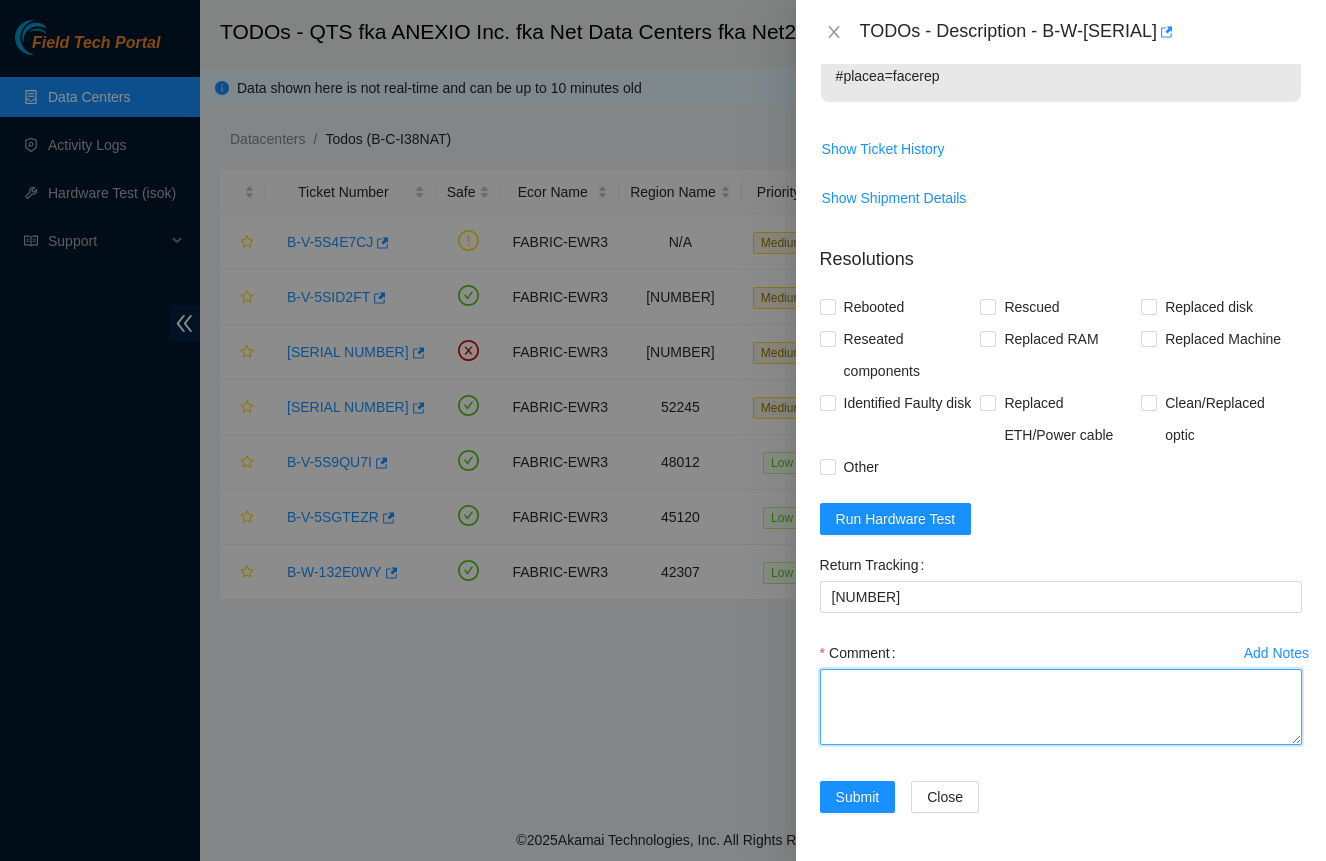 click on "Comment" at bounding box center [1061, 707] 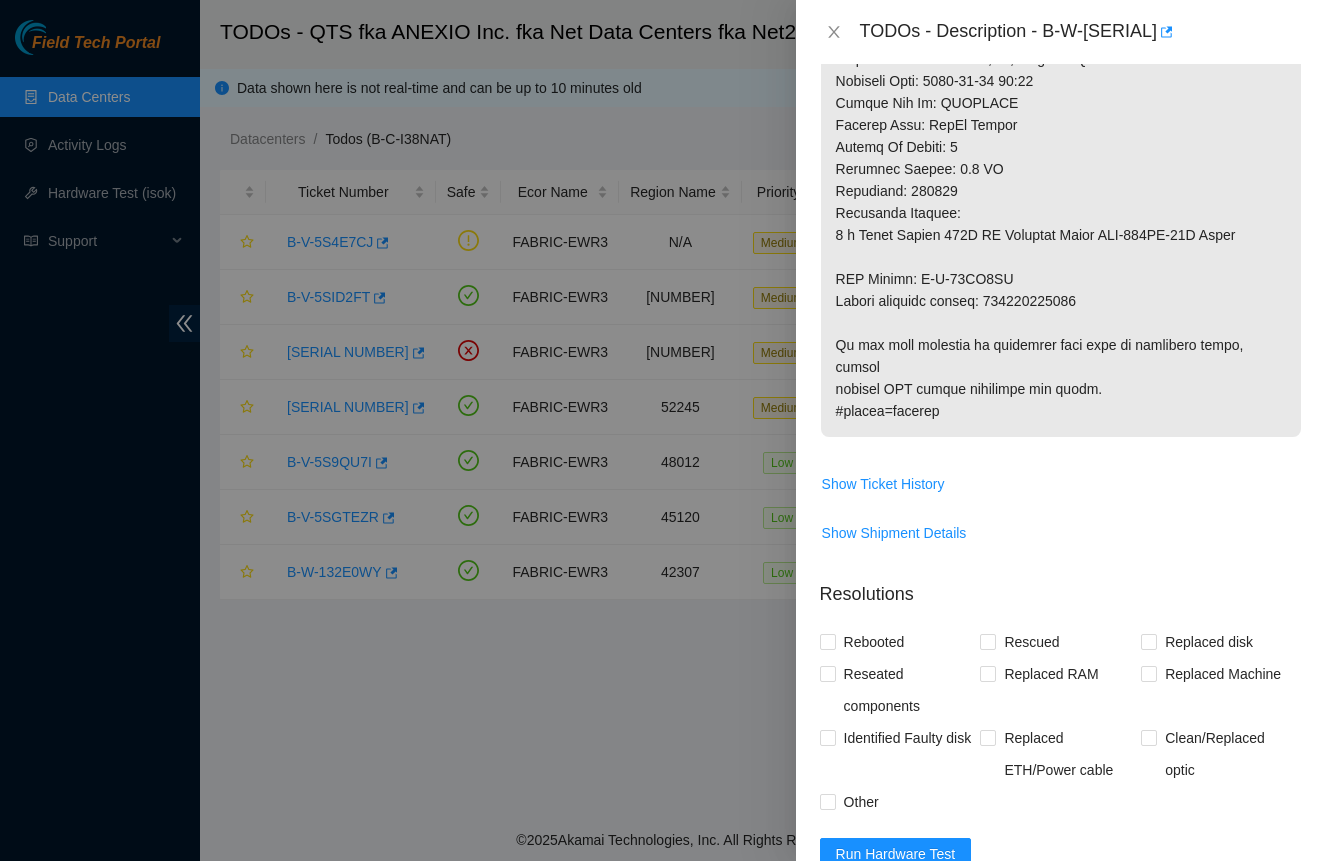 scroll, scrollTop: 1031, scrollLeft: 0, axis: vertical 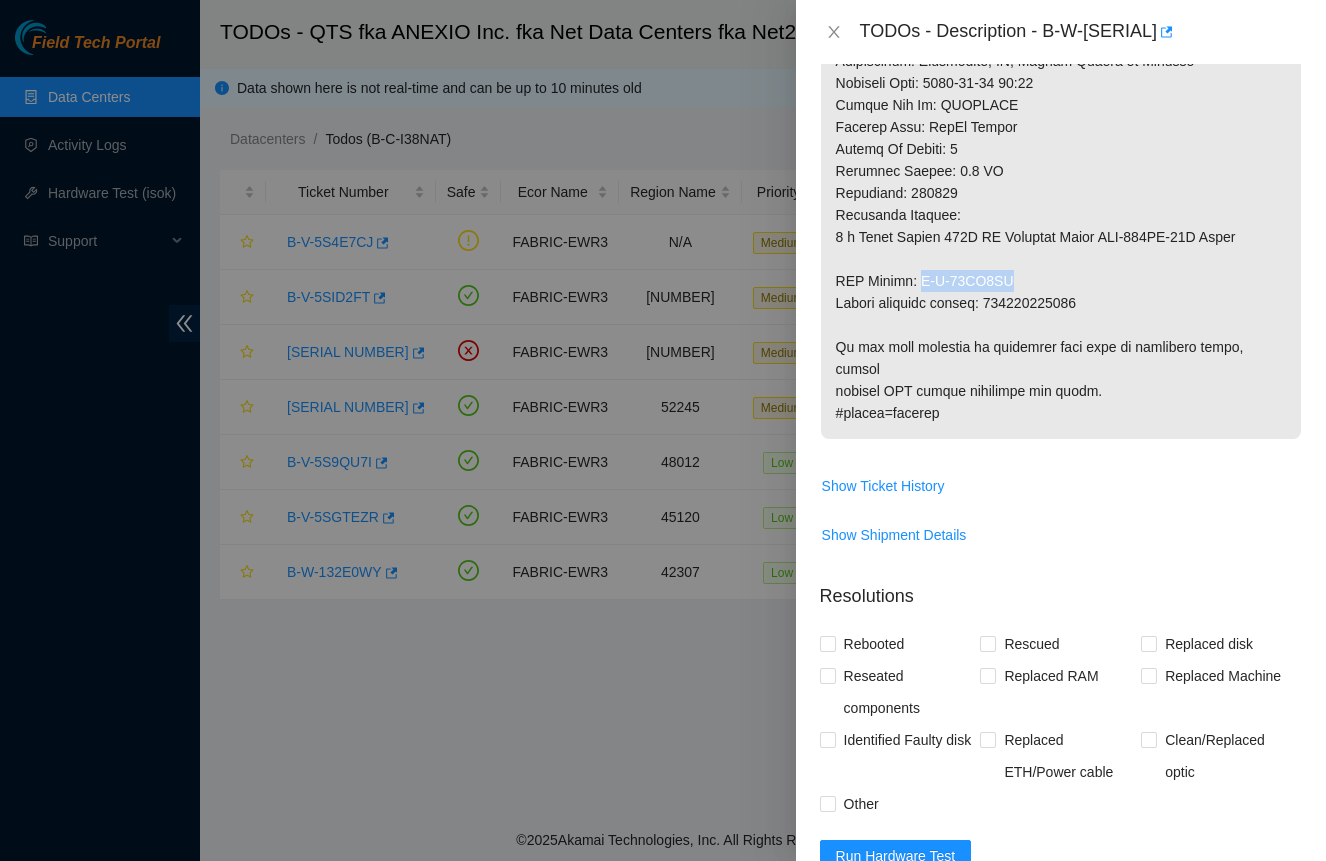 drag, startPoint x: 922, startPoint y: 307, endPoint x: 1015, endPoint y: 310, distance: 93.04838 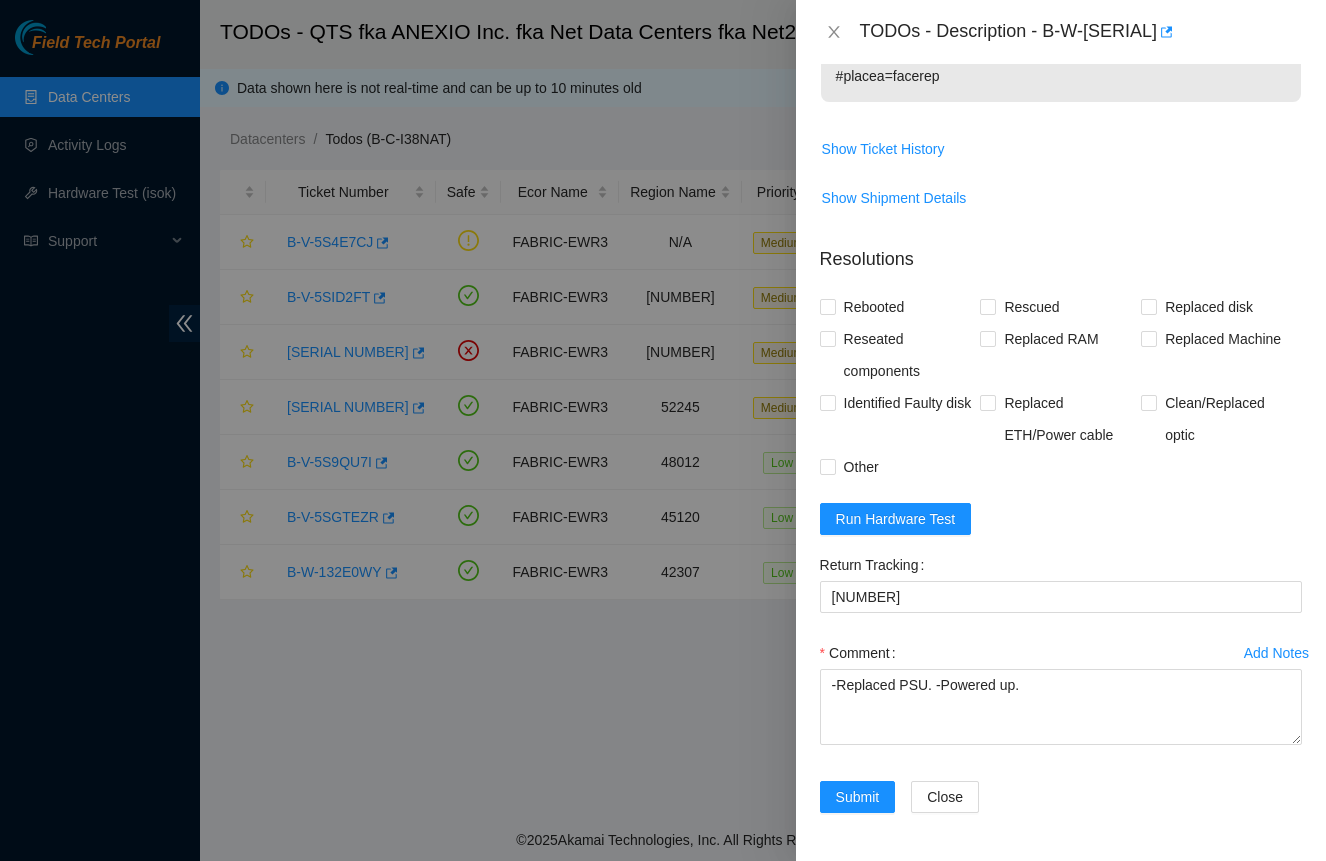 scroll, scrollTop: 1368, scrollLeft: 0, axis: vertical 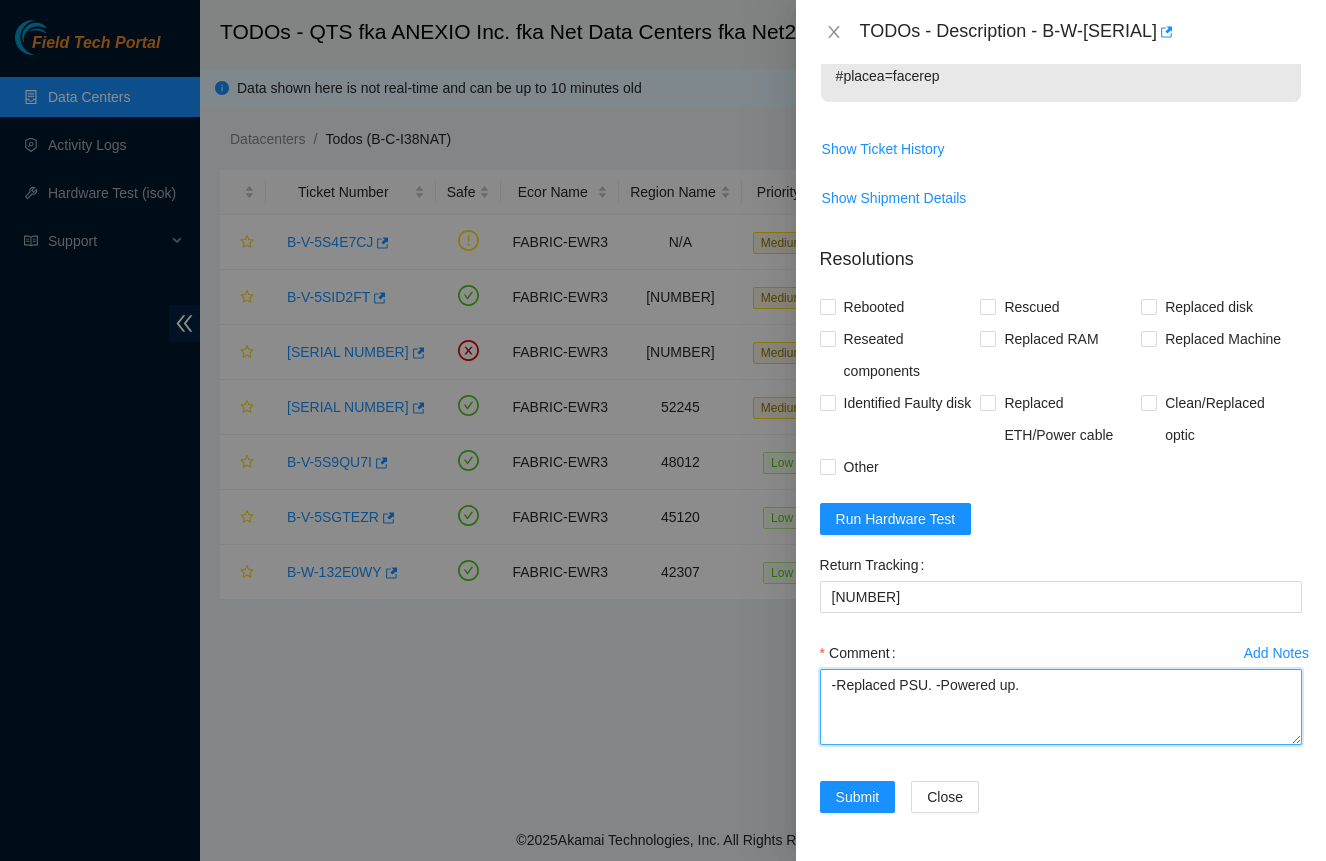 click on "-Replaced PSU. -Powered up." at bounding box center [1061, 707] 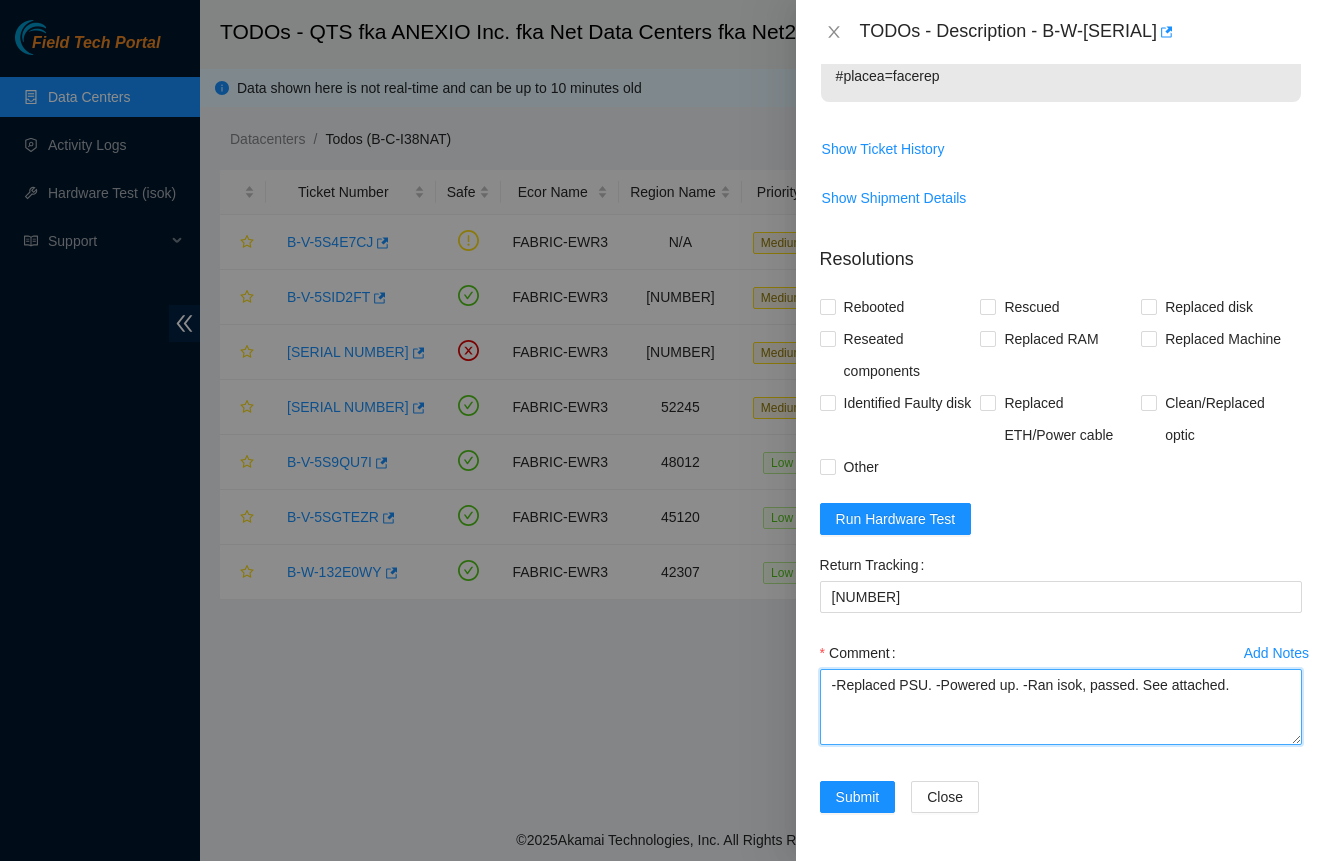 paste on "B-W-[SERIAL]" 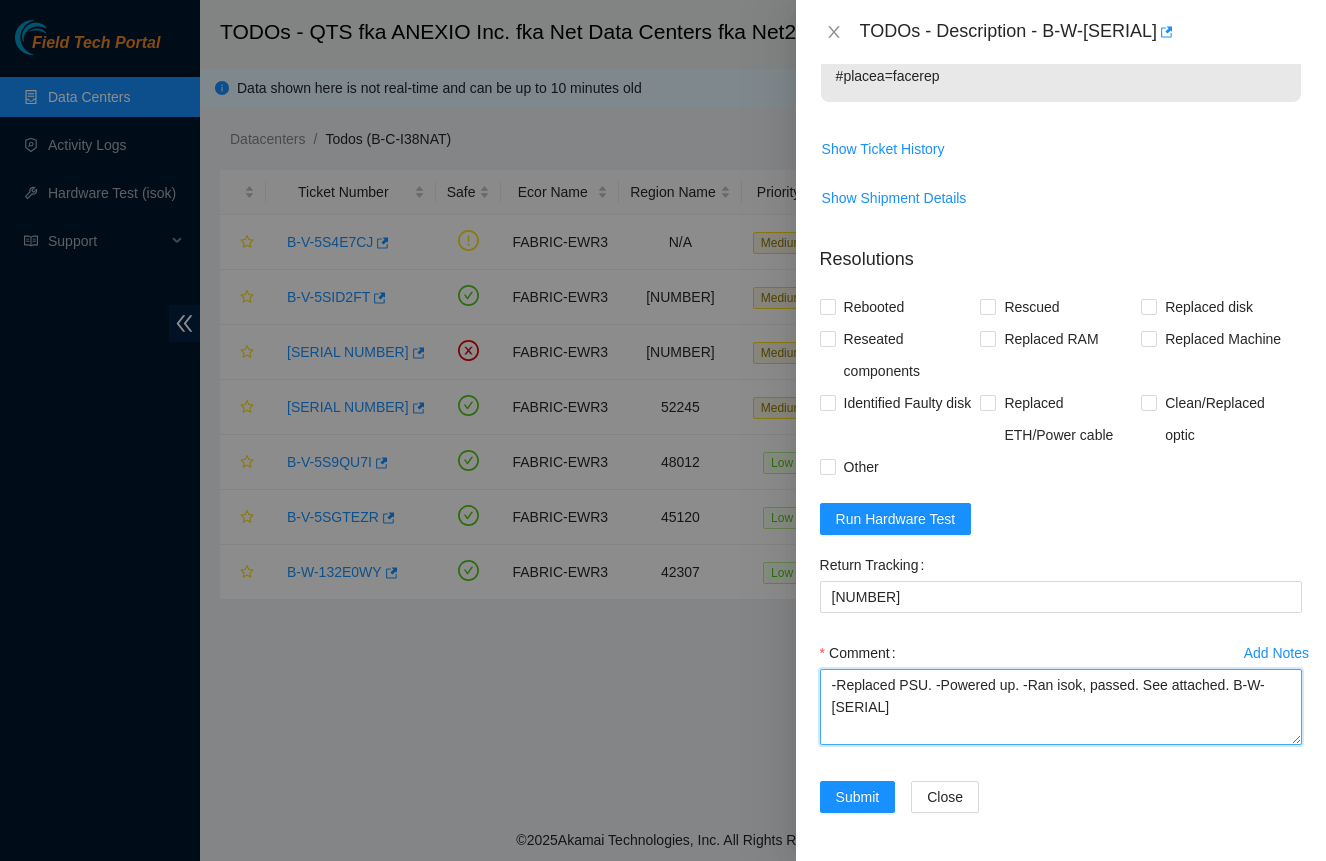 click on "-Replaced PSU. -Powered up. -Ran isok, passed. See attached. B-W-[SERIAL]" at bounding box center (1061, 707) 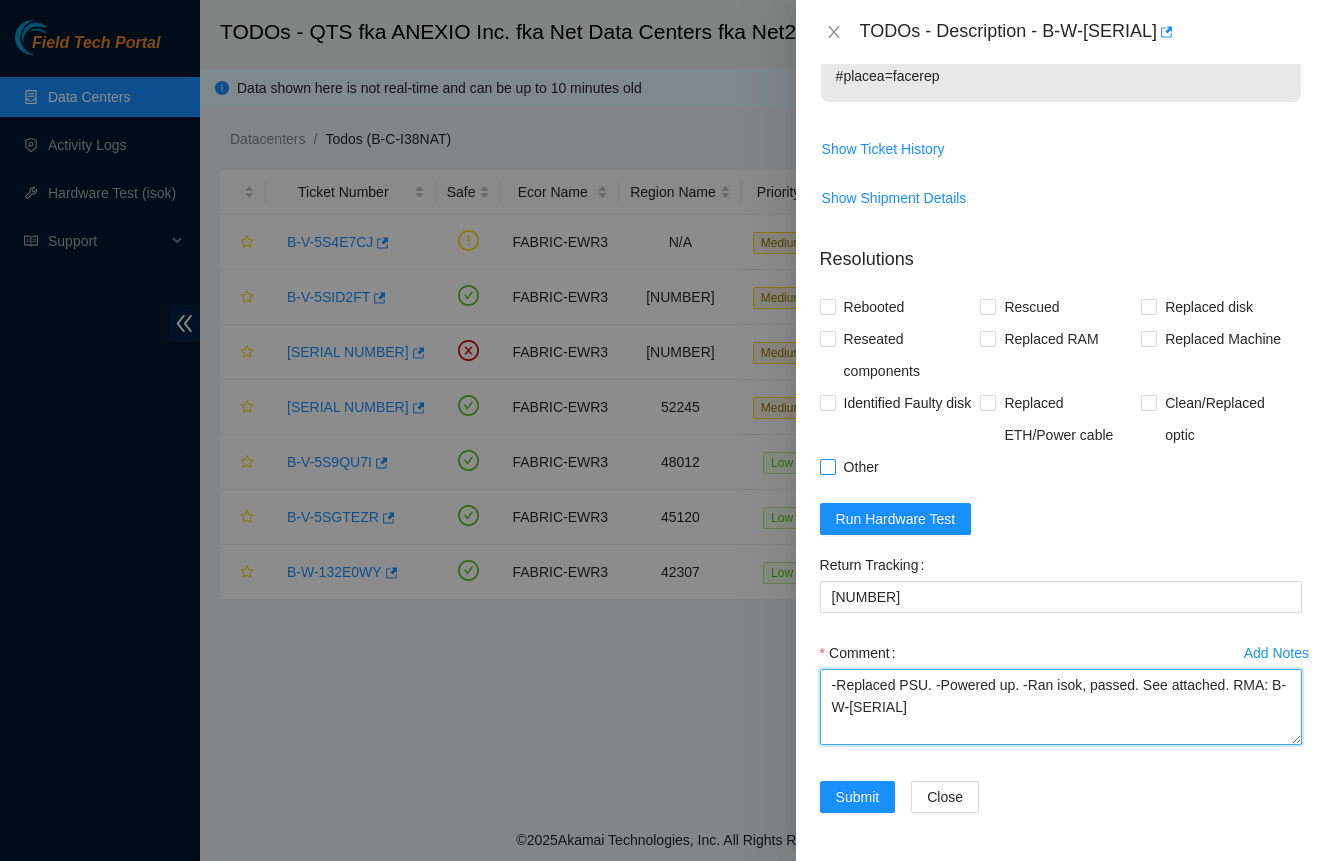 type on "-Replaced PSU. -Powered up. -Ran isok, passed. See attached. RMA: B-W-[SERIAL]" 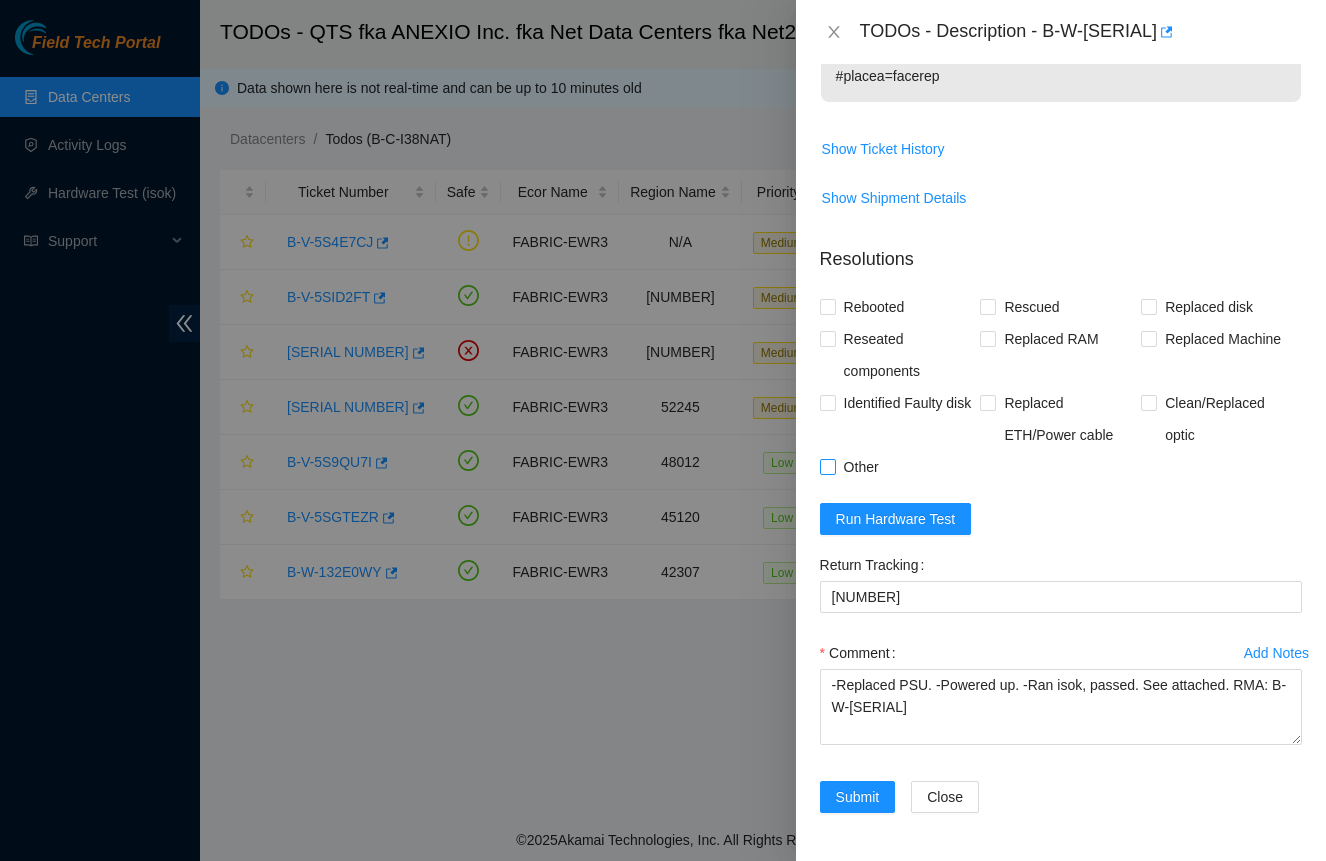 click on "Other" at bounding box center (861, 467) 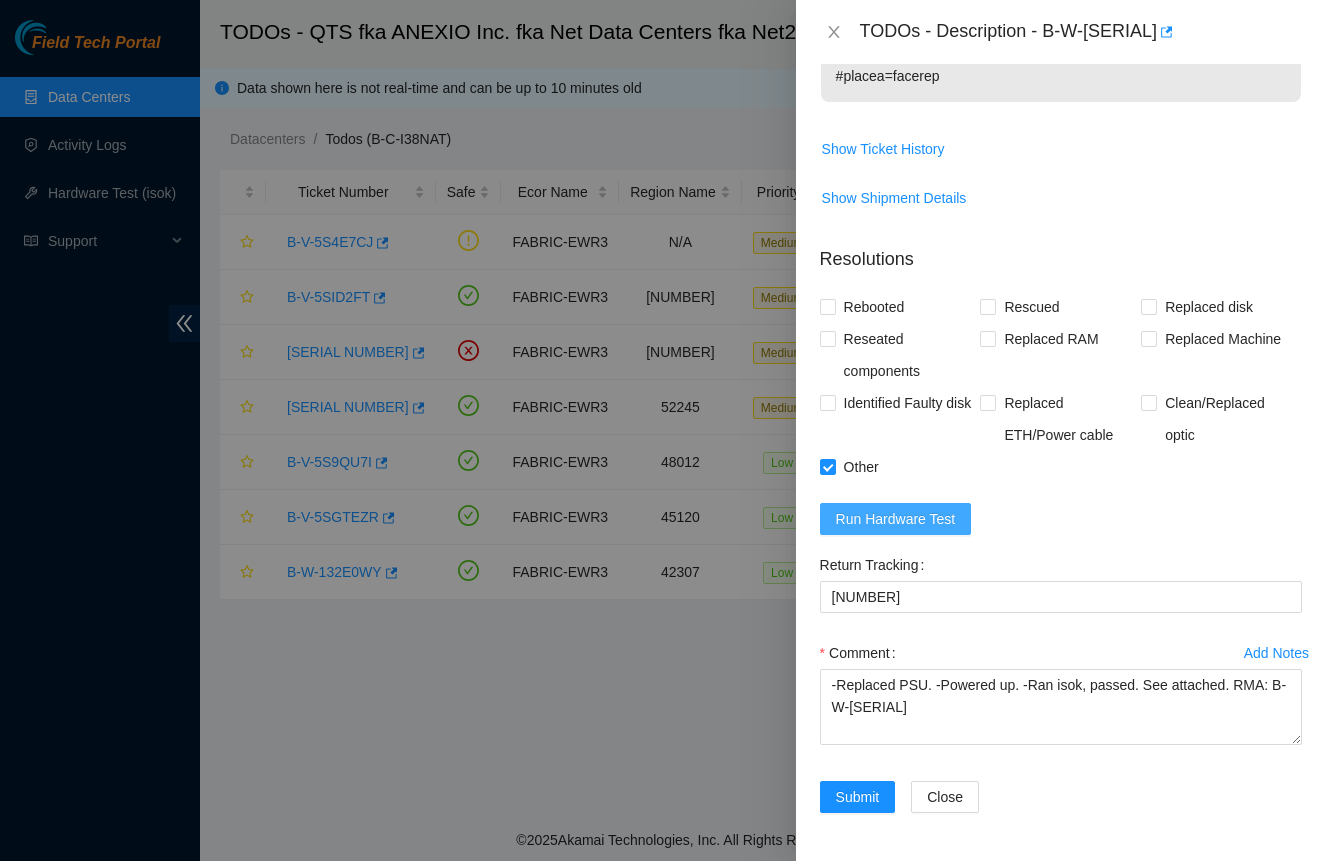 click on "Run Hardware Test" at bounding box center (896, 519) 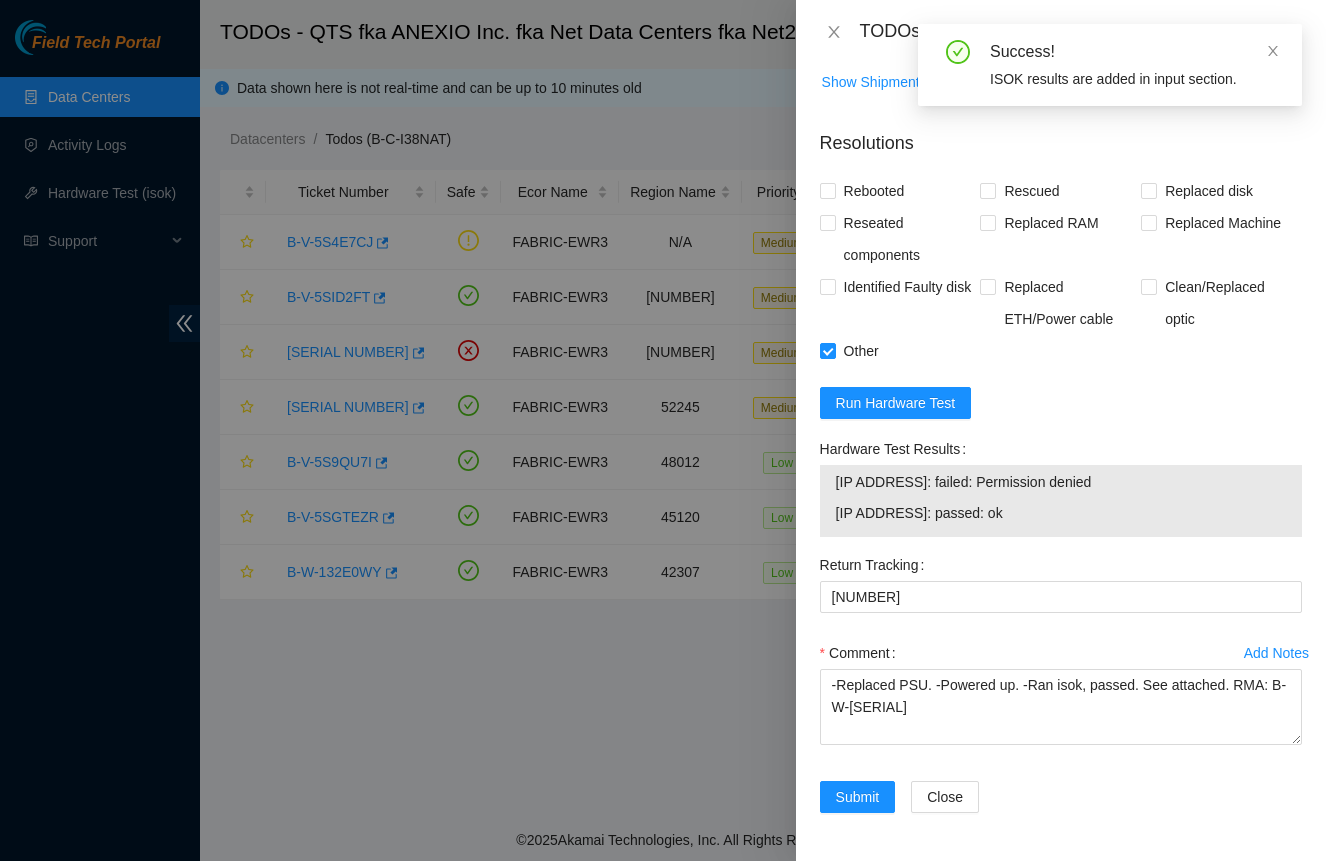 scroll, scrollTop: 1484, scrollLeft: 0, axis: vertical 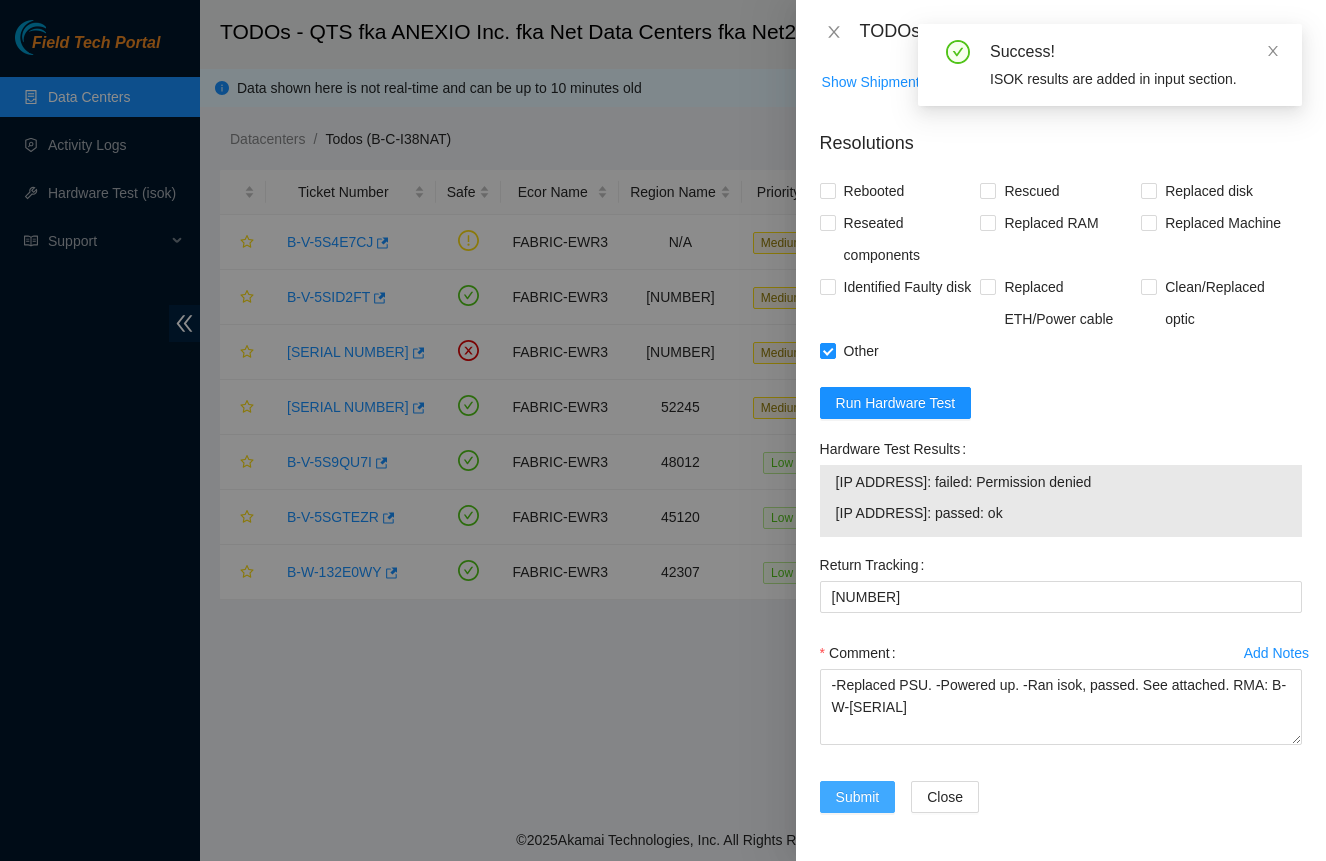 click on "Submit" at bounding box center [858, 797] 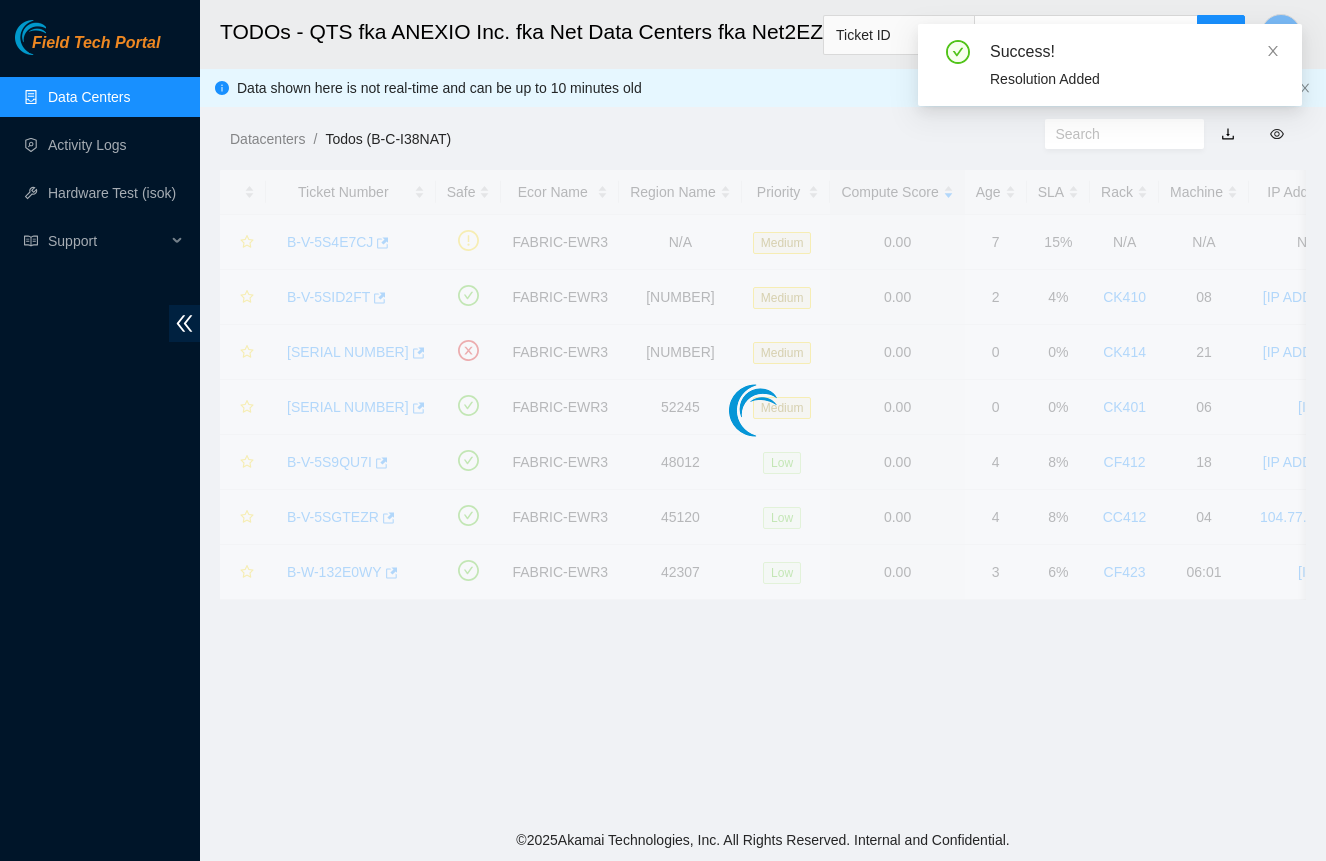 scroll, scrollTop: 255, scrollLeft: 0, axis: vertical 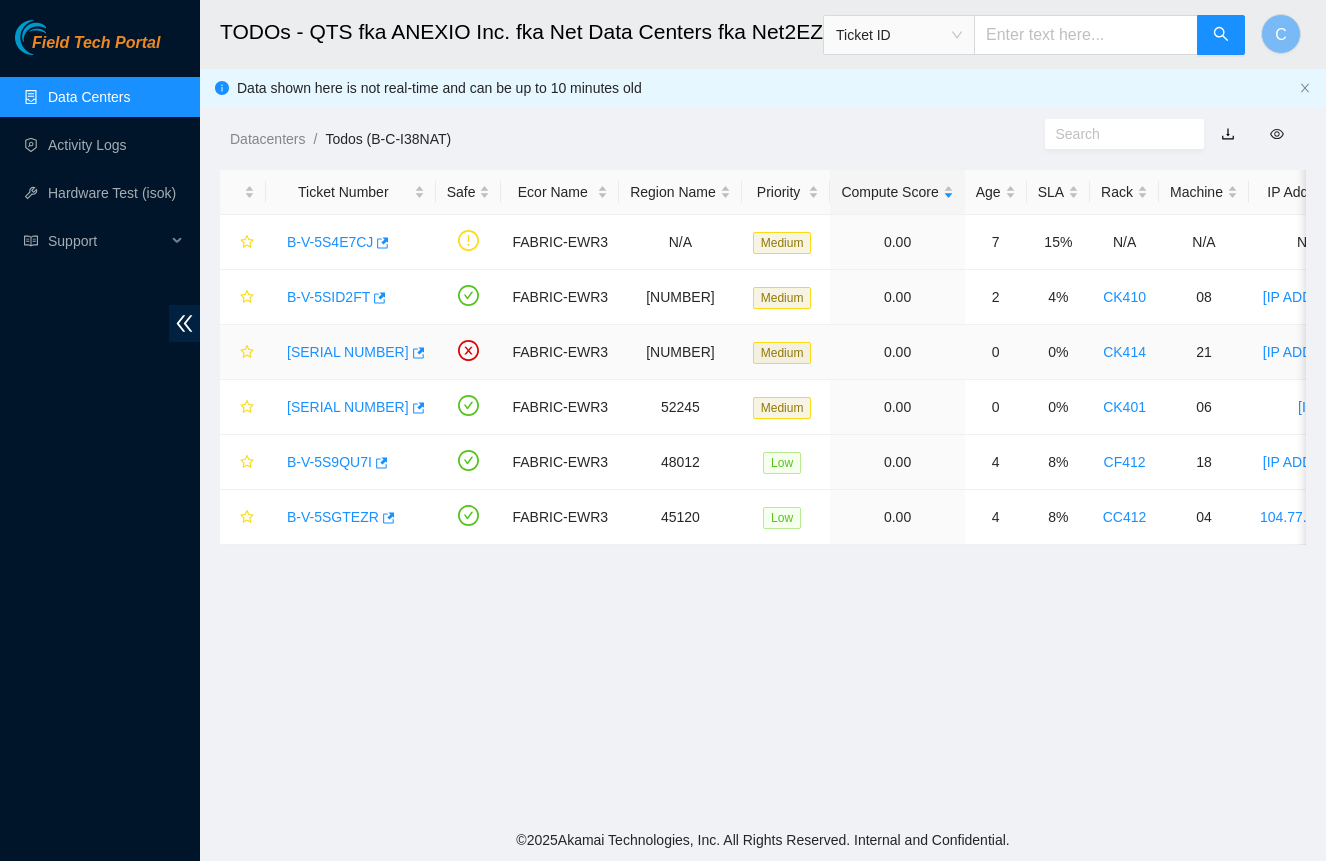 click on "[SERIAL NUMBER]" at bounding box center [348, 352] 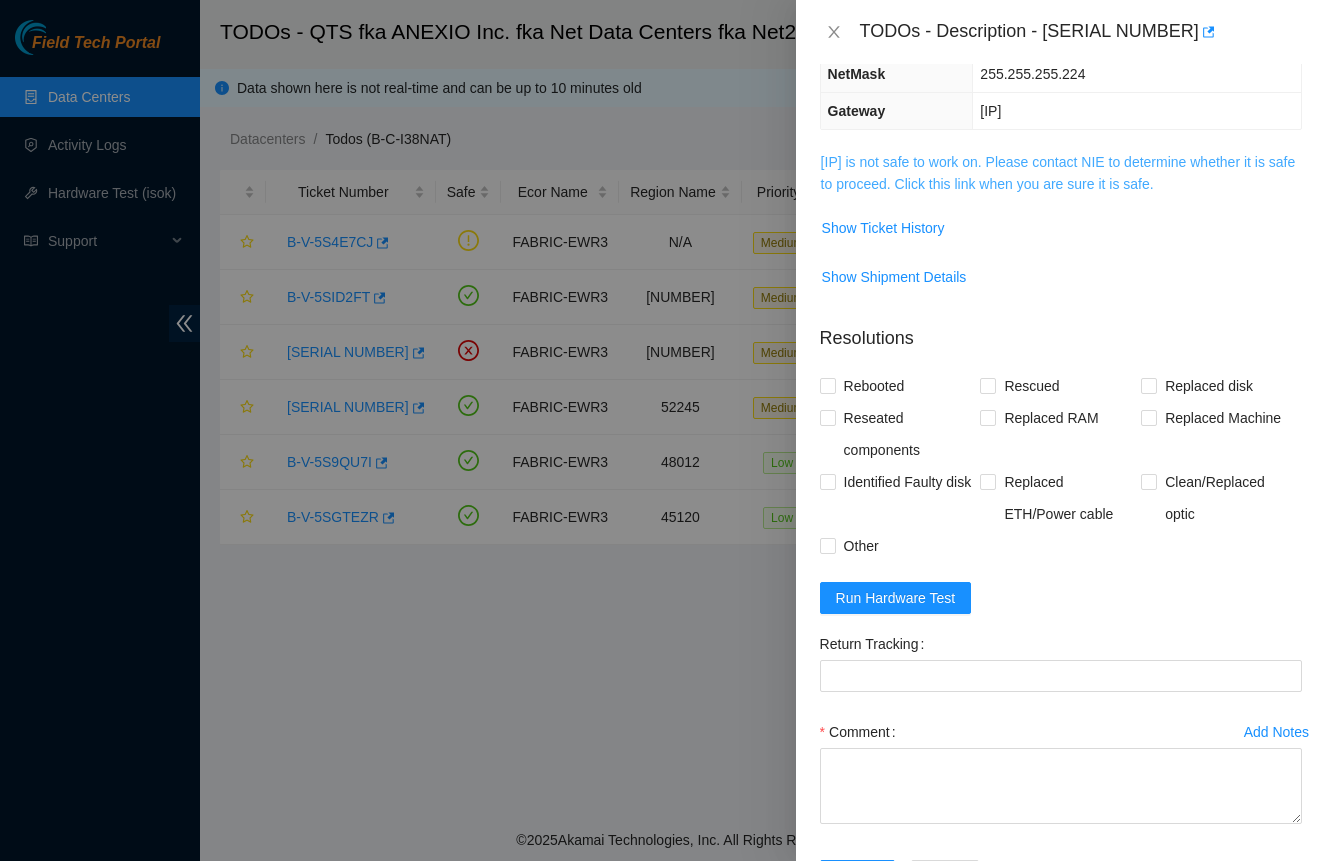 click on "[IP] is not safe to work on. Please contact NIE to determine whether it is safe to proceed. Click this link when you are sure it is safe." at bounding box center [1058, 173] 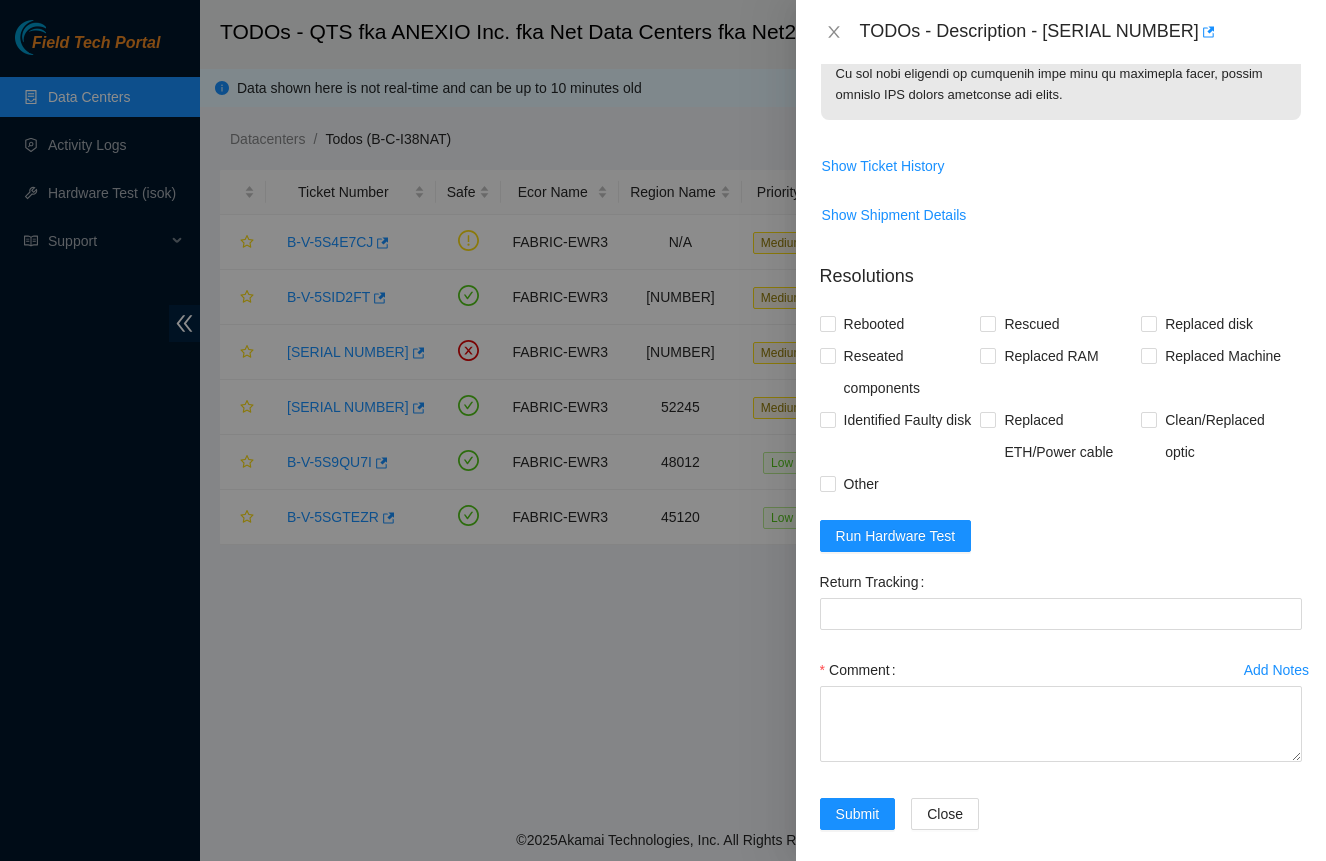 scroll, scrollTop: 1233, scrollLeft: 0, axis: vertical 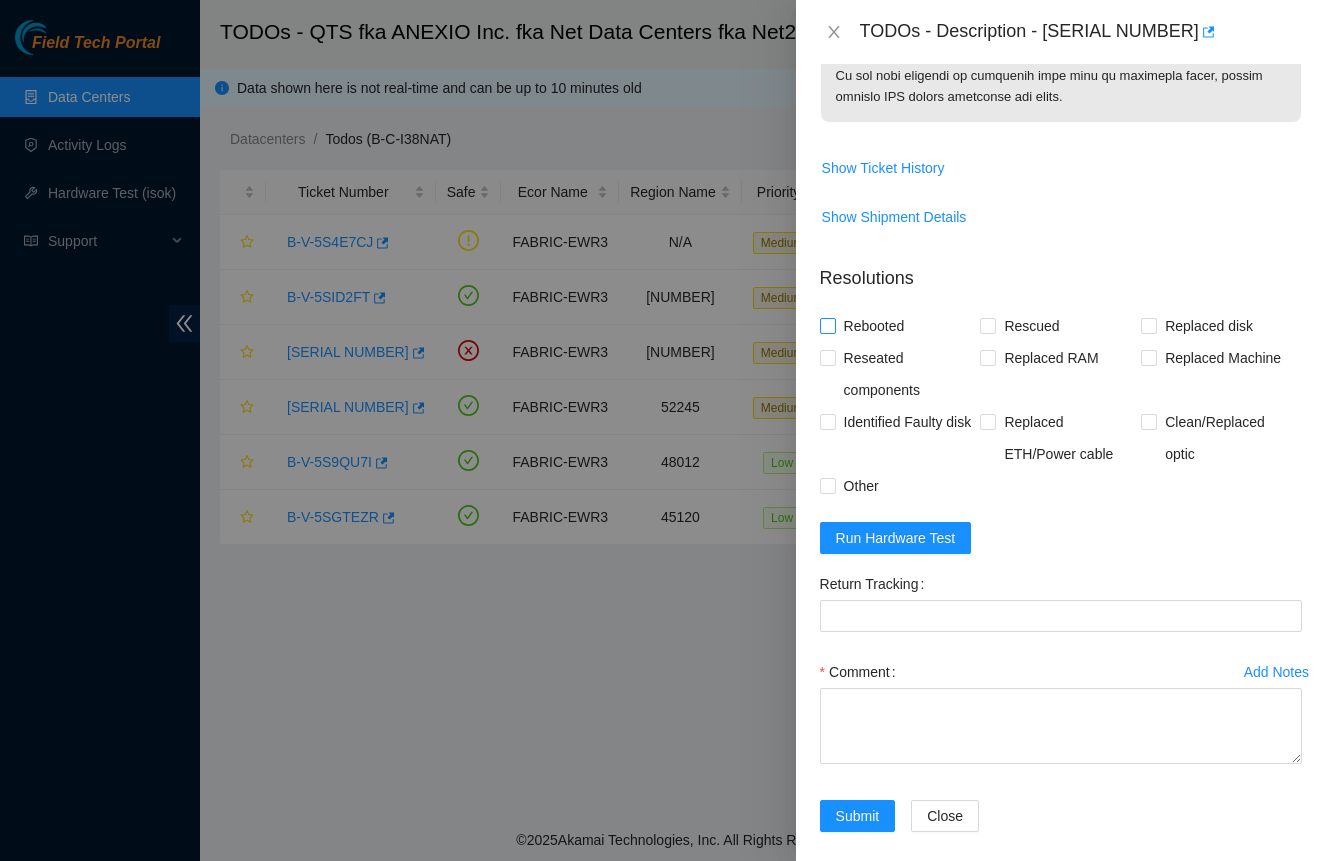 click on "Rebooted" at bounding box center [827, 325] 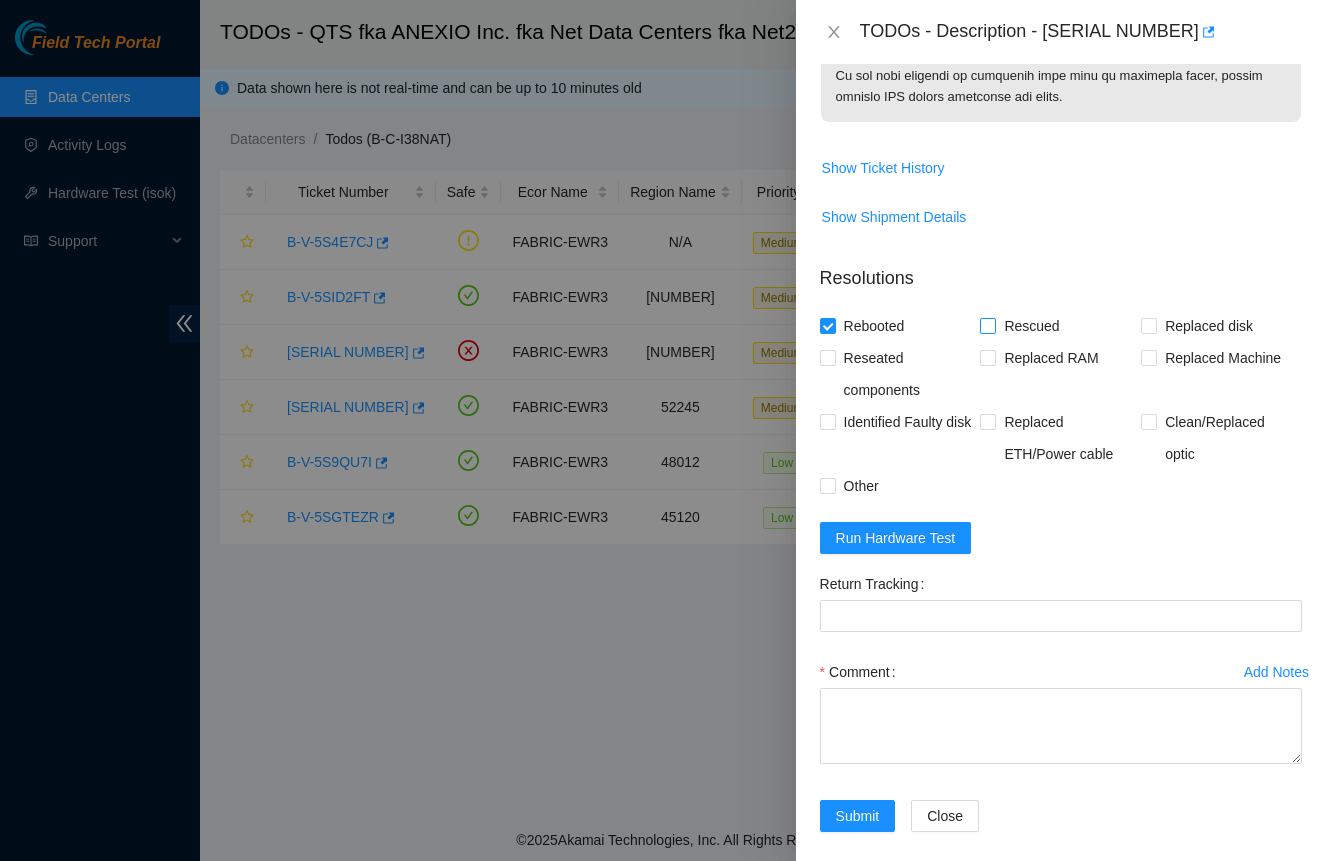 click on "Rescued" at bounding box center (1031, 326) 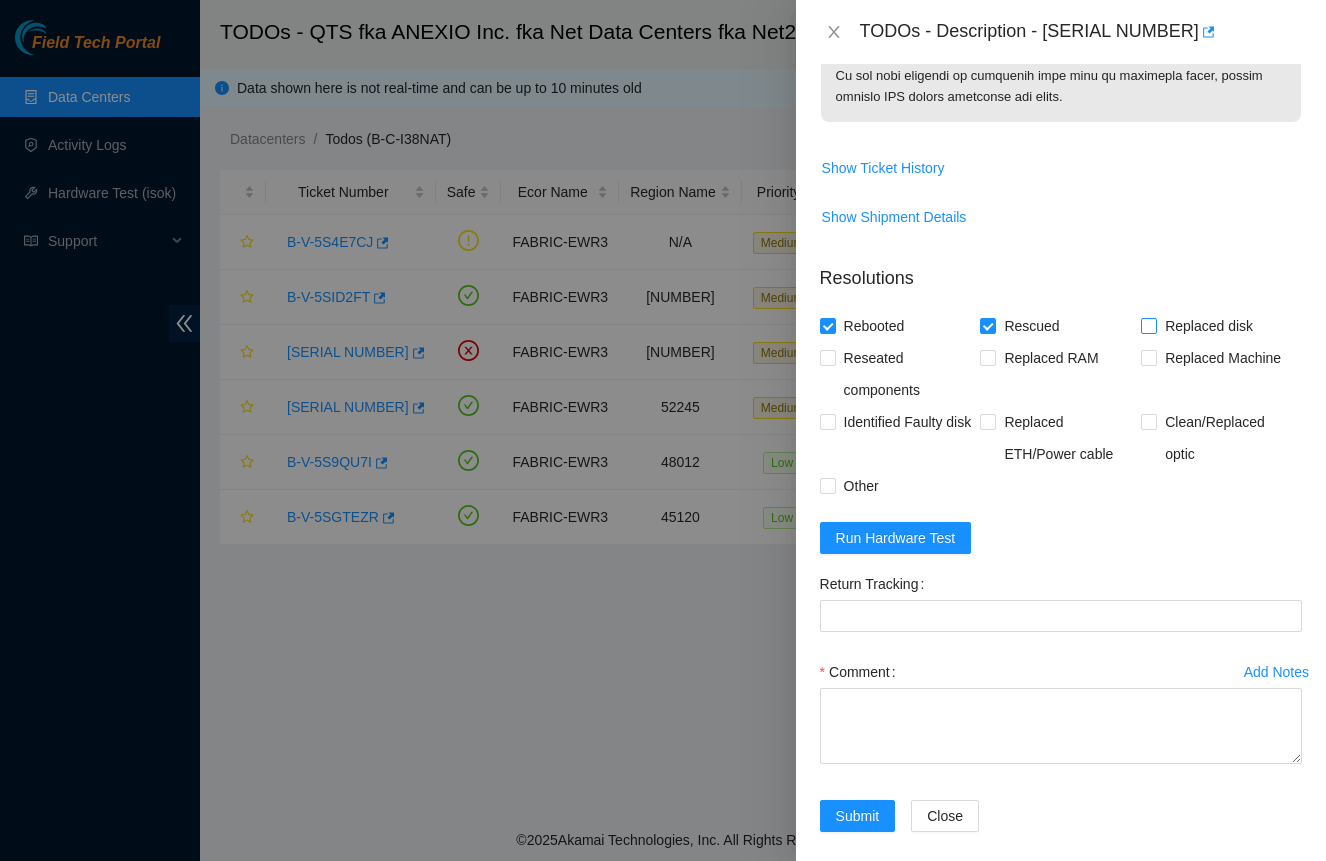 click on "Replaced disk" at bounding box center (1209, 326) 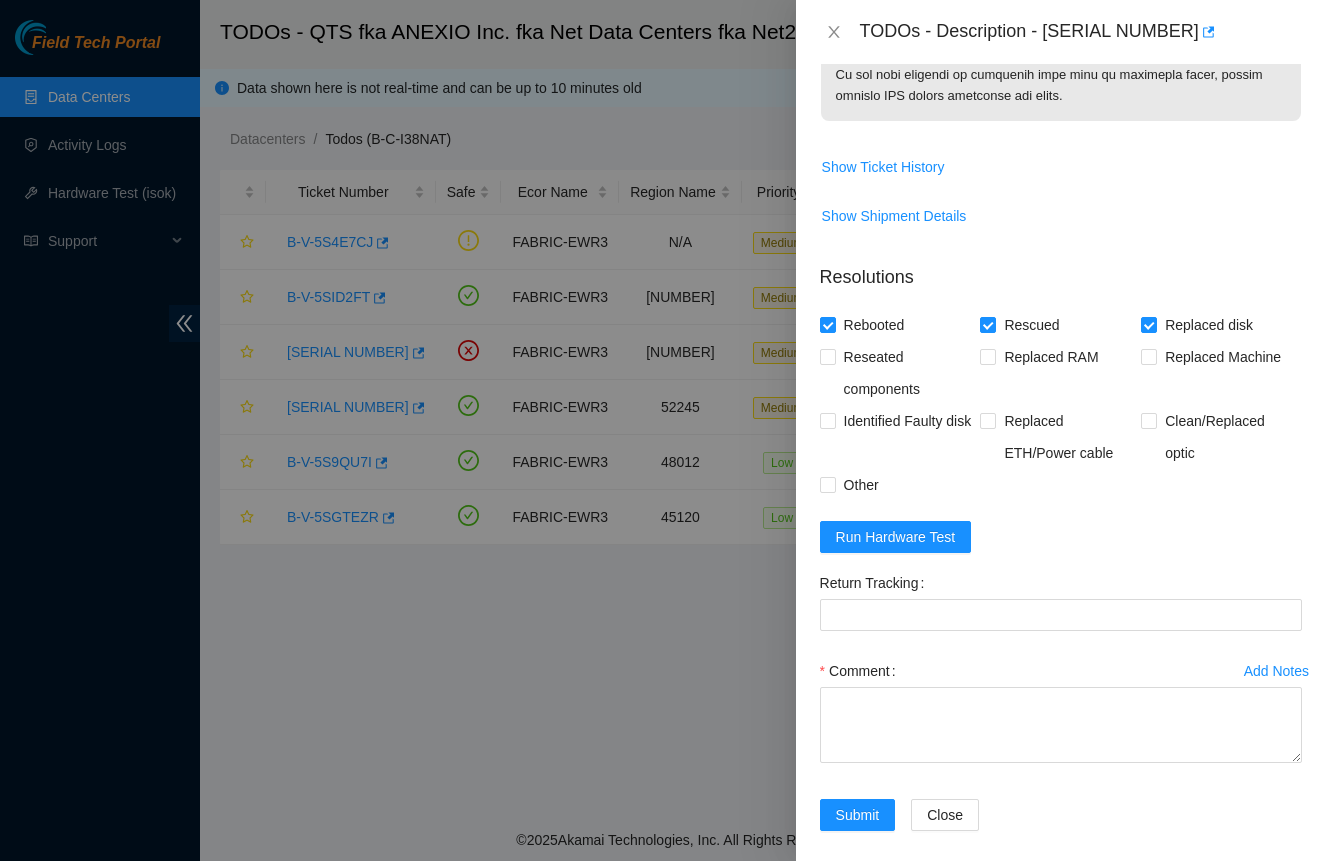 scroll, scrollTop: 1233, scrollLeft: 0, axis: vertical 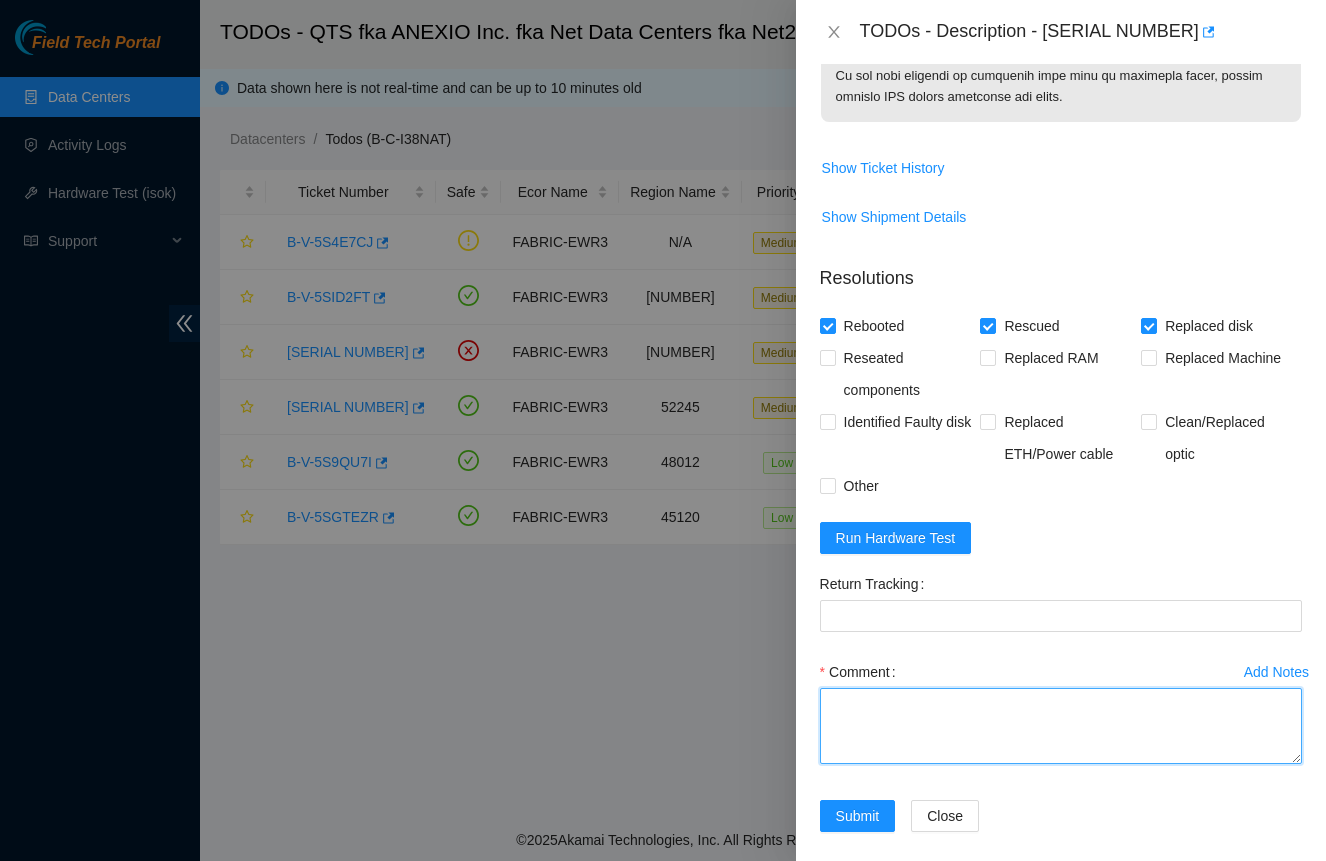 click on "Comment" at bounding box center [1061, 726] 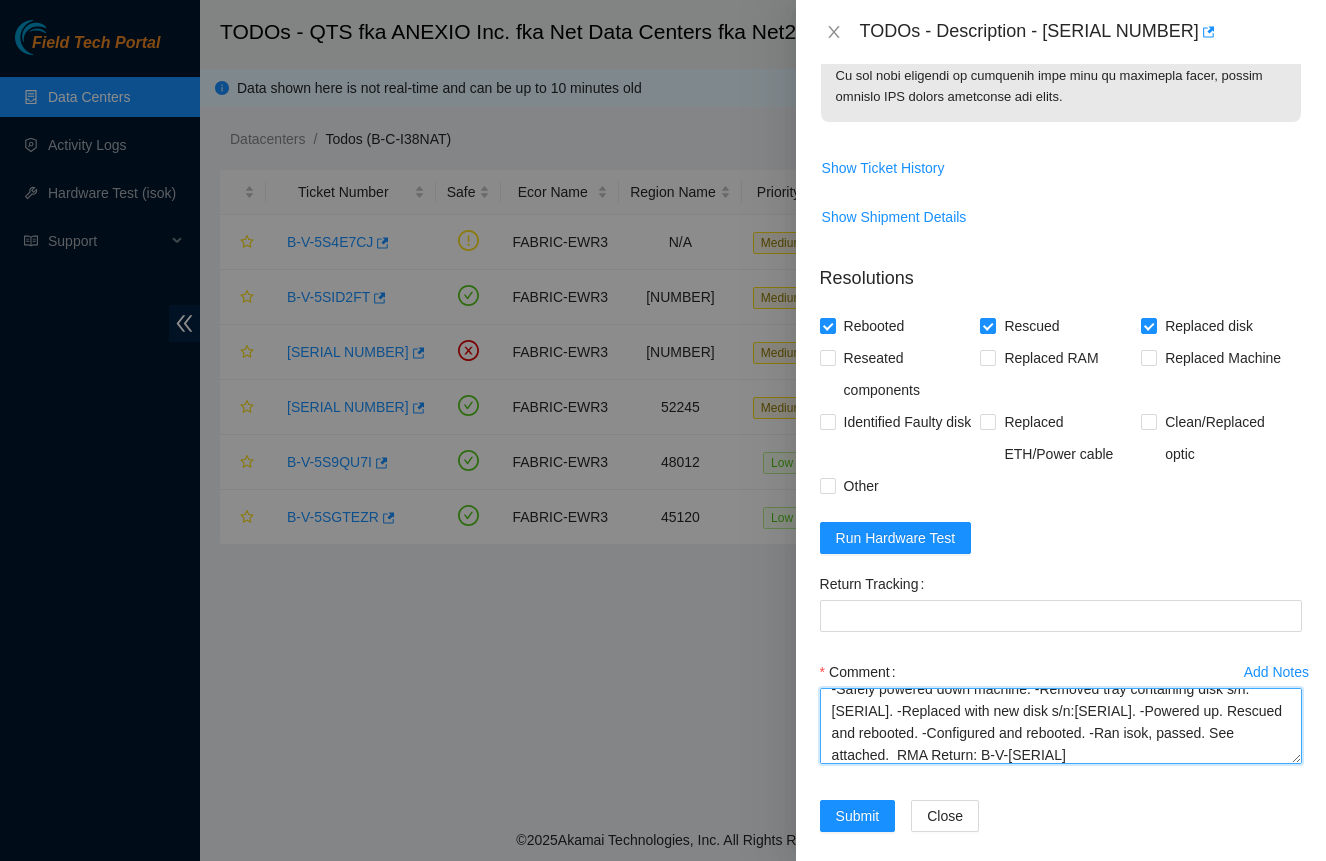 scroll, scrollTop: 0, scrollLeft: 0, axis: both 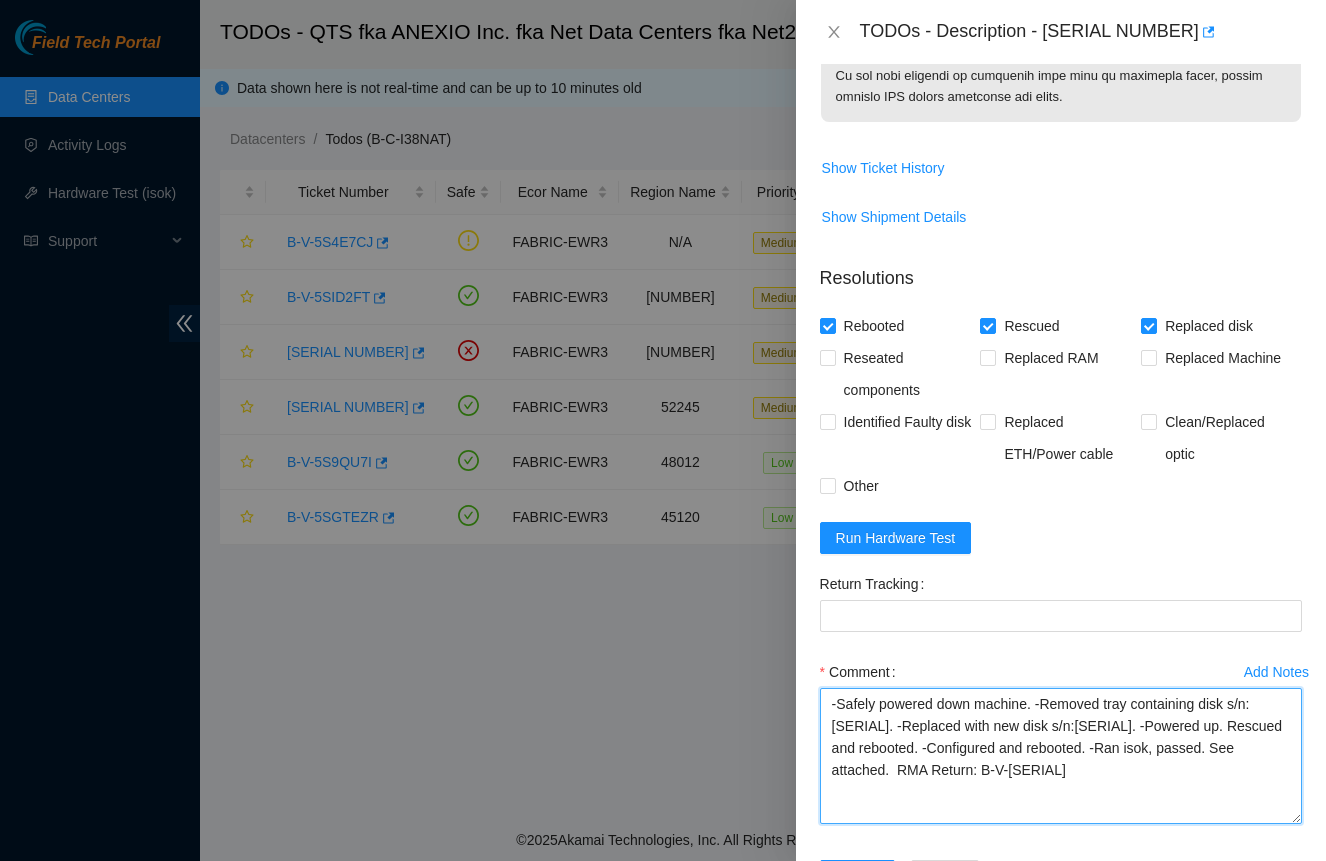 click on "-Safely powered down machine. -Removed tray containing disk s/n: [SERIAL]. -Replaced with new disk s/n:[SERIAL]. -Powered up. Rescued and rebooted. -Configured and rebooted. -Ran isok, passed. See attached.  RMA Return: B-V-[SERIAL]" at bounding box center [1061, 756] 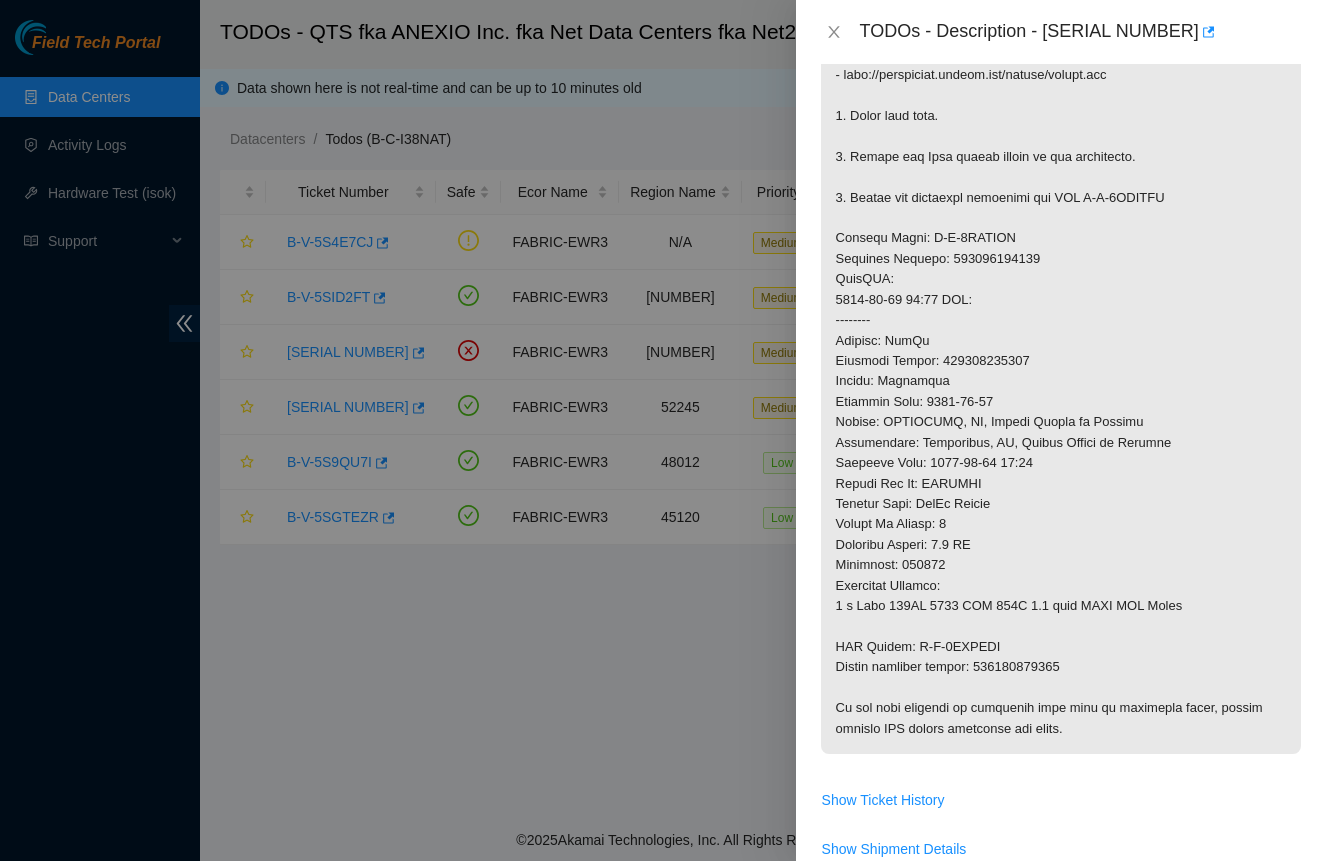 scroll, scrollTop: 594, scrollLeft: 0, axis: vertical 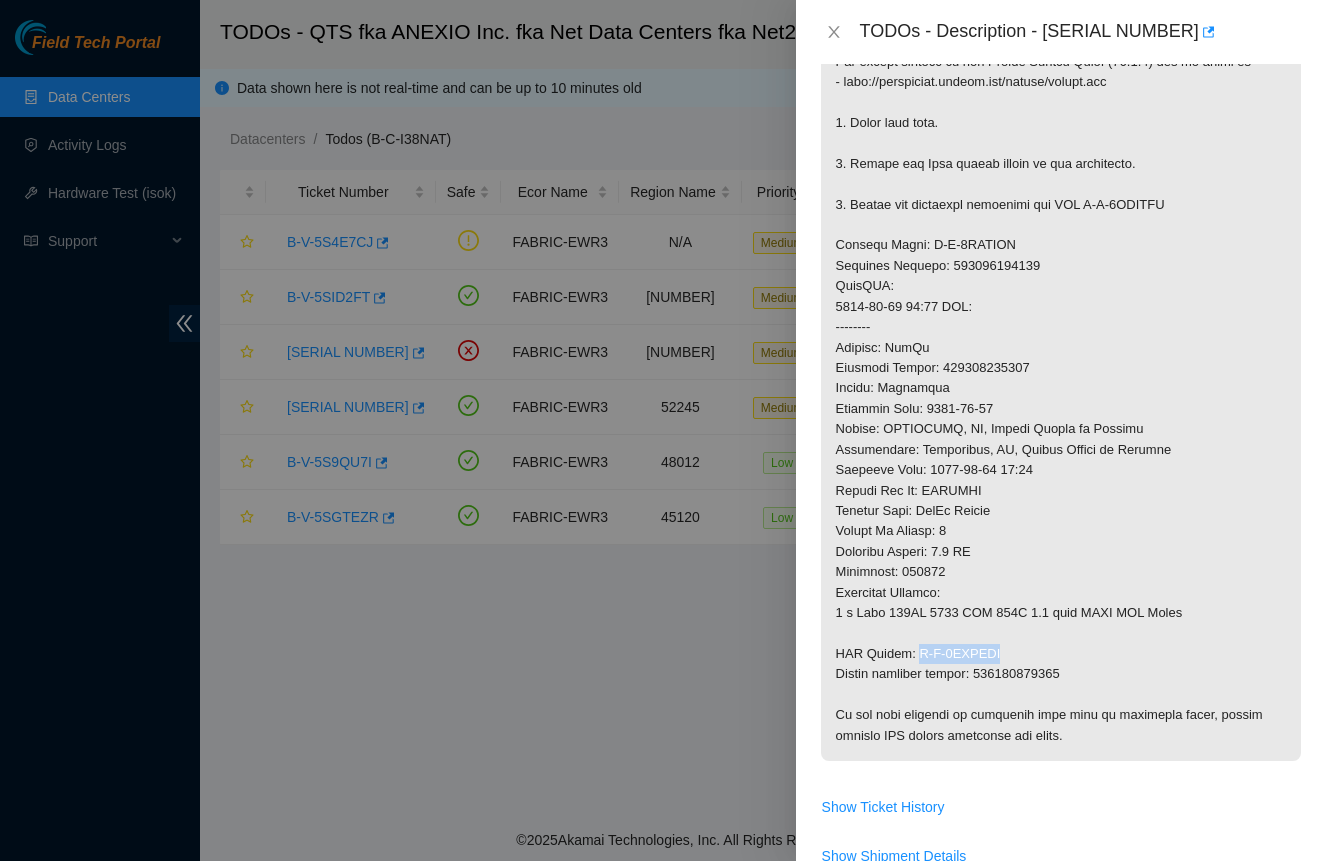 drag, startPoint x: 916, startPoint y: 637, endPoint x: 1006, endPoint y: 634, distance: 90.04999 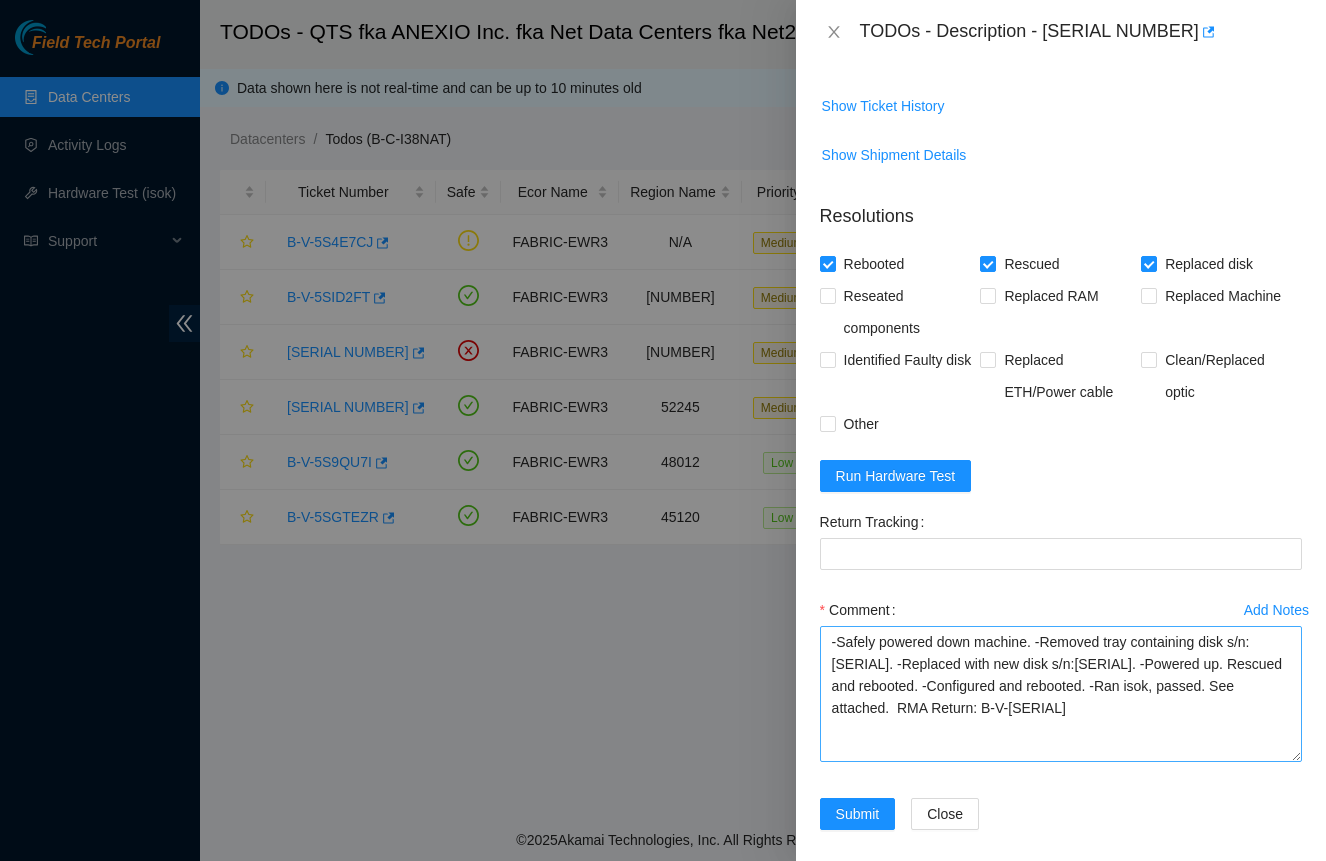 scroll, scrollTop: 1293, scrollLeft: 0, axis: vertical 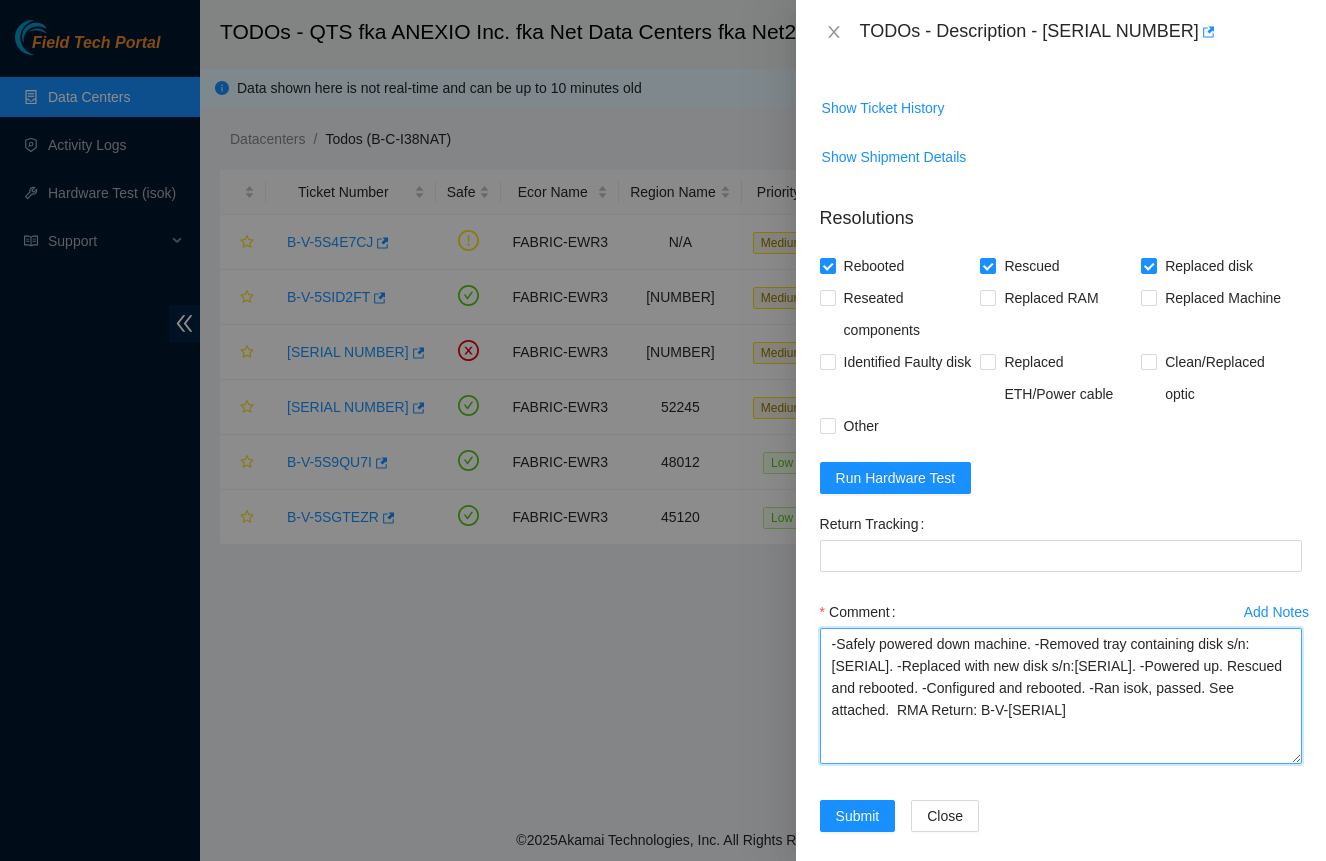 drag, startPoint x: 1102, startPoint y: 692, endPoint x: 1105, endPoint y: 702, distance: 10.440307 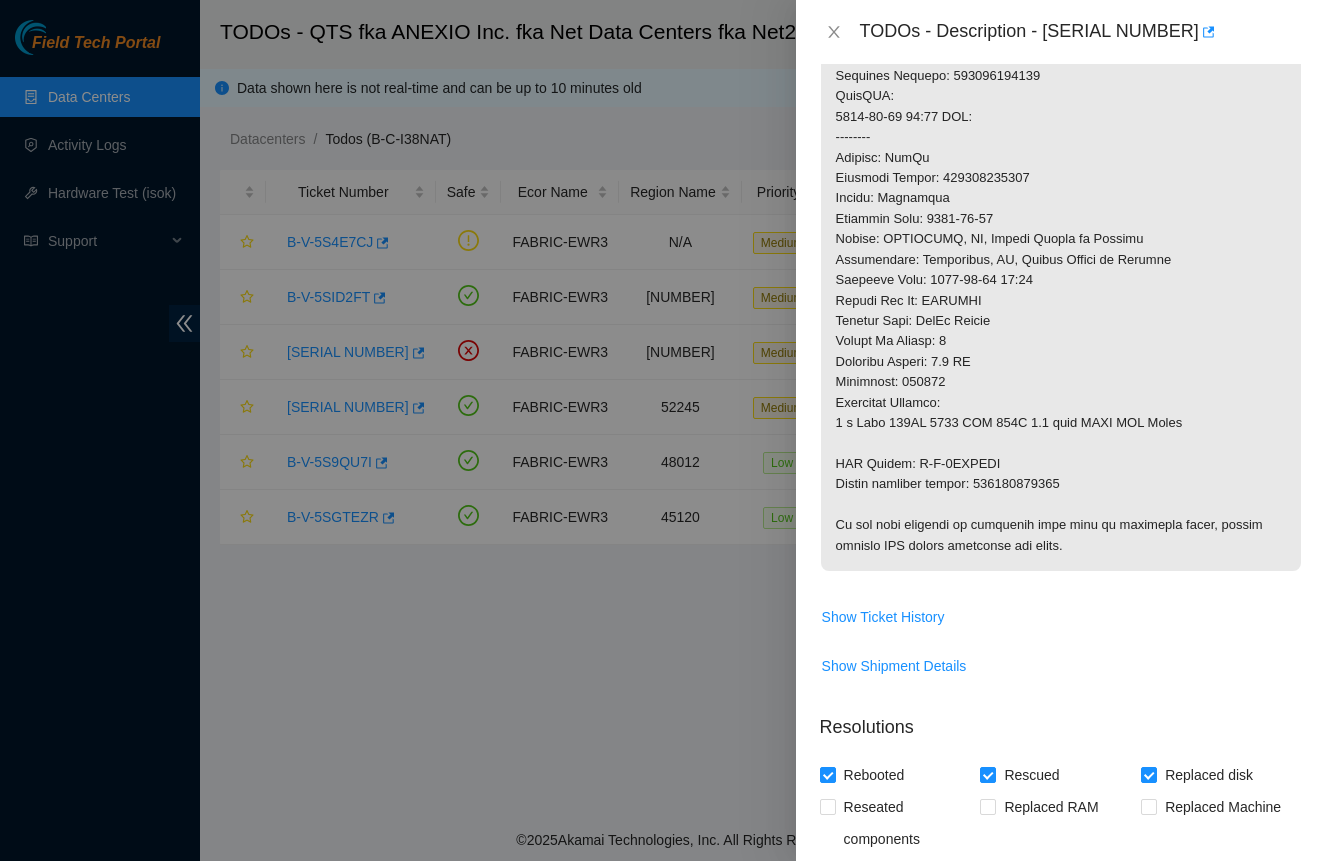 scroll, scrollTop: 783, scrollLeft: 0, axis: vertical 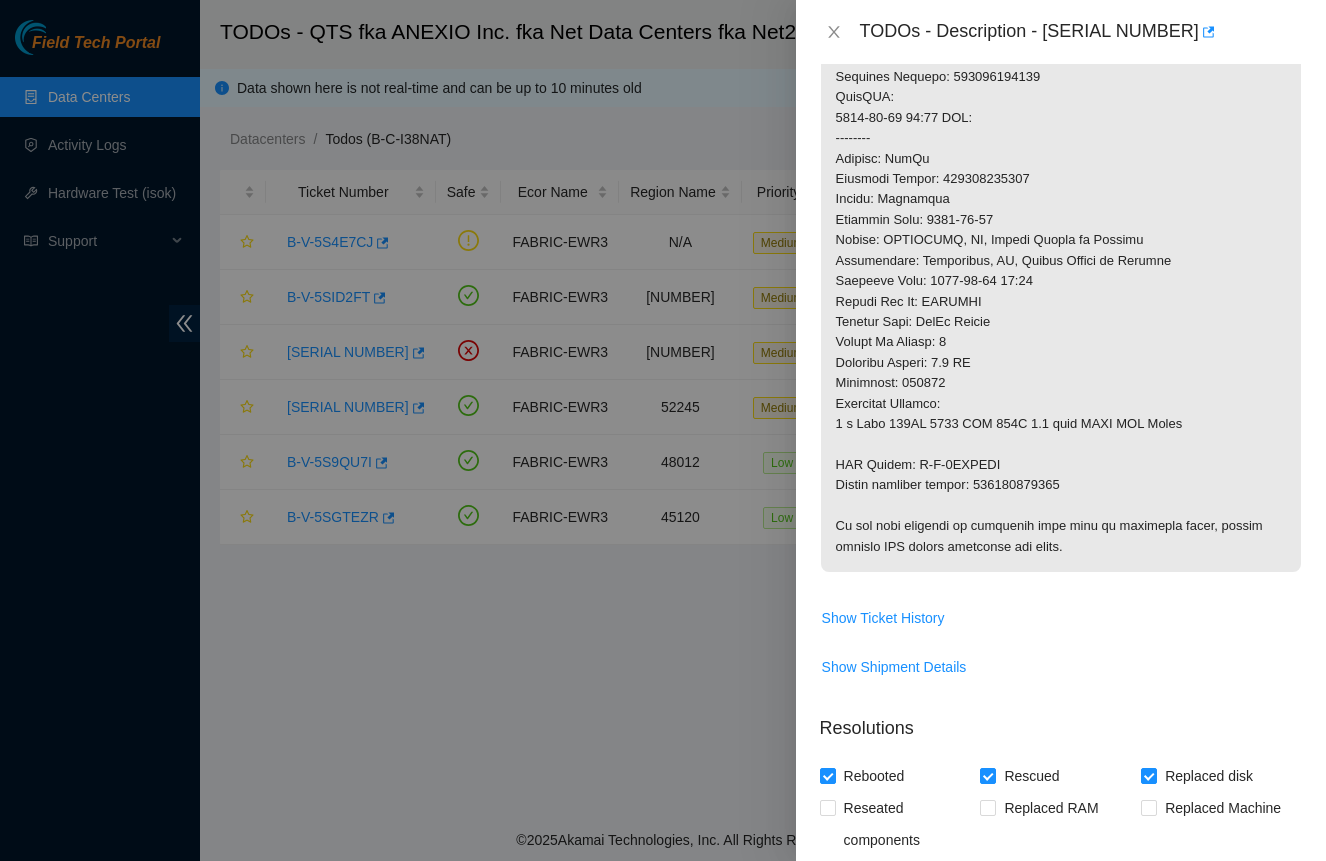 type on "-Safely powered down machine. -Removed tray containing disk s/n: [SERIAL NUMBER]. -Replaced with new disk s/n:[SERIAL NUMBER]. -Powered up. Rescued and rebooted. -Configured and rebooted. -Ran isok, passed. See attached.  RMA Return: [SERIAL NUMBER]" 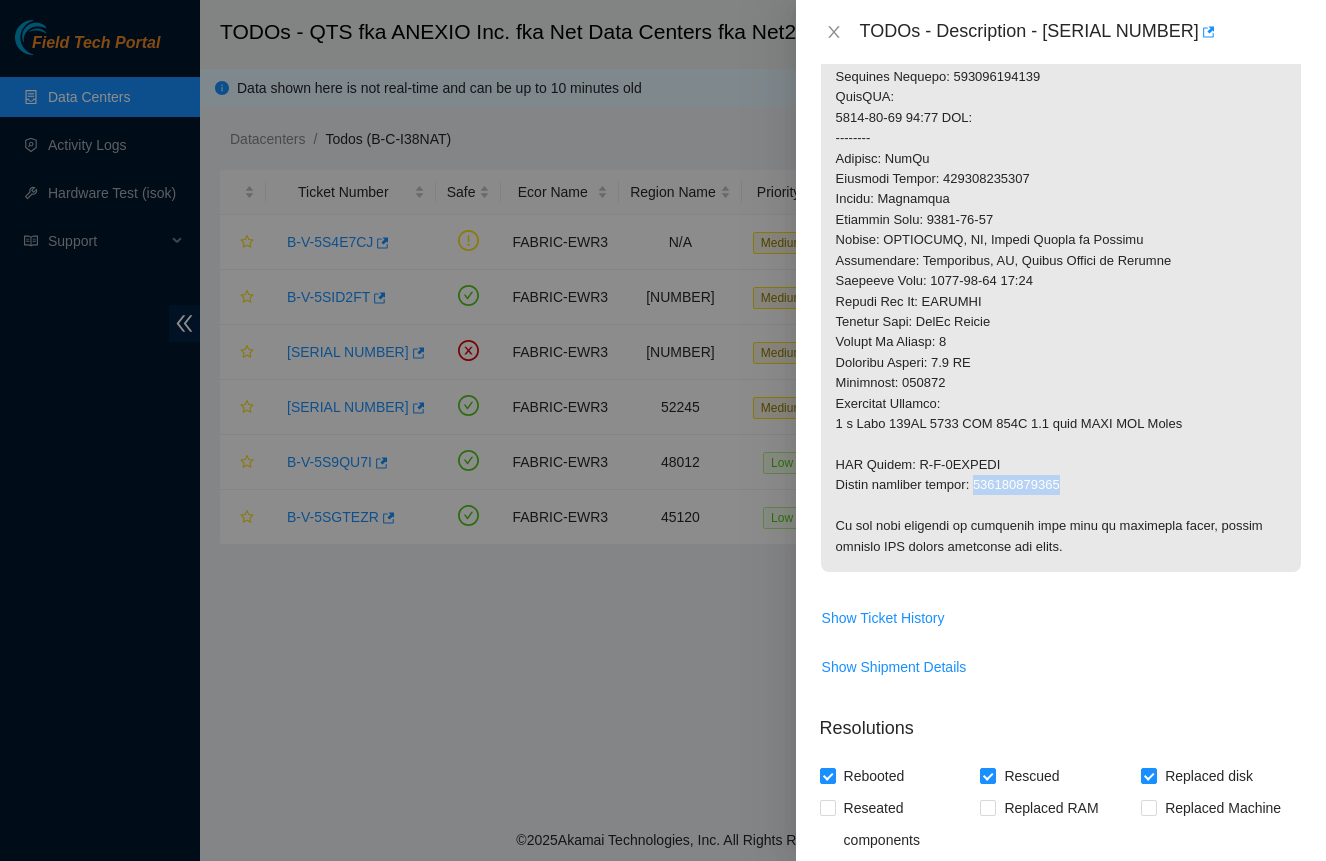 click at bounding box center (1061, 97) 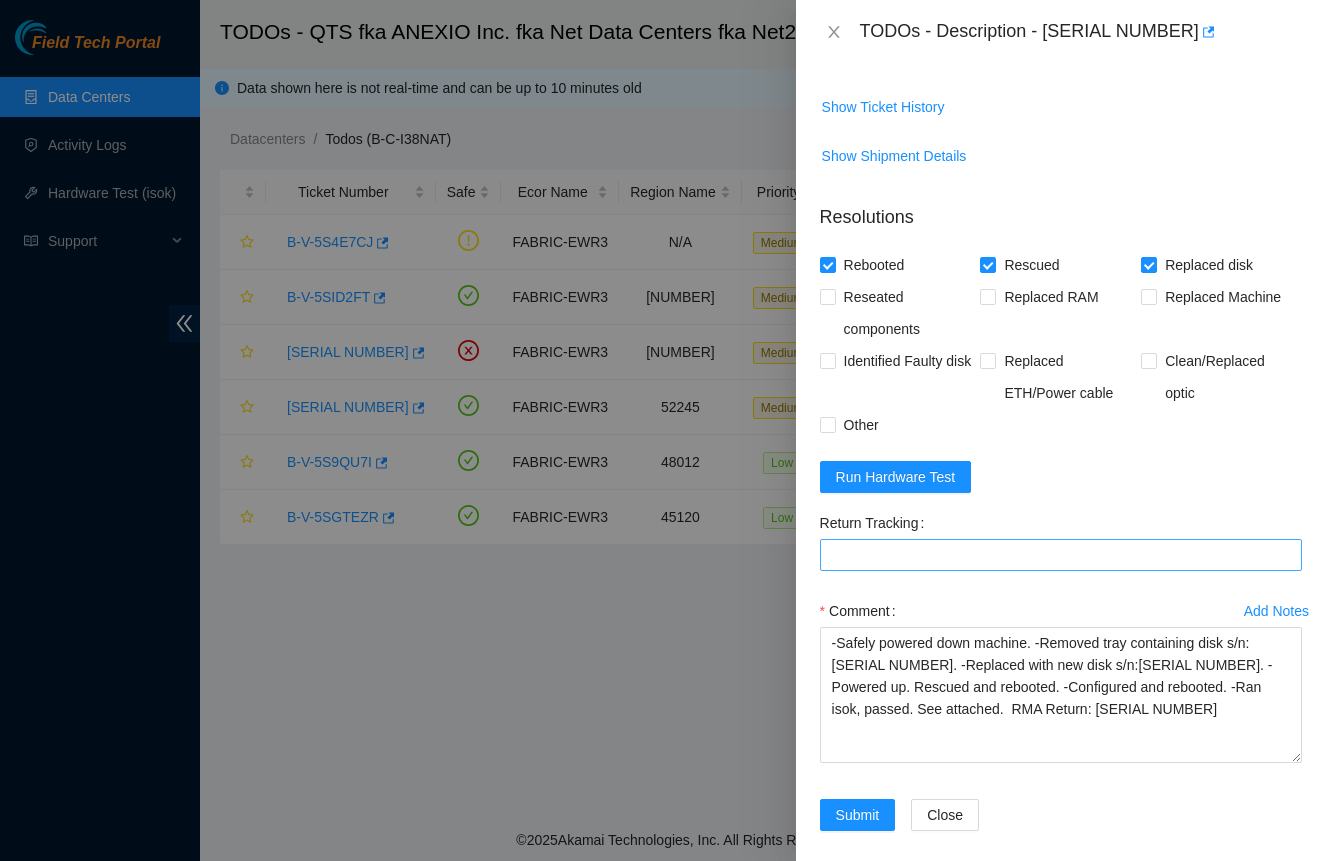 scroll, scrollTop: 1293, scrollLeft: 0, axis: vertical 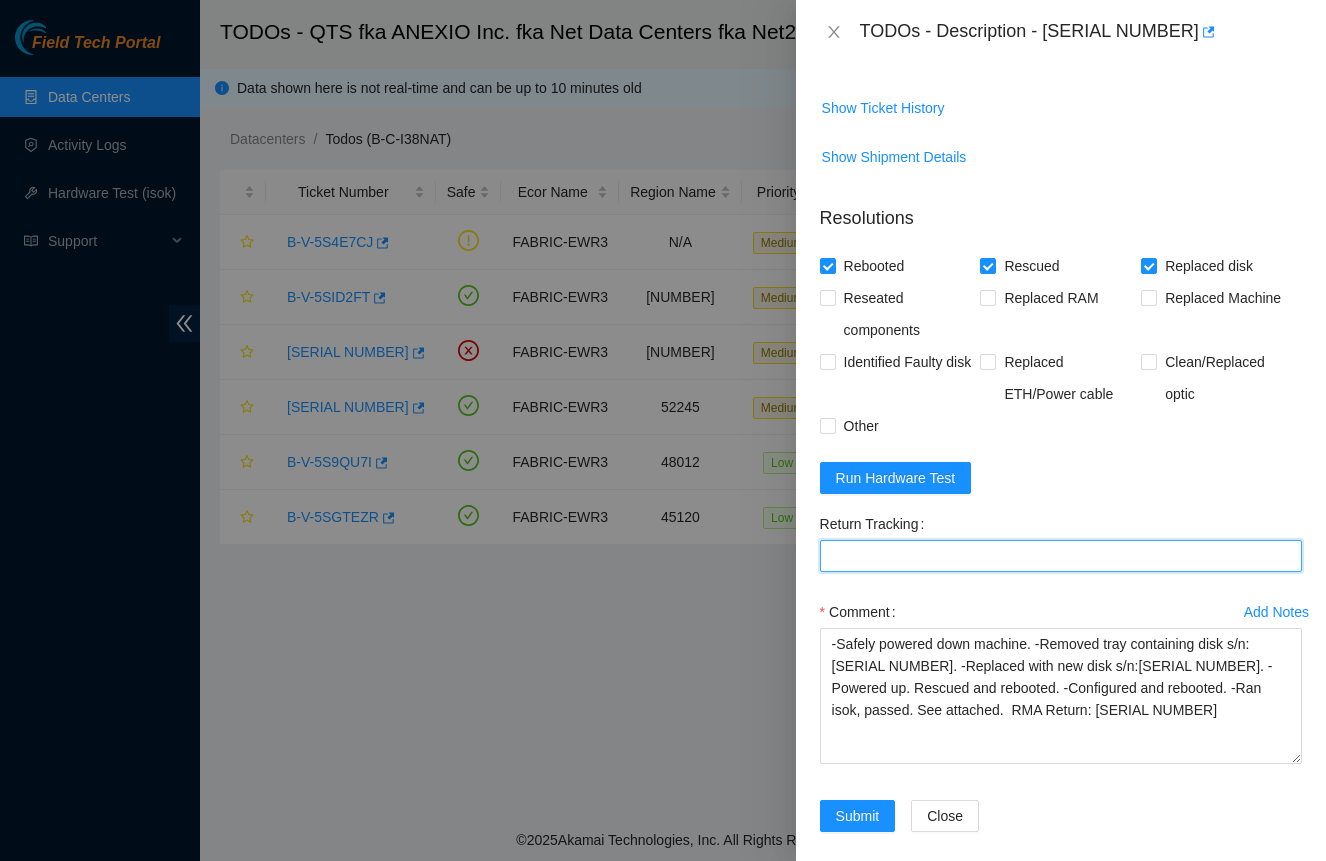 click on "Return Tracking" at bounding box center [1061, 556] 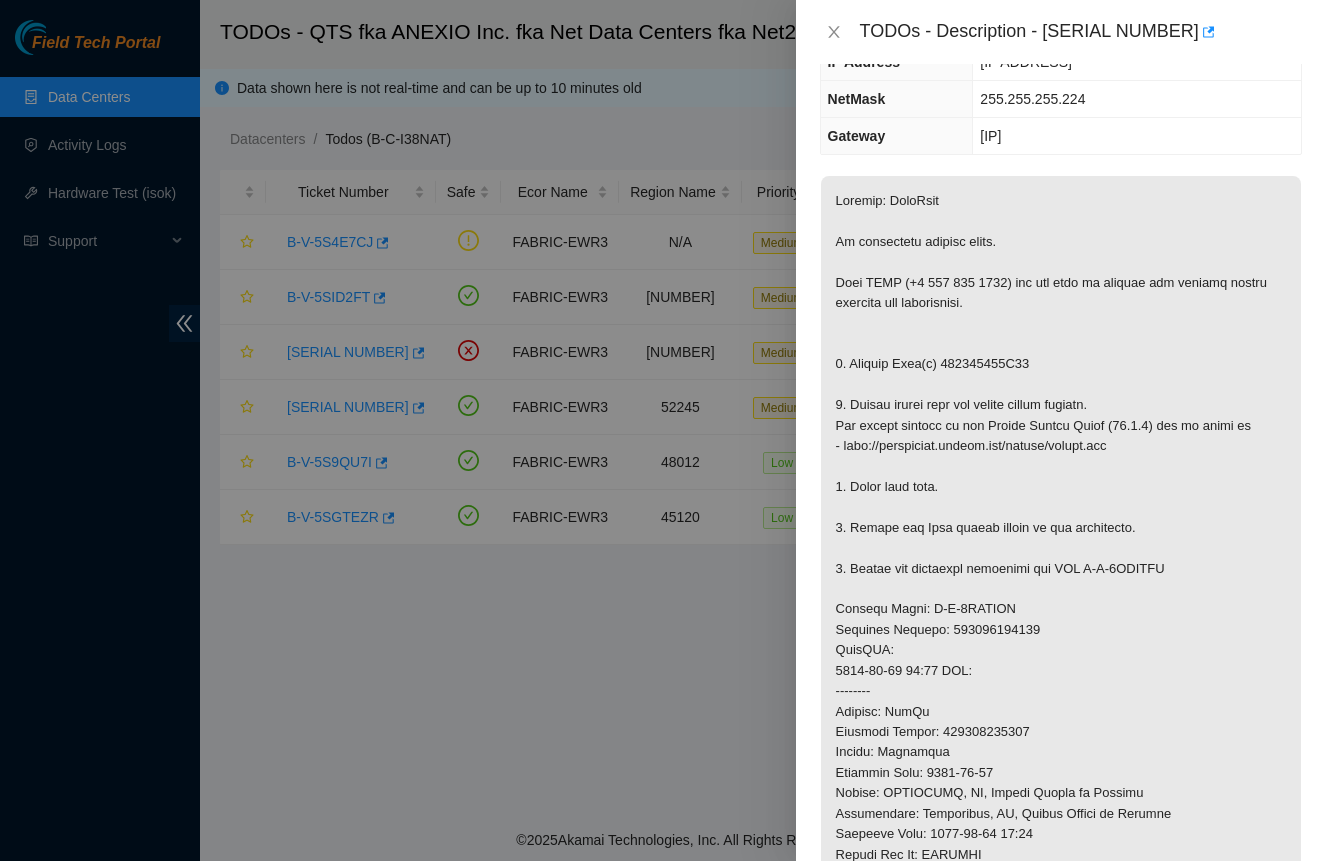 scroll, scrollTop: 213, scrollLeft: 0, axis: vertical 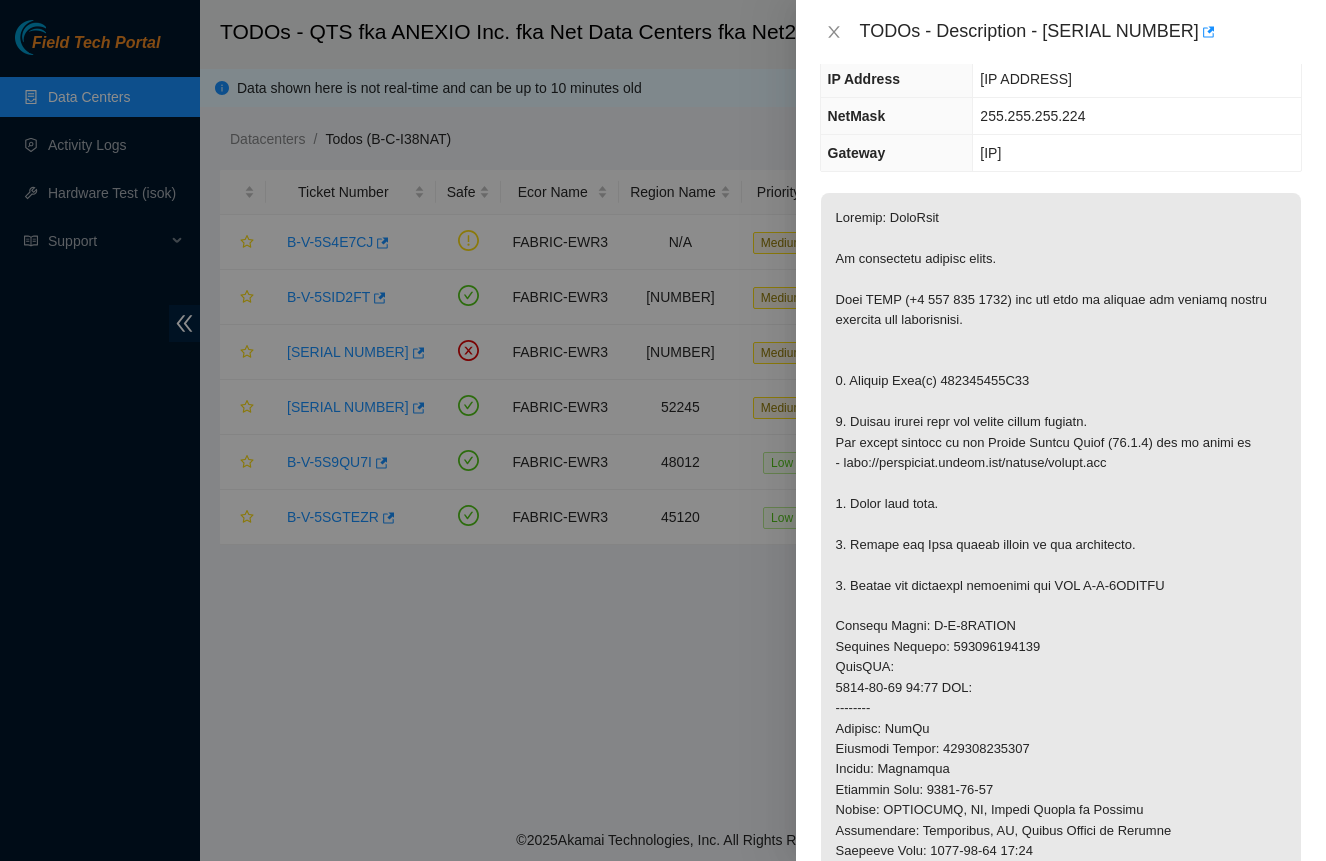 type on "[NUMBER]" 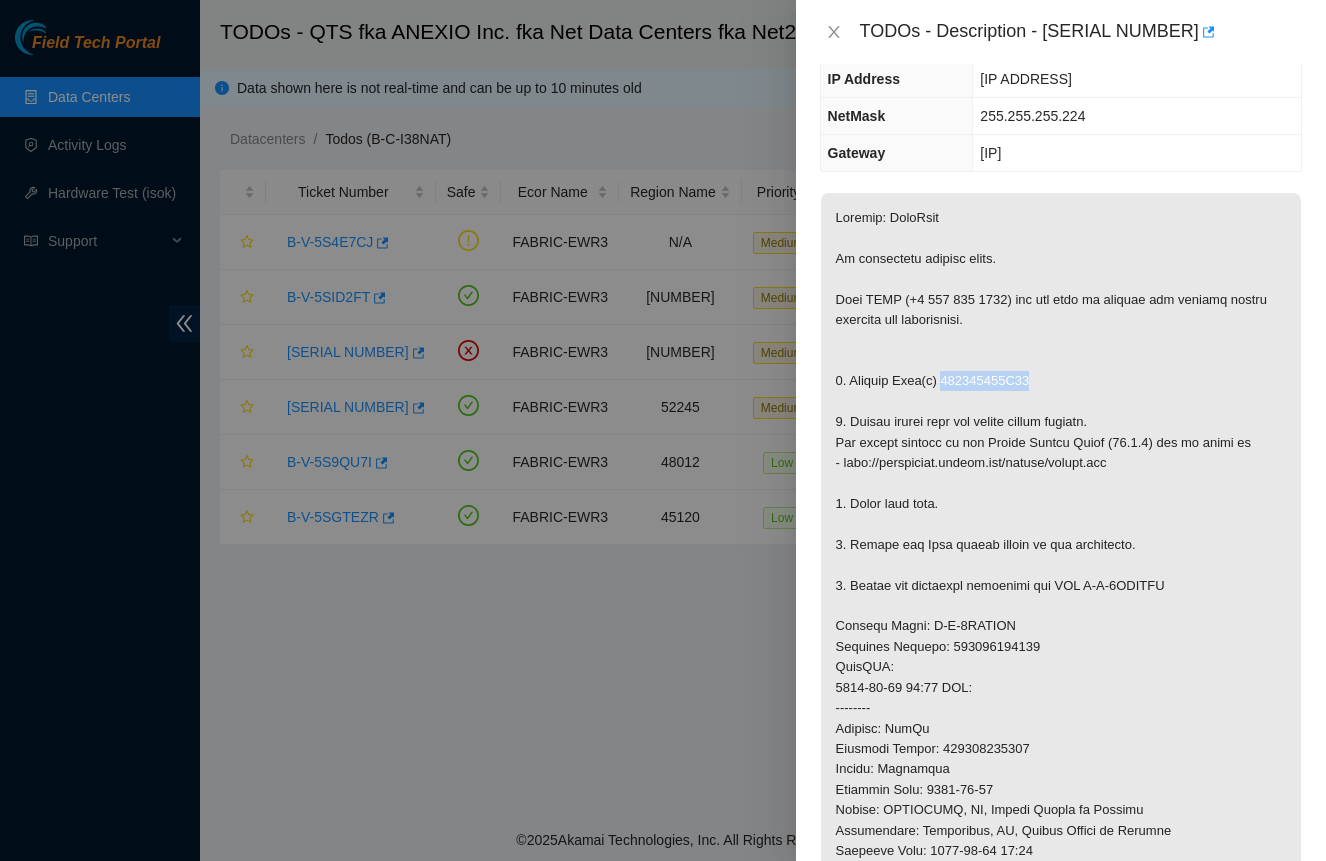 click at bounding box center [1061, 667] 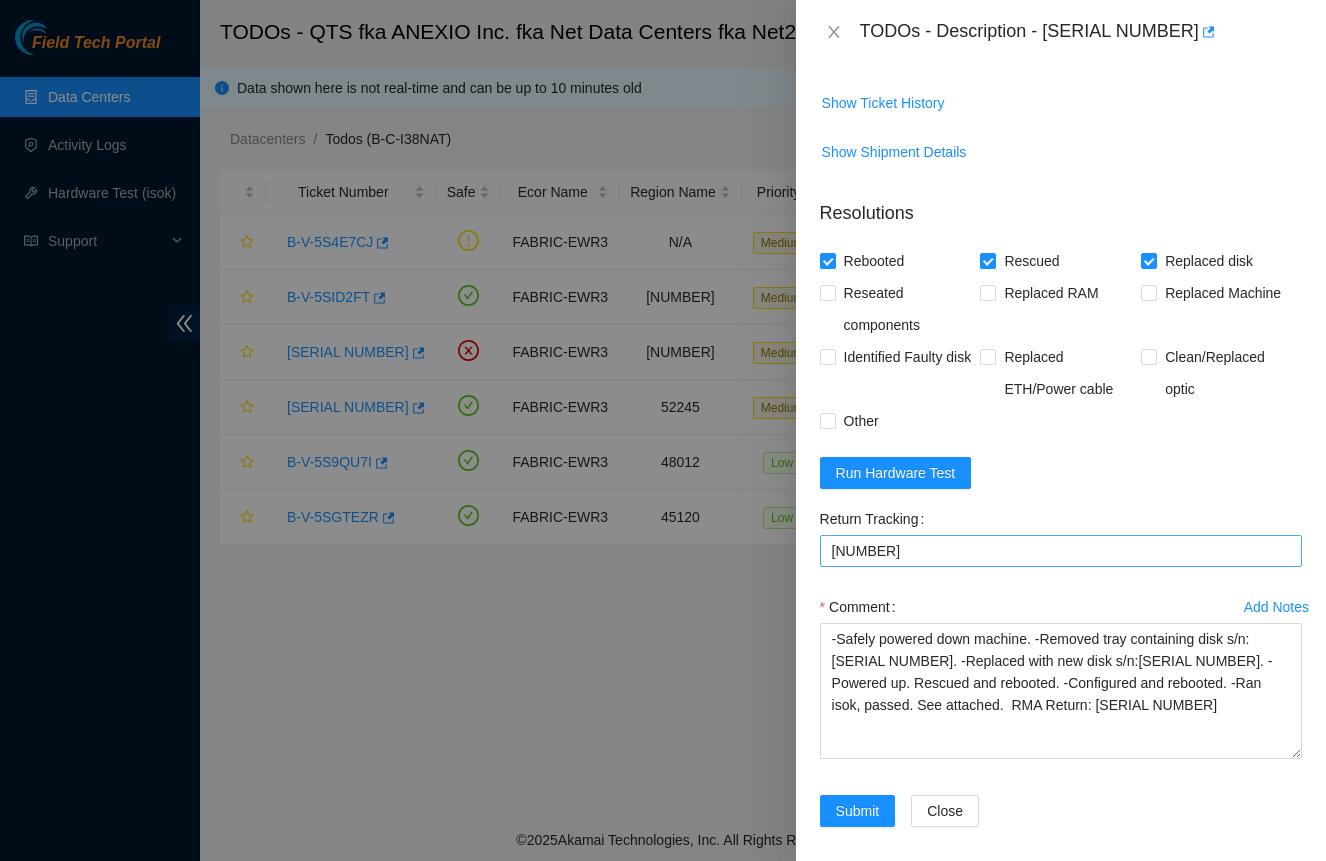scroll, scrollTop: 1293, scrollLeft: 0, axis: vertical 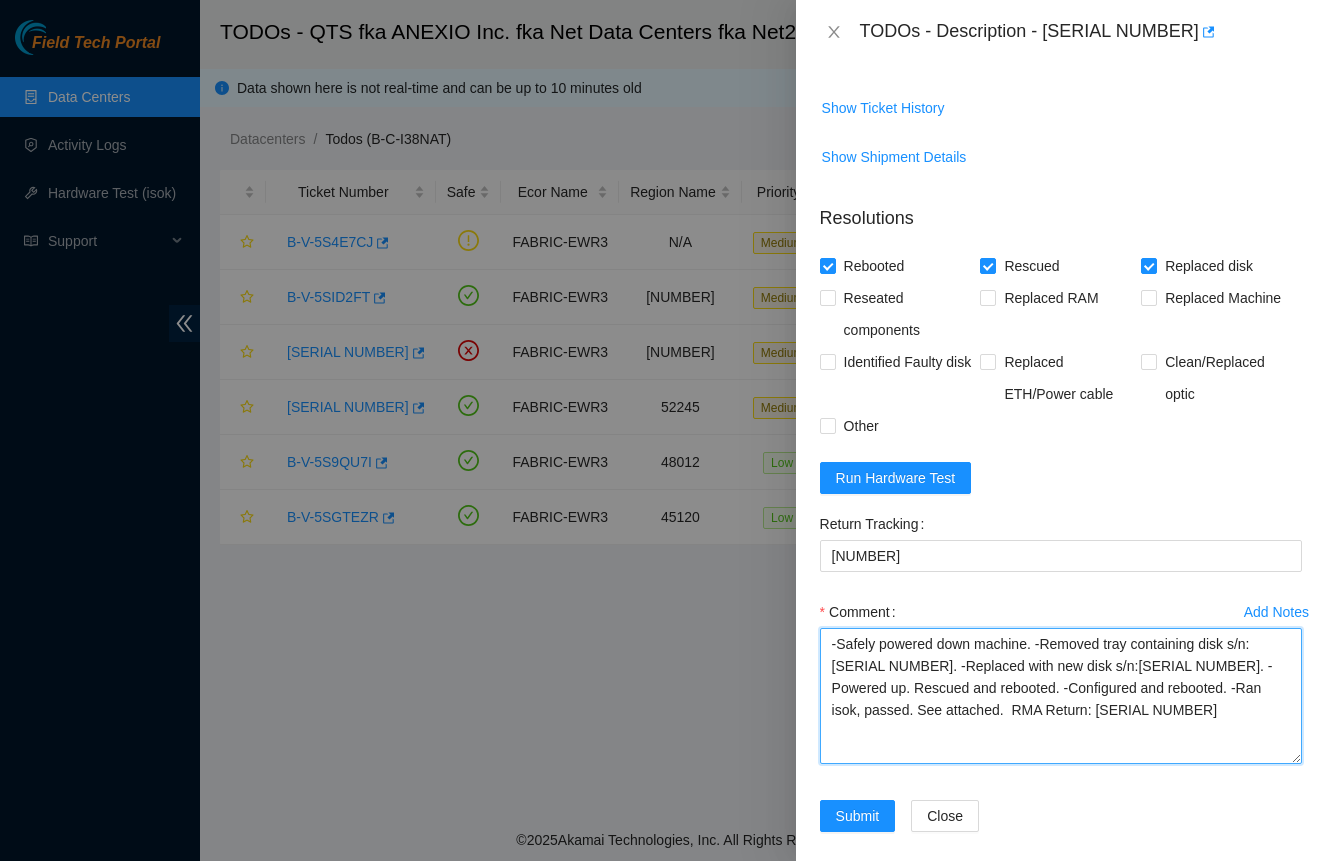 click on "-Safely powered down machine. -Removed tray containing disk s/n: [SERIAL NUMBER]. -Replaced with new disk s/n:[SERIAL NUMBER]. -Powered up. Rescued and rebooted. -Configured and rebooted. -Ran isok, passed. See attached.  RMA Return: [SERIAL NUMBER]" at bounding box center [1061, 696] 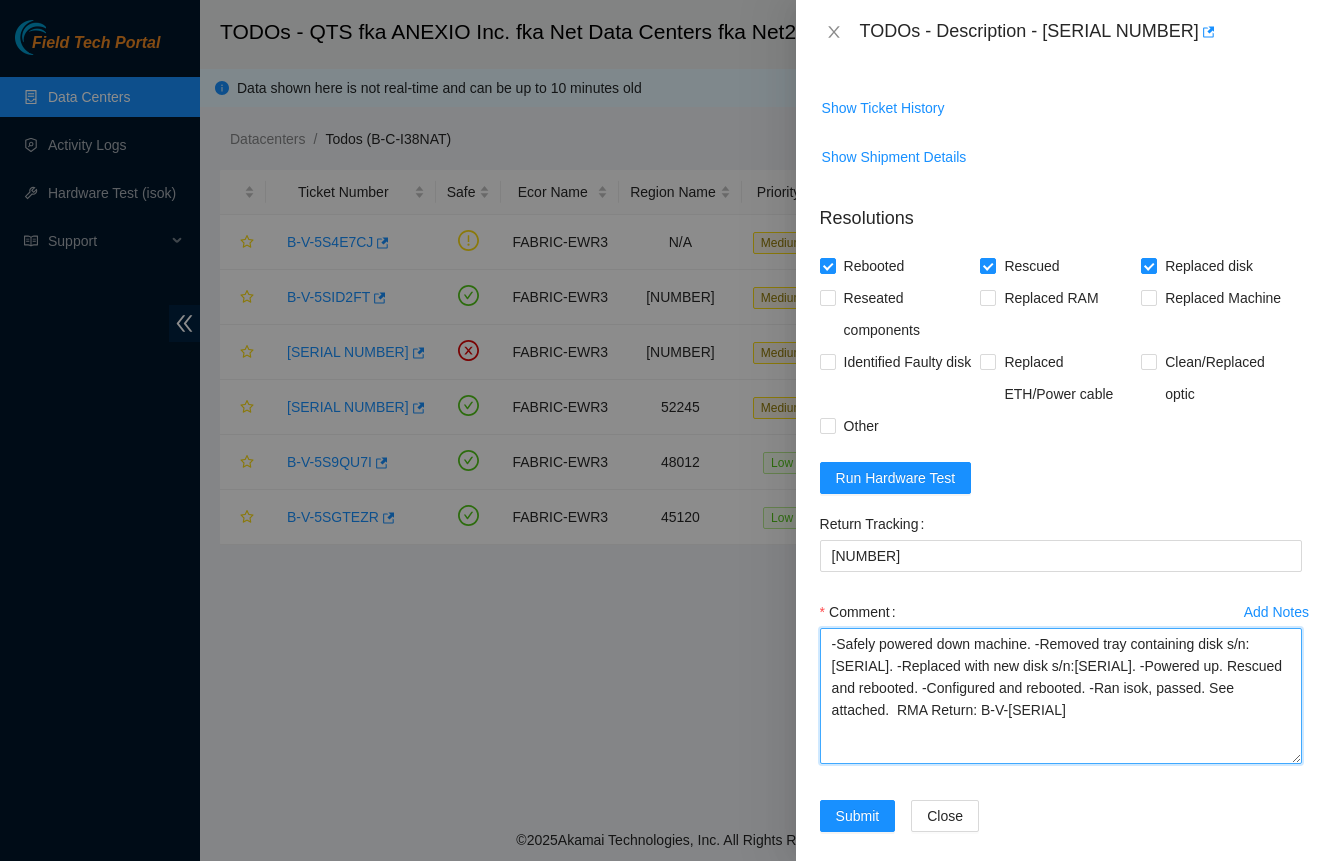 click on "-Safely powered down machine. -Removed tray containing disk s/n: [SERIAL]. -Replaced with new disk s/n:[SERIAL]. -Powered up. Rescued and rebooted. -Configured and rebooted. -Ran isok, passed. See attached.  RMA Return: B-V-[SERIAL]" at bounding box center [1061, 696] 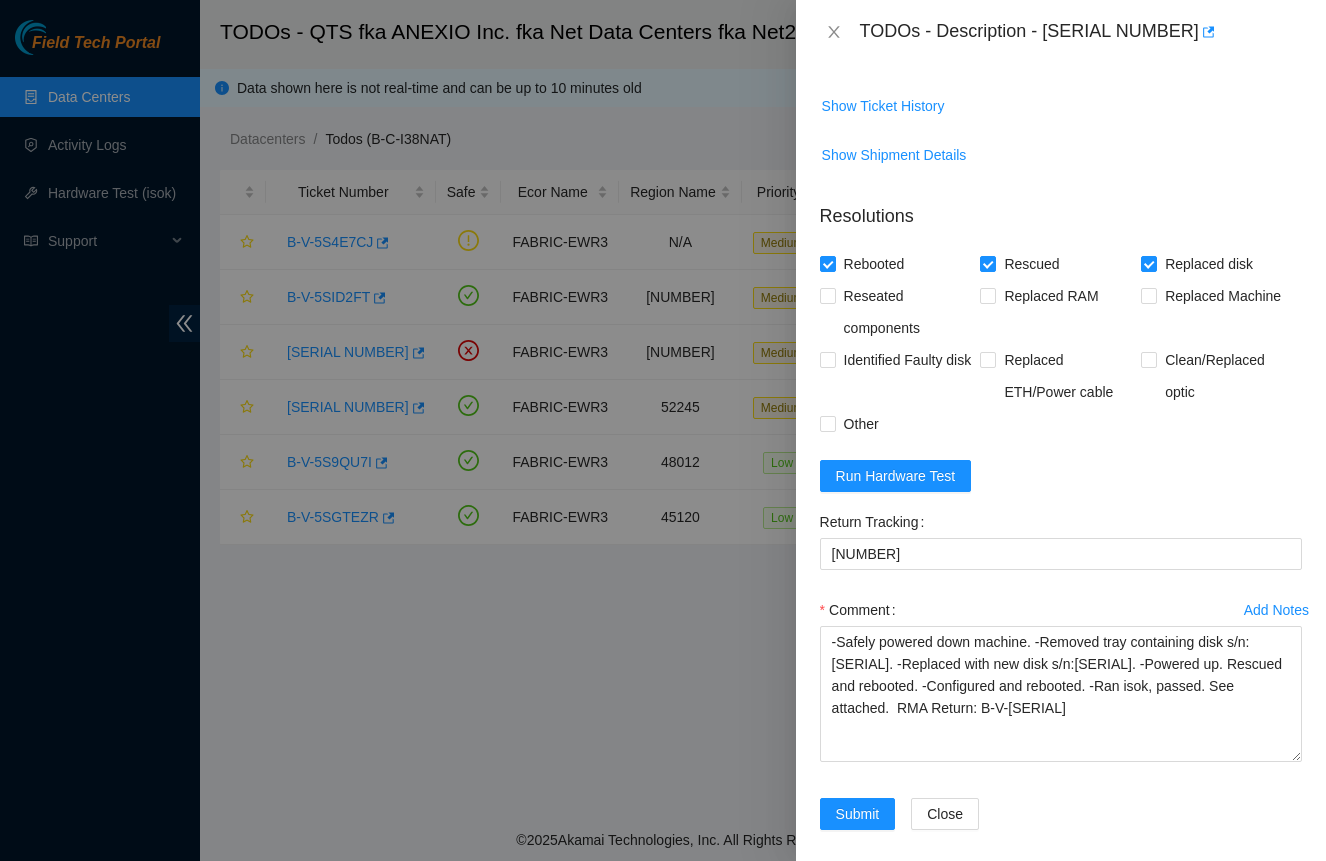 scroll, scrollTop: 1293, scrollLeft: 0, axis: vertical 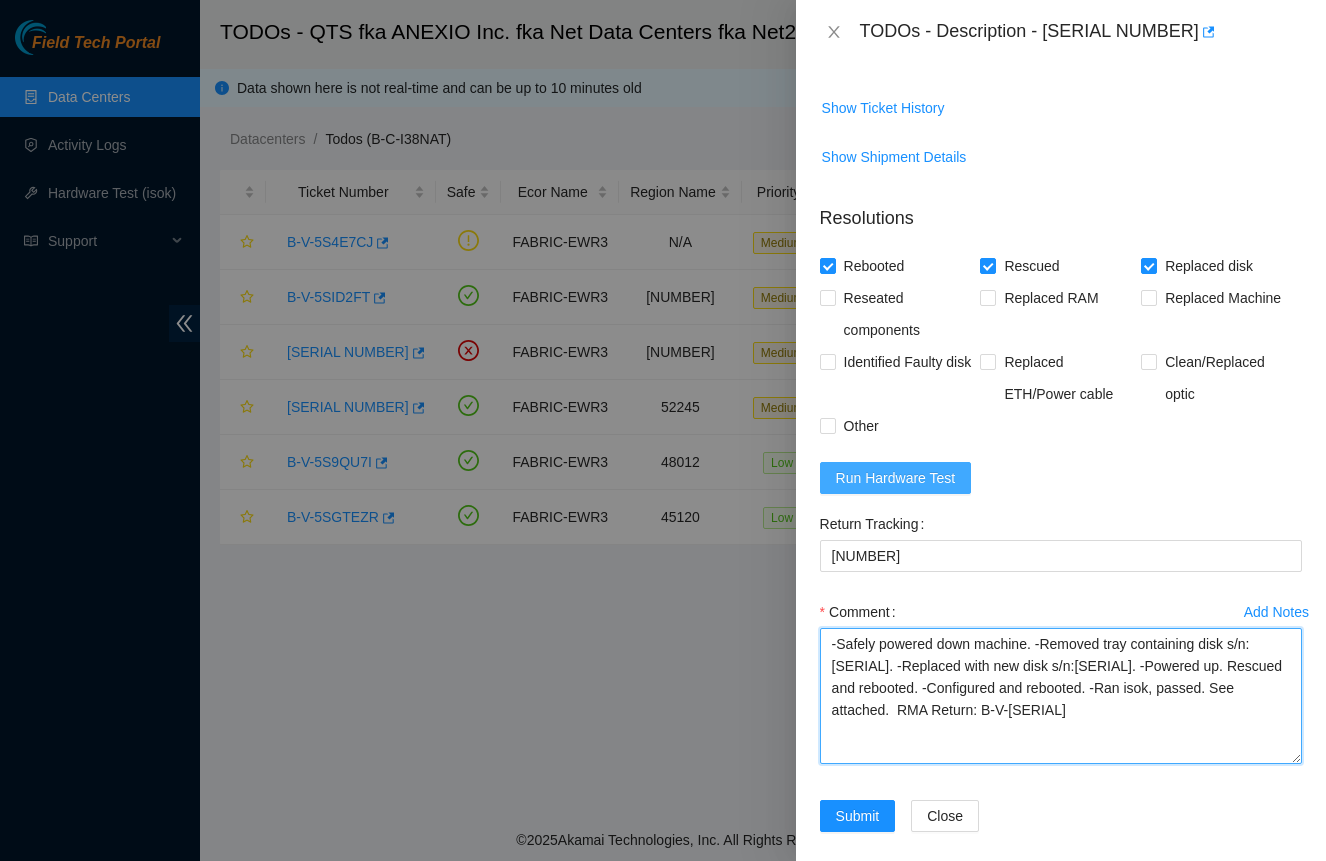 type on "-Safely powered down machine. -Removed tray containing disk s/n: [SERIAL]. -Replaced with new disk s/n:[SERIAL]. -Powered up. Rescued and rebooted. -Configured and rebooted. -Ran isok, passed. See attached.  RMA Return: B-V-[SERIAL]" 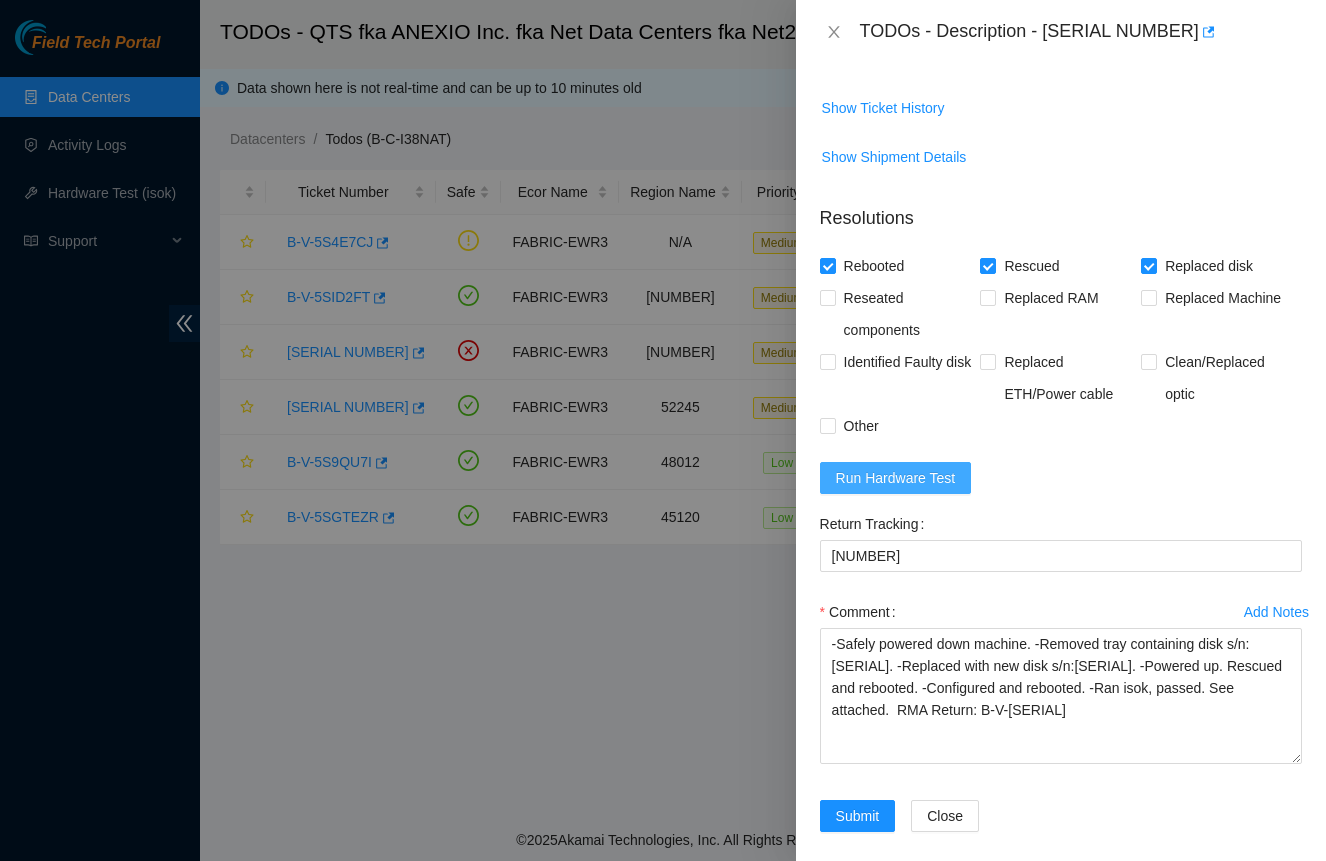 click on "Run Hardware Test" at bounding box center [896, 478] 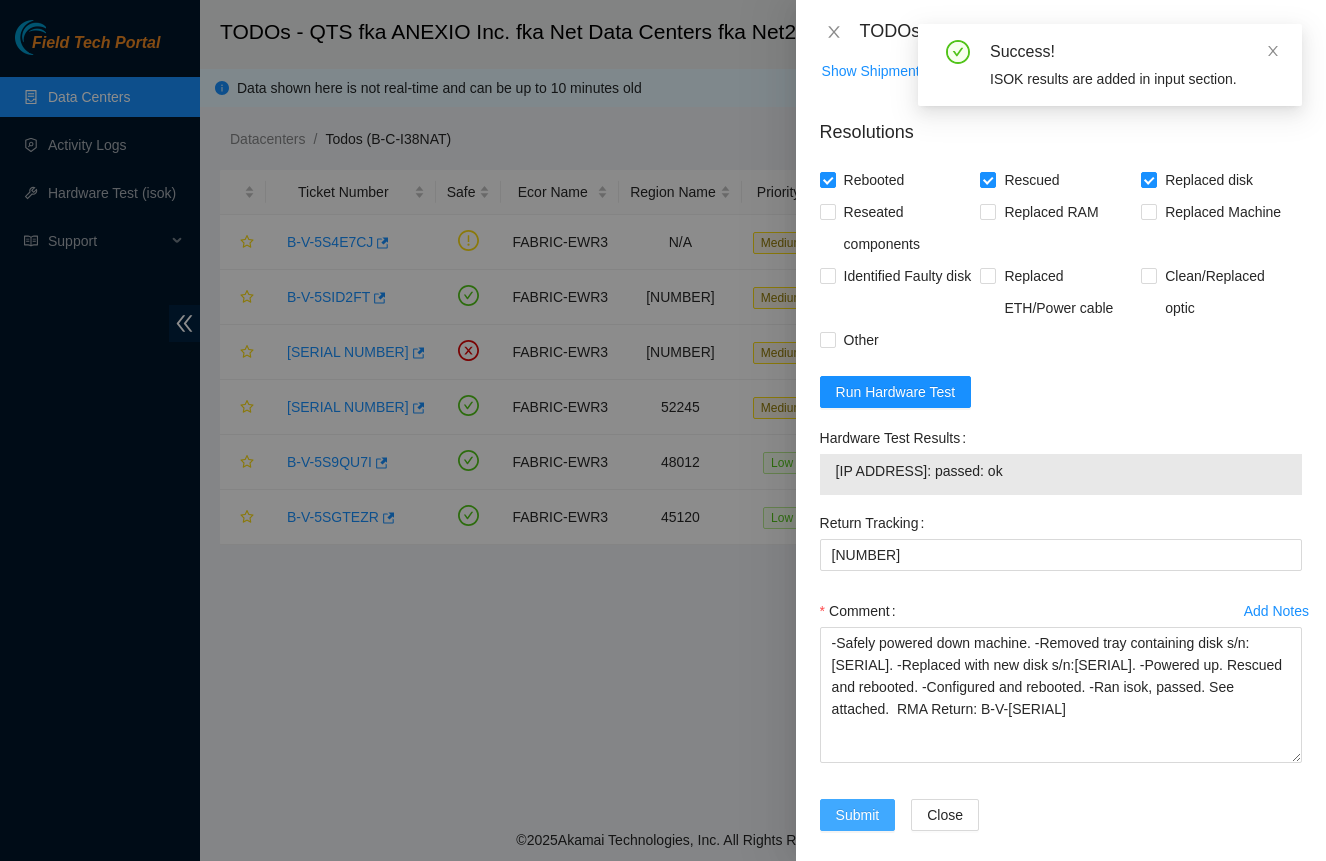 scroll, scrollTop: 1378, scrollLeft: 0, axis: vertical 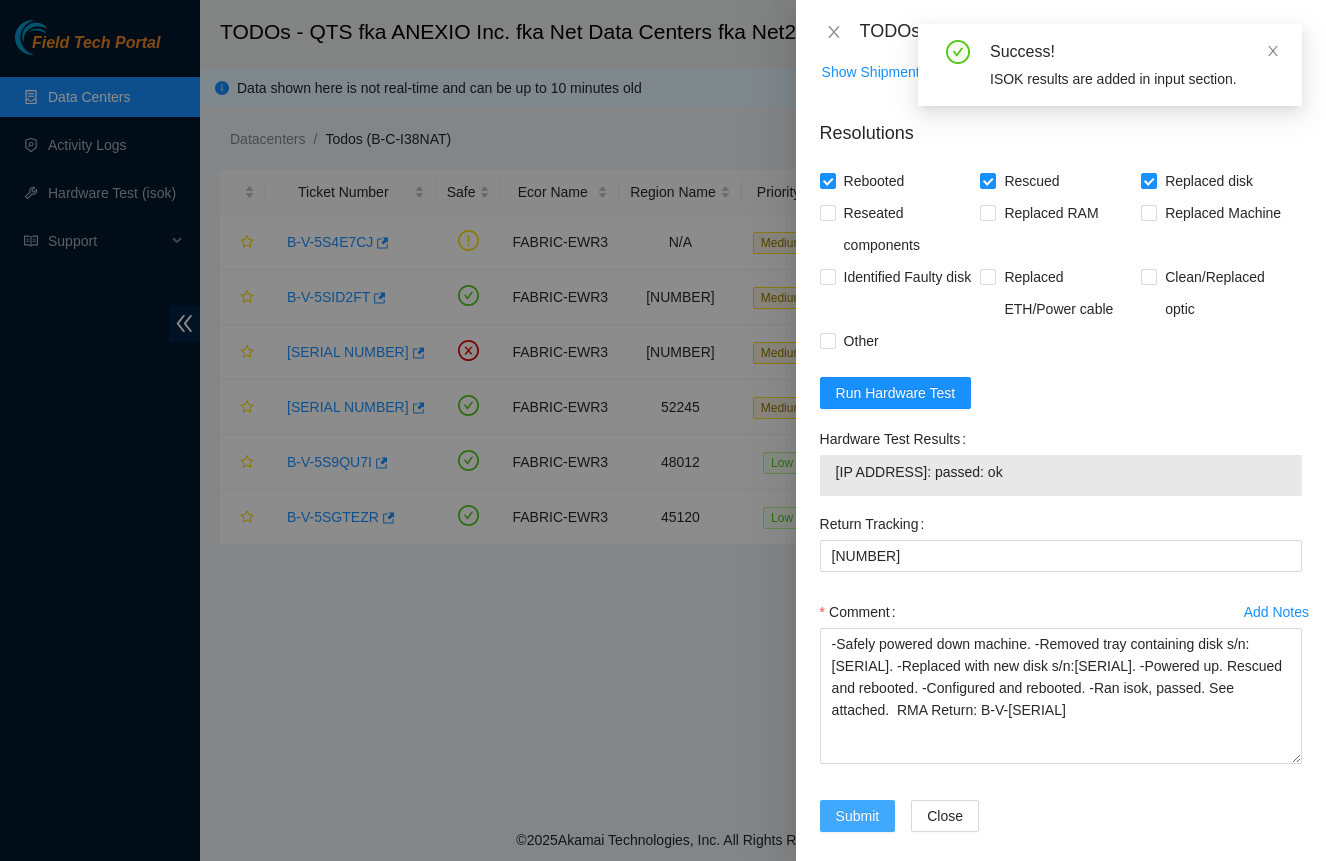 click on "Submit" at bounding box center [858, 816] 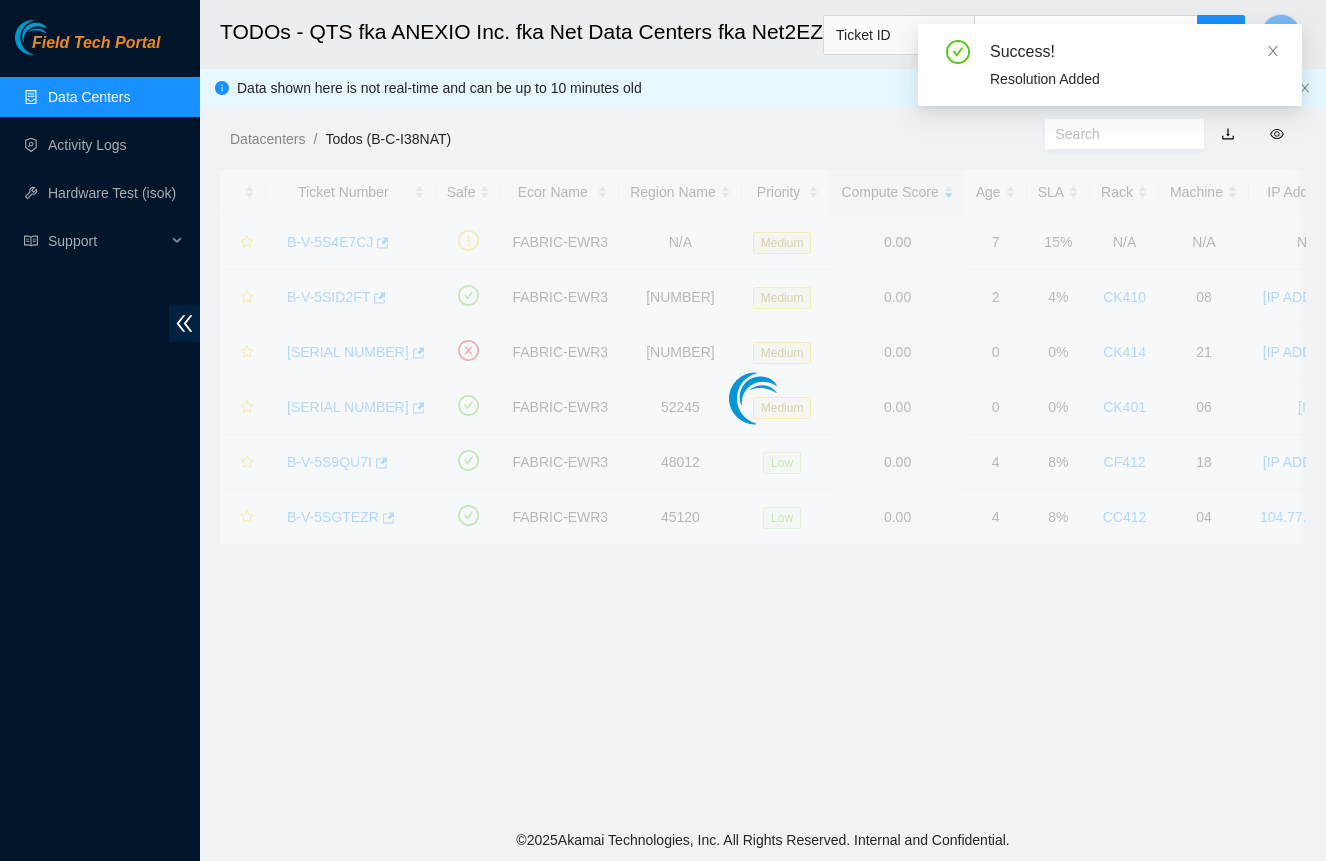 scroll, scrollTop: 255, scrollLeft: 0, axis: vertical 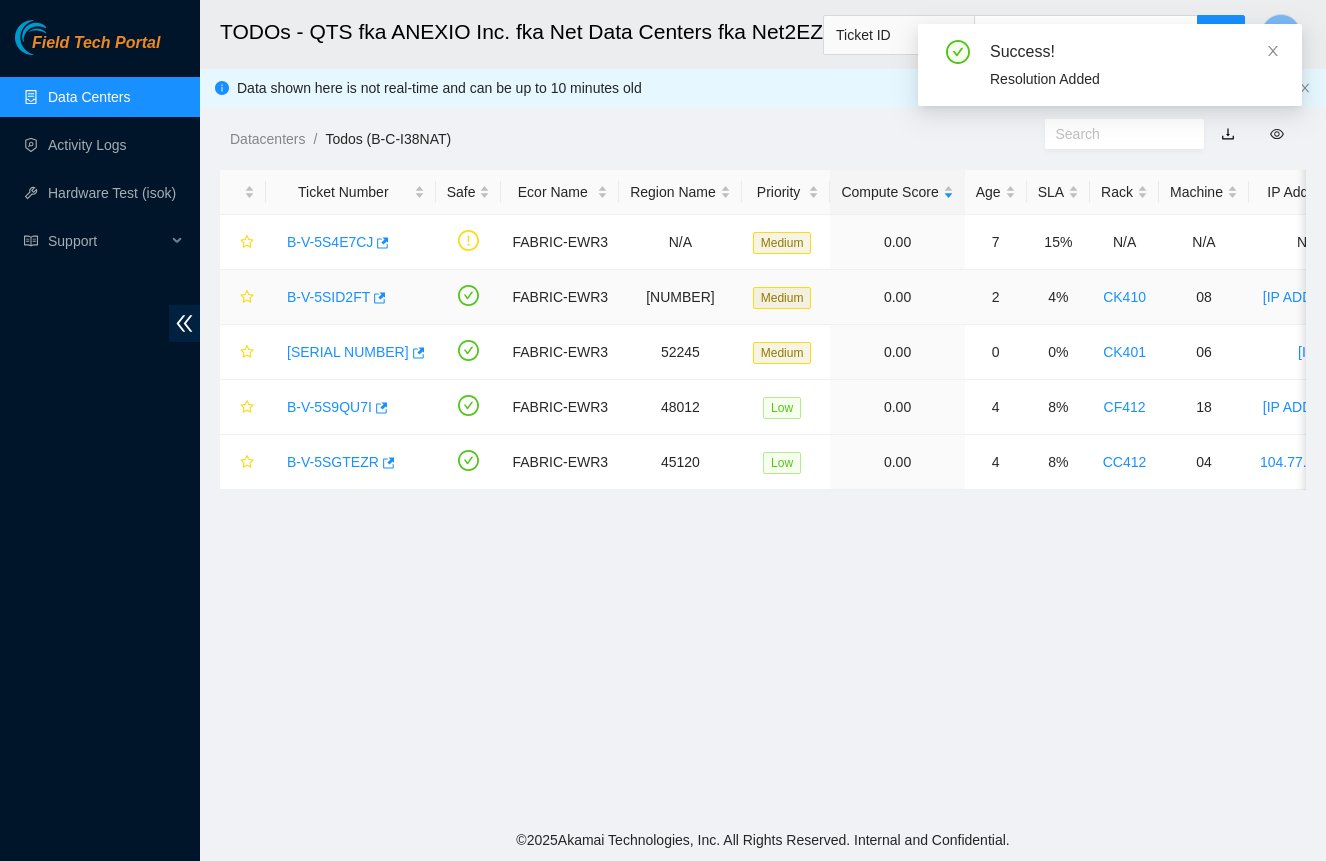 click on "B-V-5SID2FT" at bounding box center [328, 297] 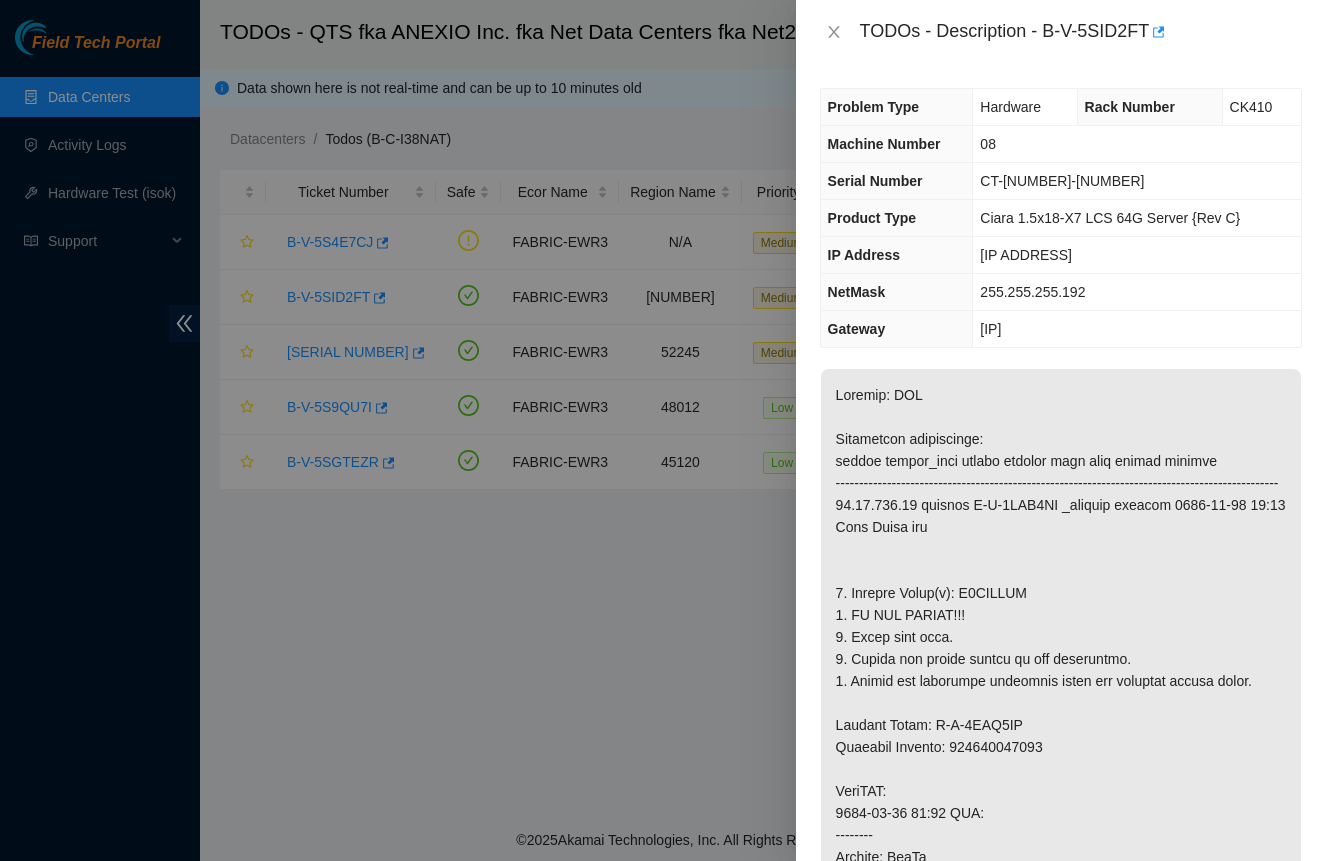 scroll, scrollTop: 0, scrollLeft: 0, axis: both 